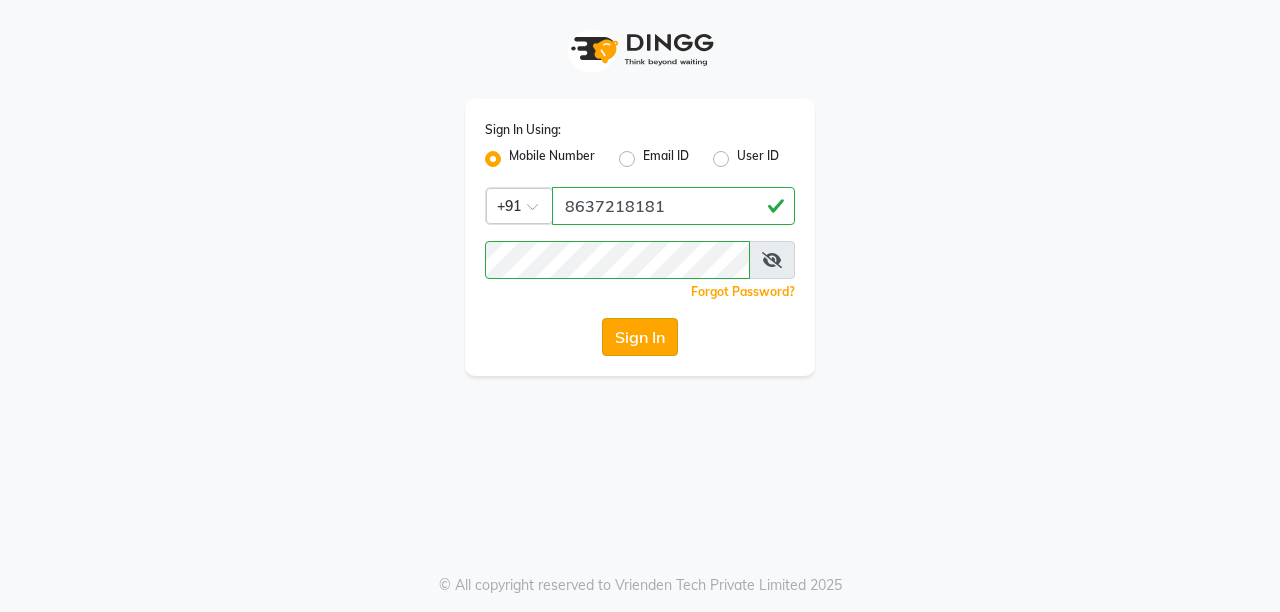 scroll, scrollTop: 0, scrollLeft: 0, axis: both 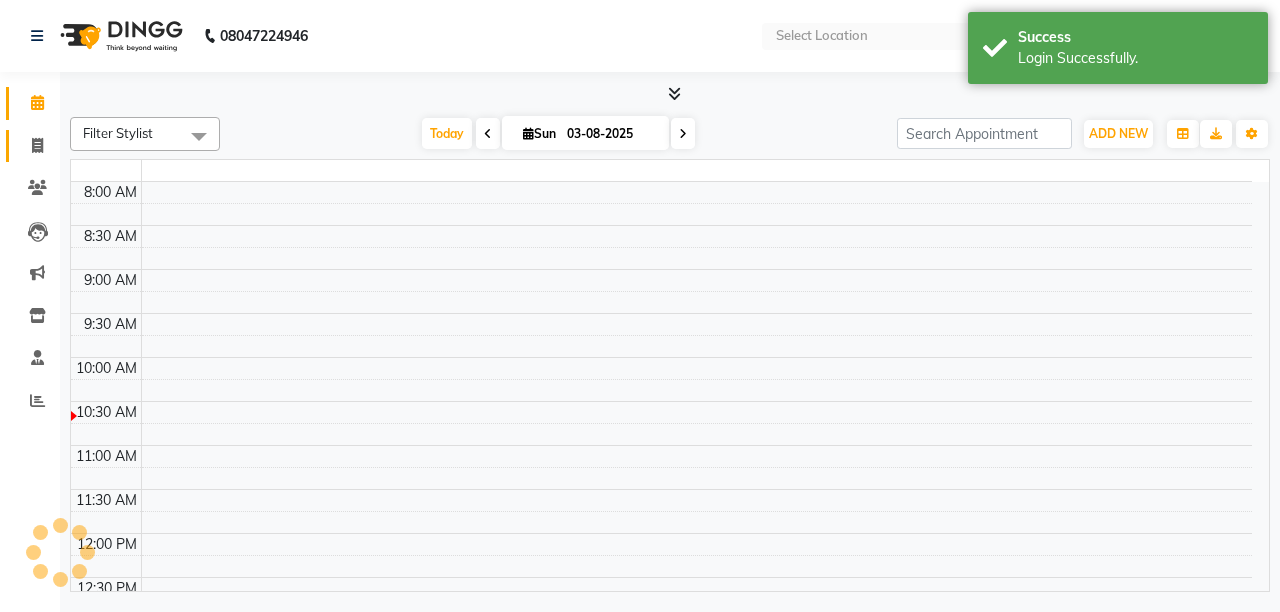 click on "Invoice" 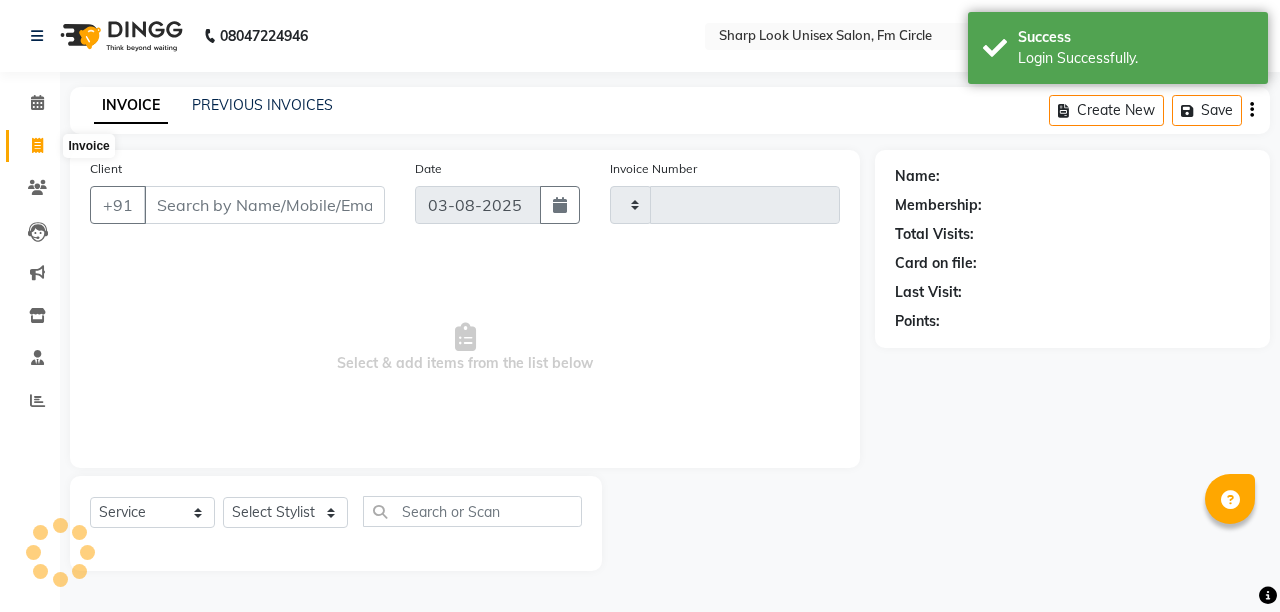 select on "en" 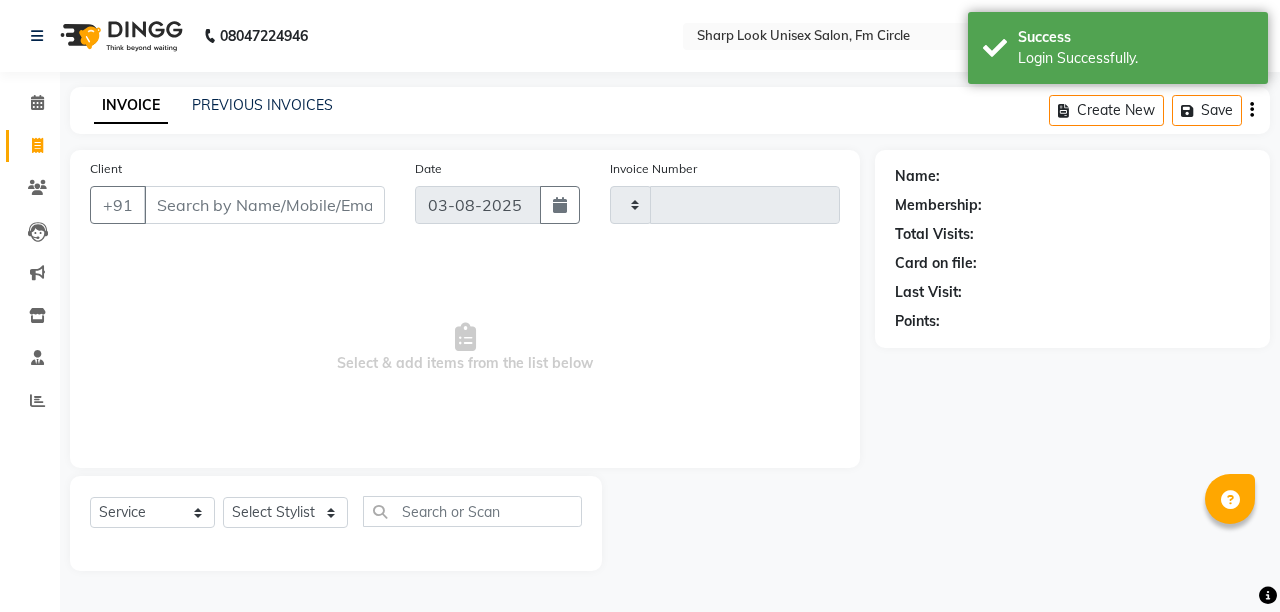 click on "Client" at bounding box center (264, 205) 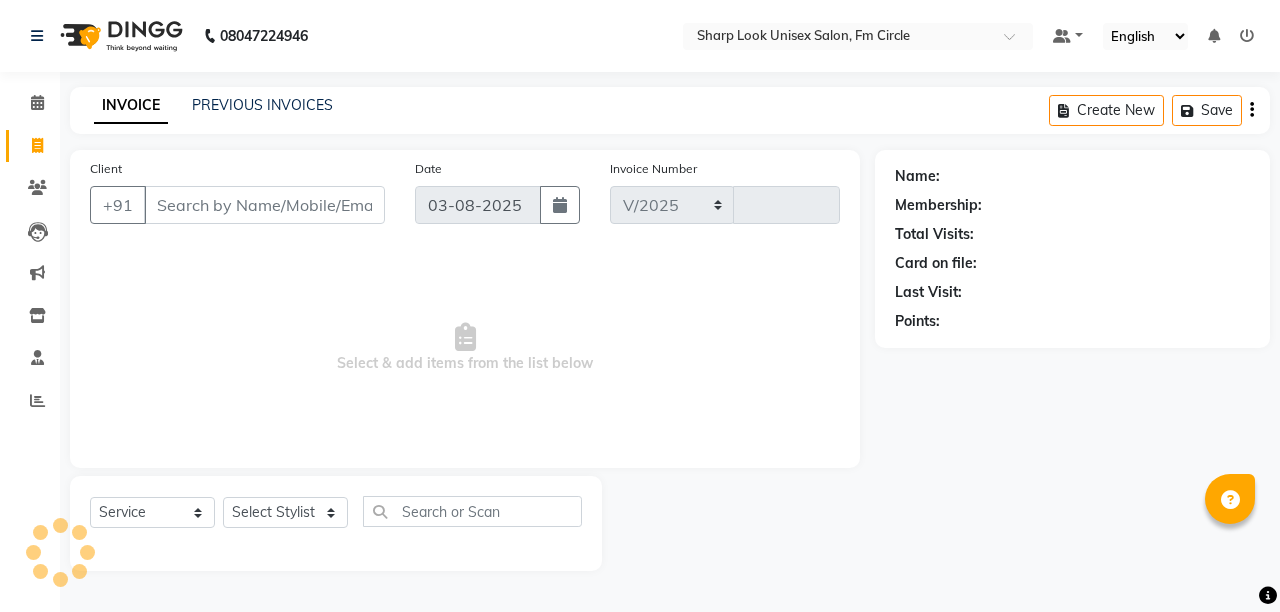 select on "804" 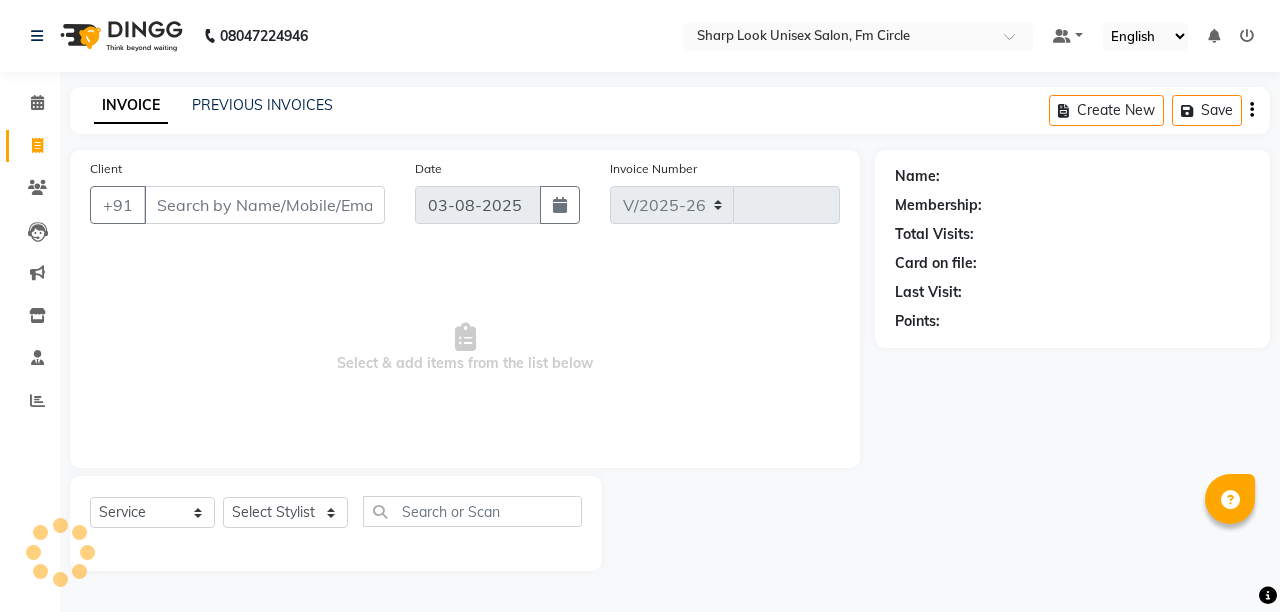 type on "1984" 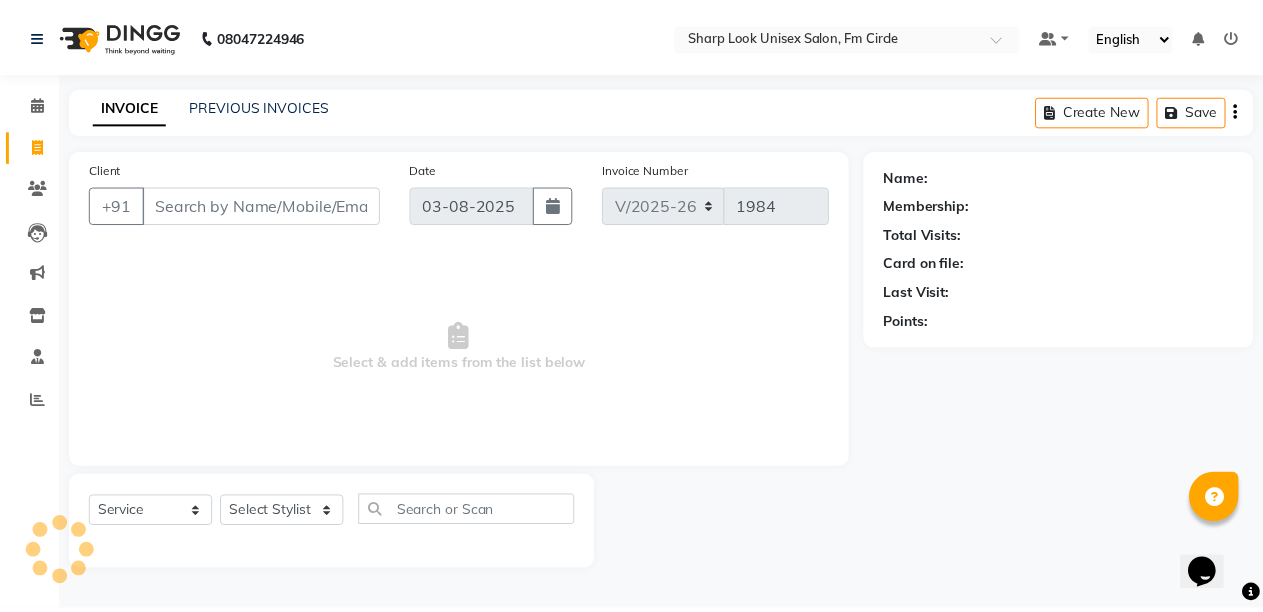 scroll, scrollTop: 0, scrollLeft: 0, axis: both 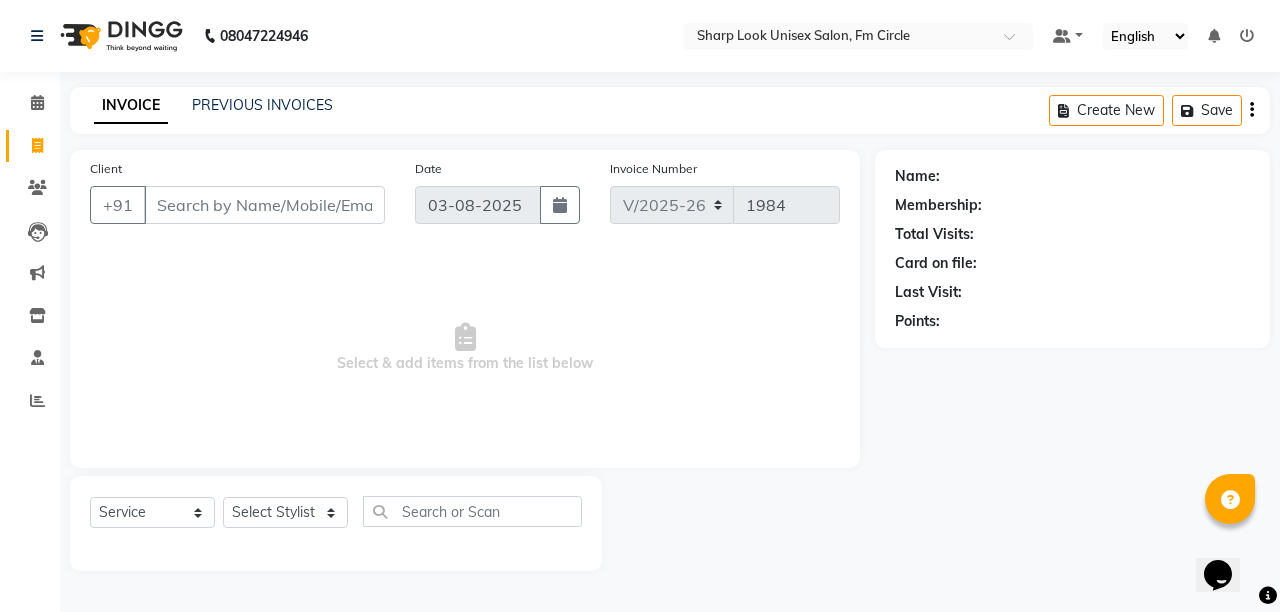 click on "Client" at bounding box center [264, 205] 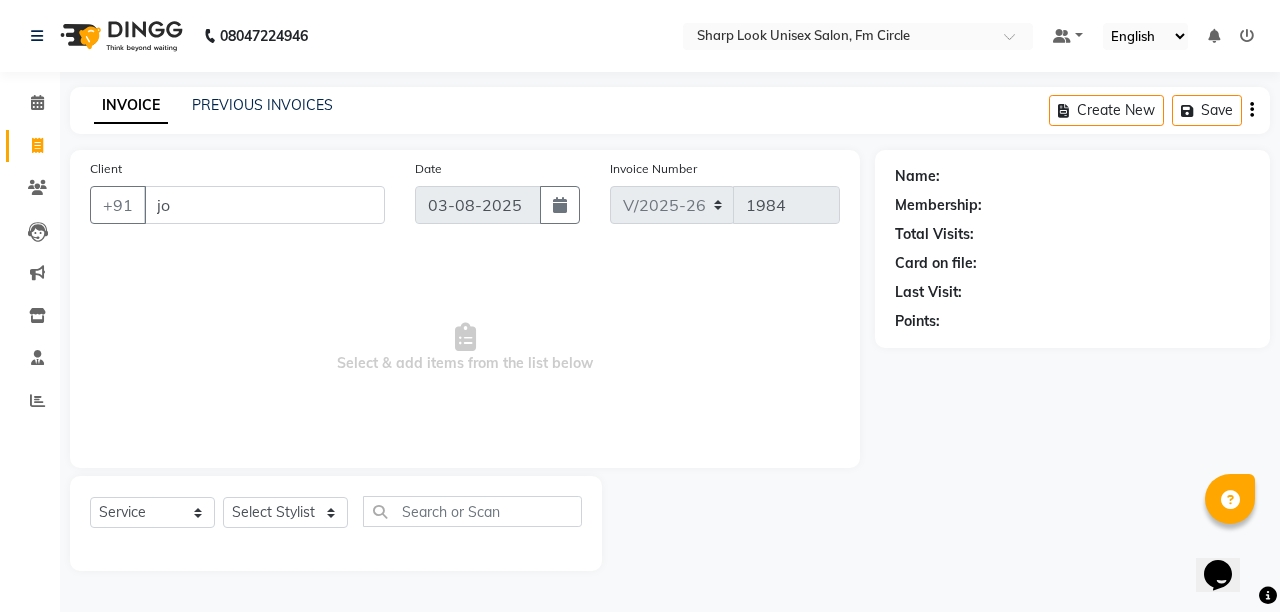 type on "j" 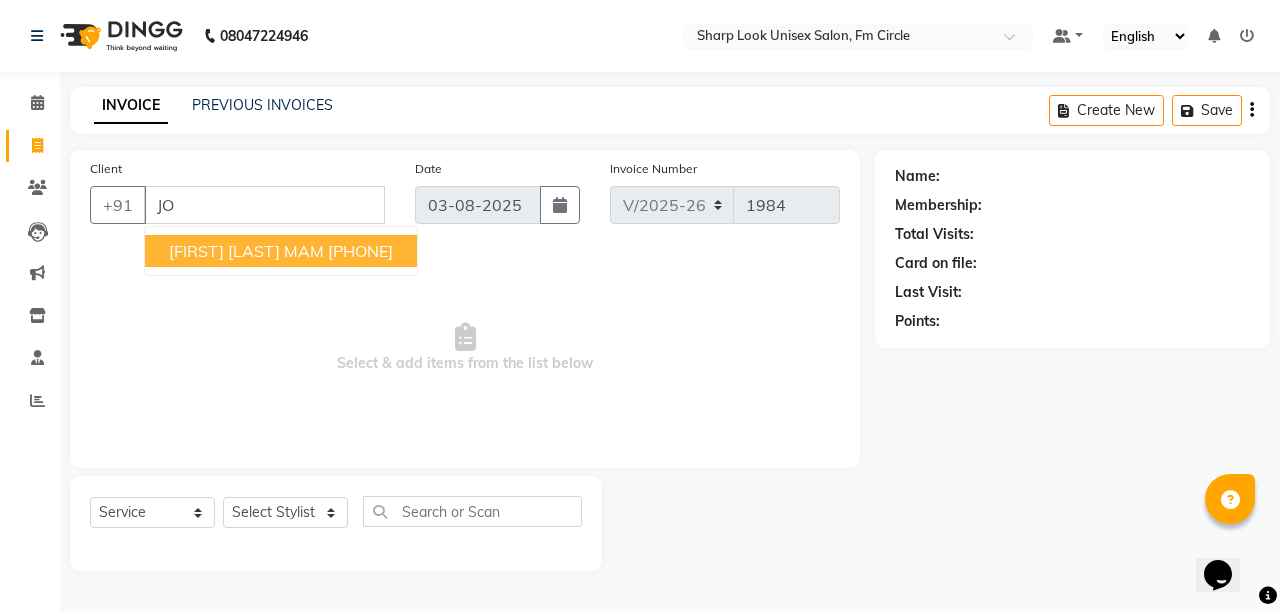 type on "J" 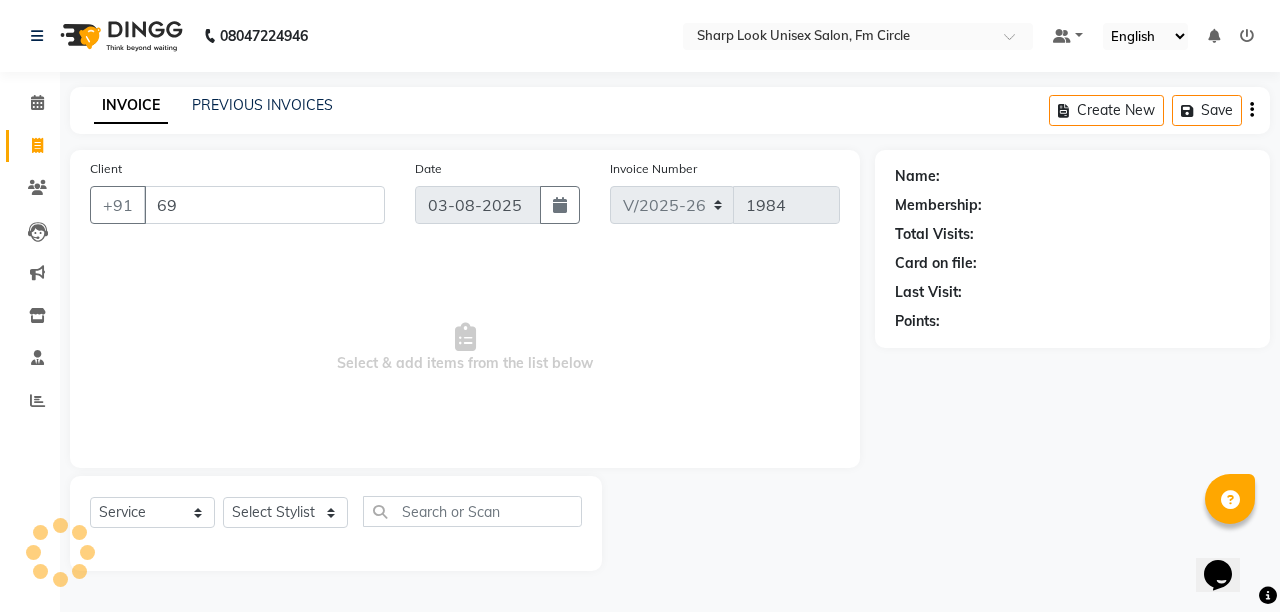 type on "6" 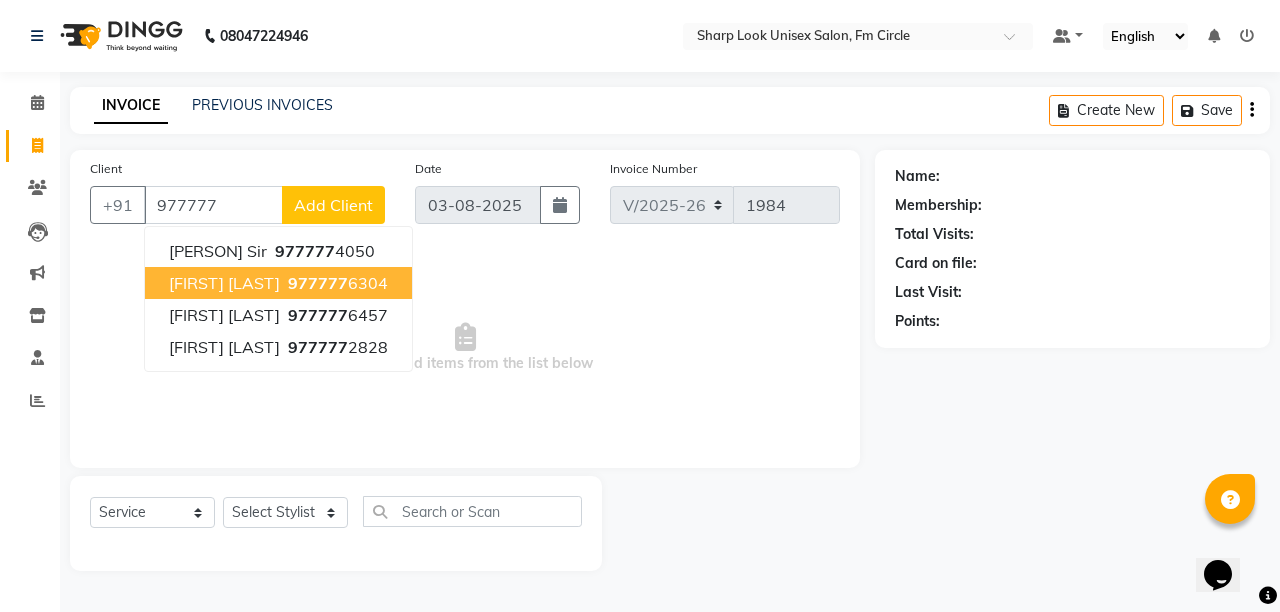 click on "jyotiranjan das" at bounding box center [224, 283] 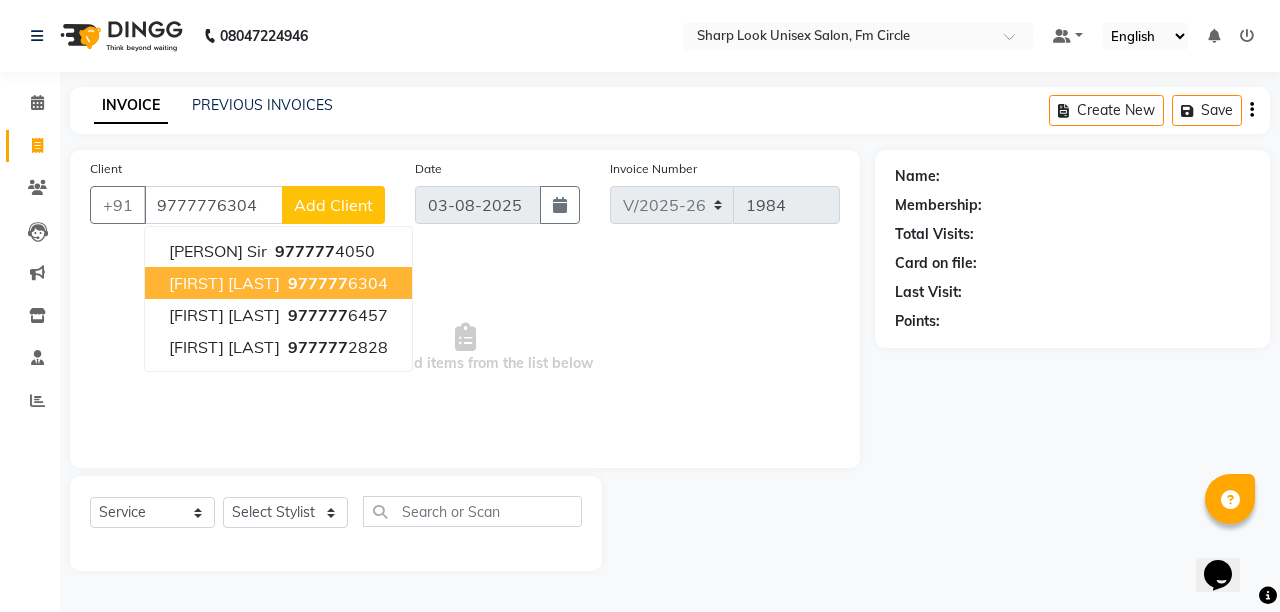 type on "9777776304" 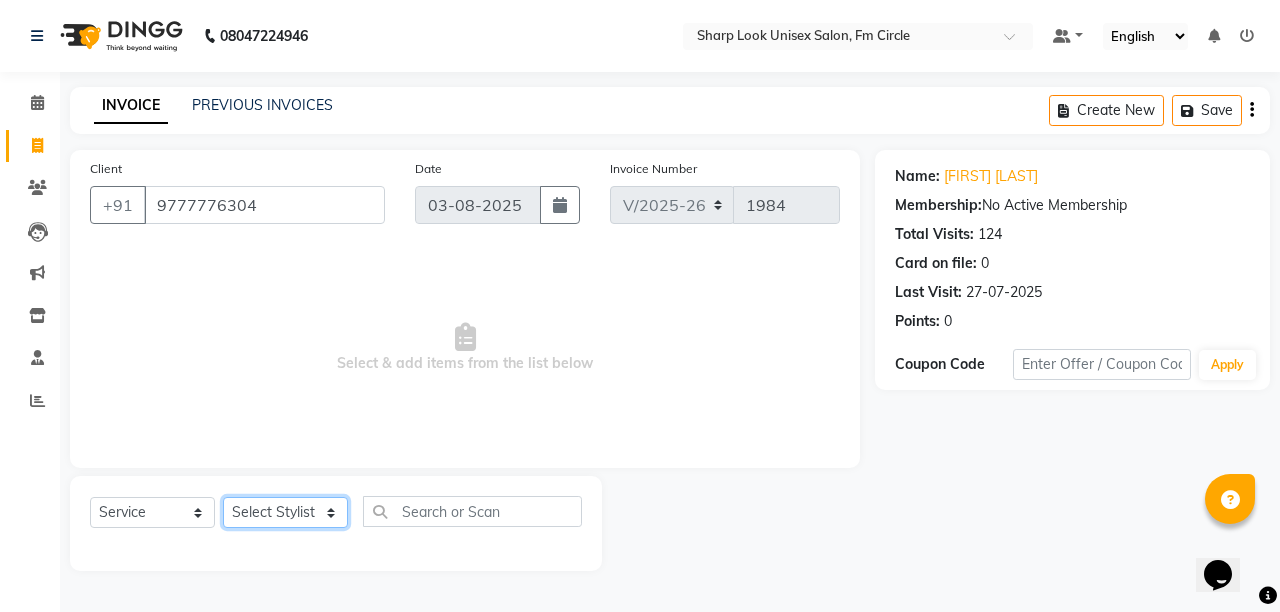 click on "Select Stylist Admin Anil Babu Budhia Monalisa  Nisha Priti" 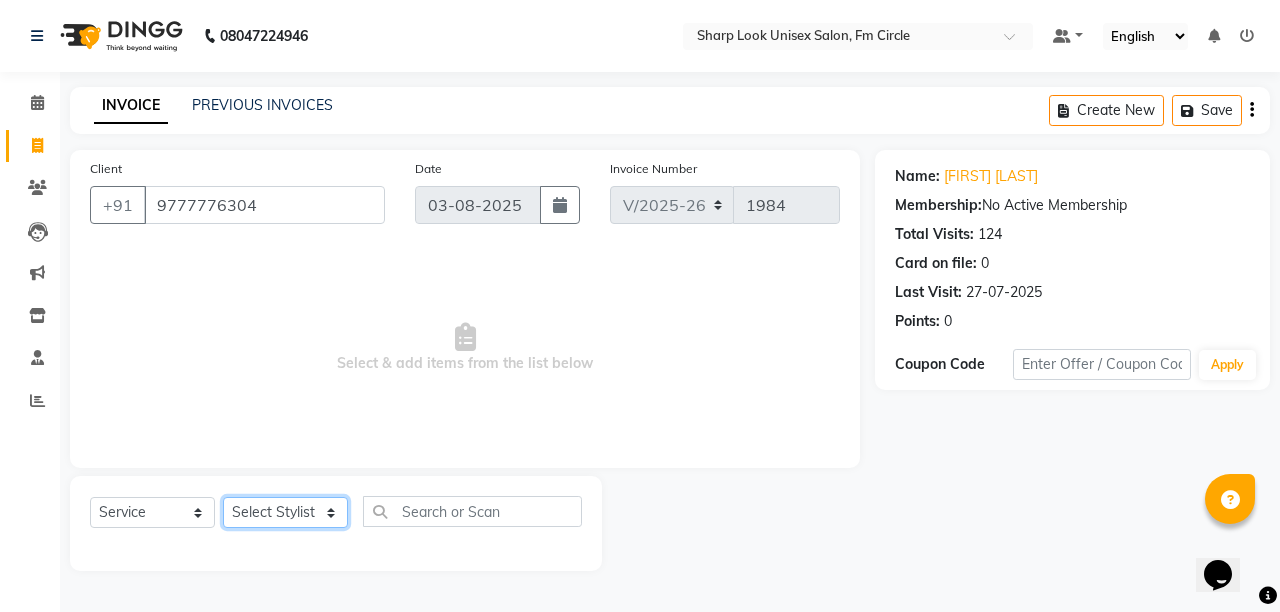 select on "13317" 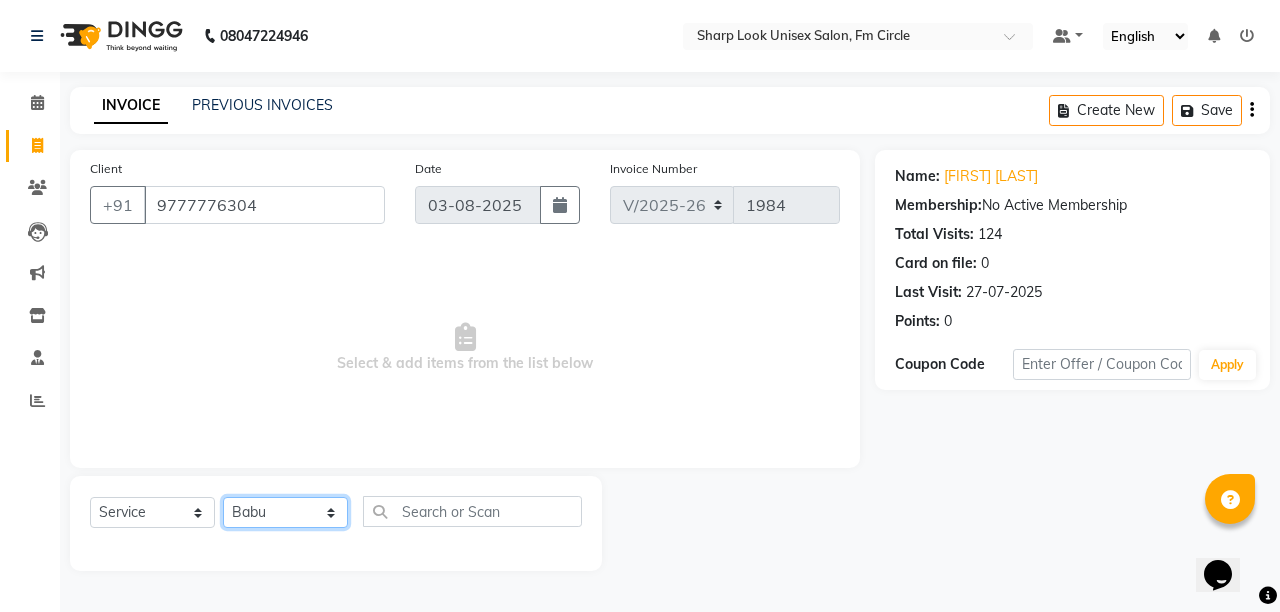 click on "Select Stylist Admin Anil Babu Budhia Monalisa  Nisha Priti" 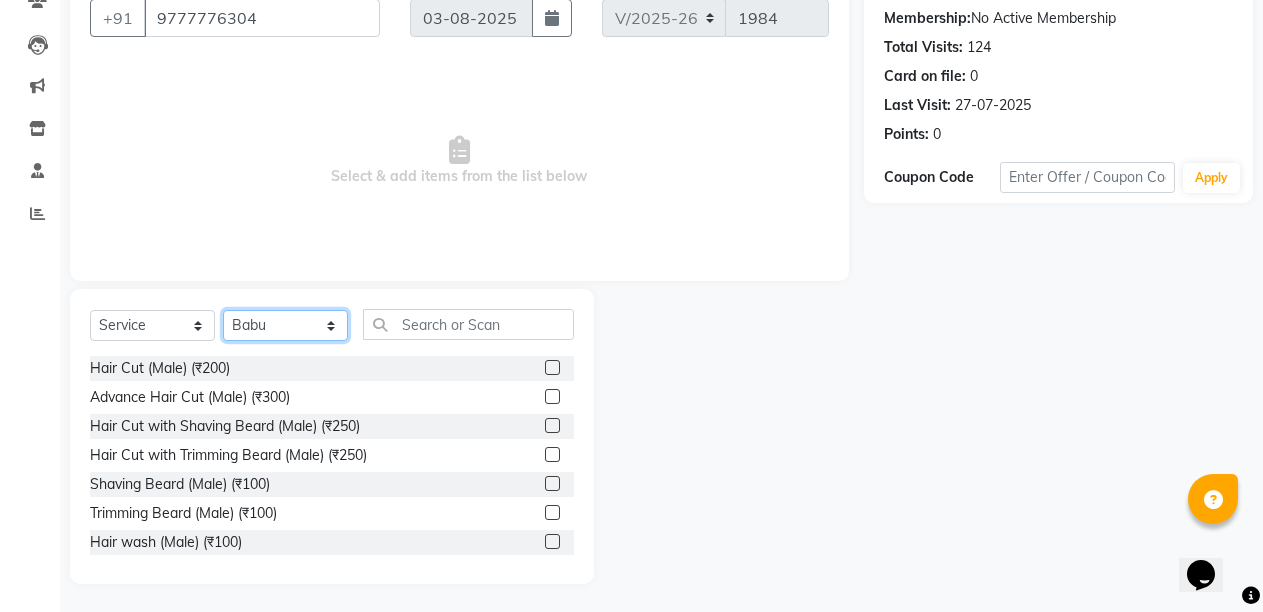 scroll, scrollTop: 189, scrollLeft: 0, axis: vertical 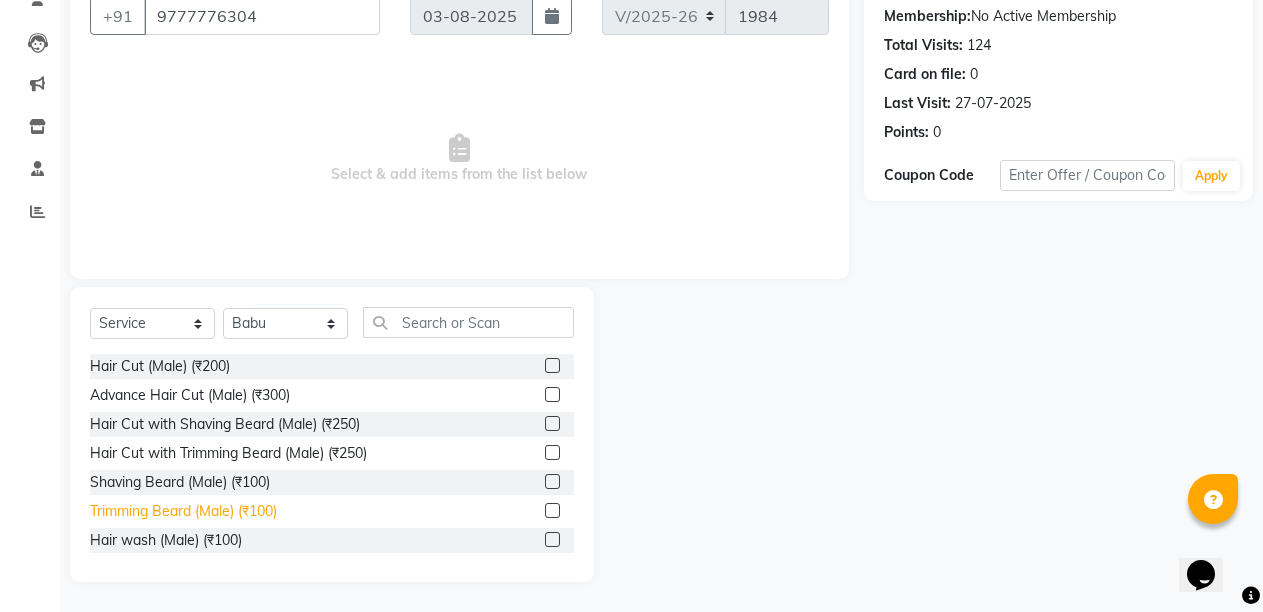 click on "Trimming Beard (Male) (₹100)" 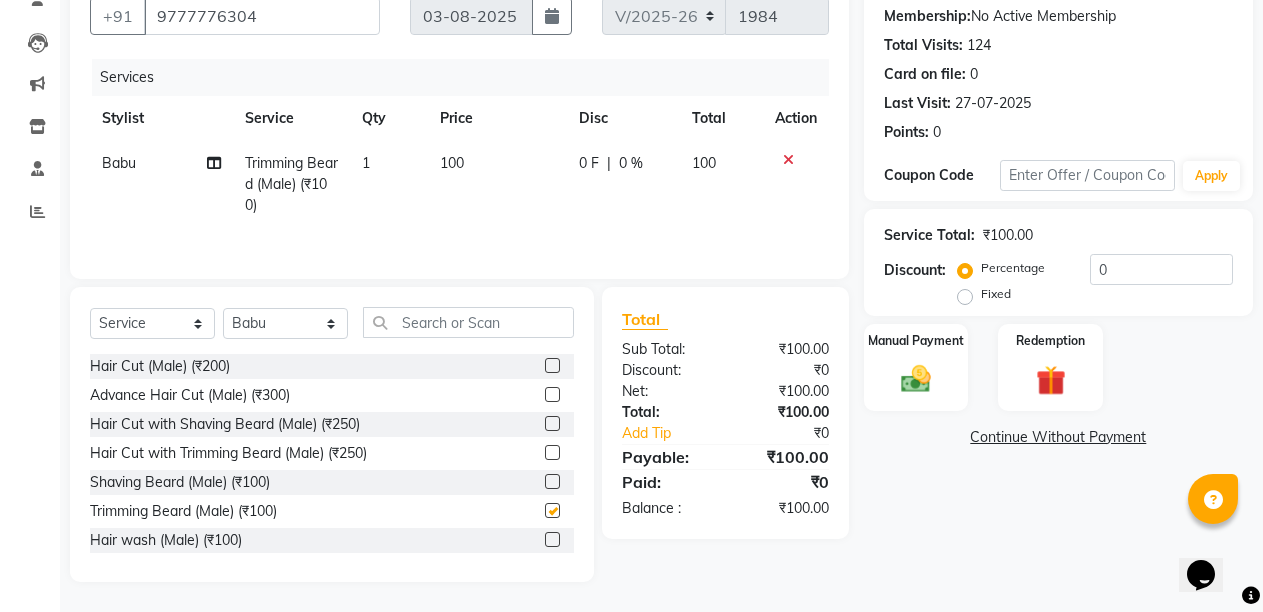 checkbox on "false" 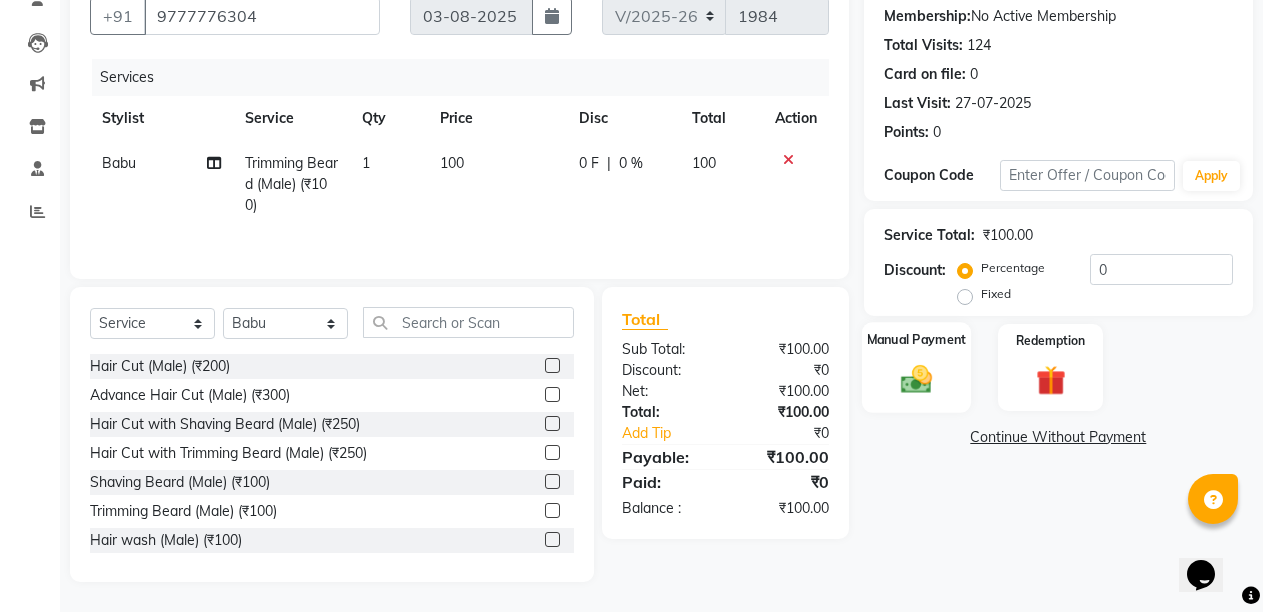 click on "Manual Payment" 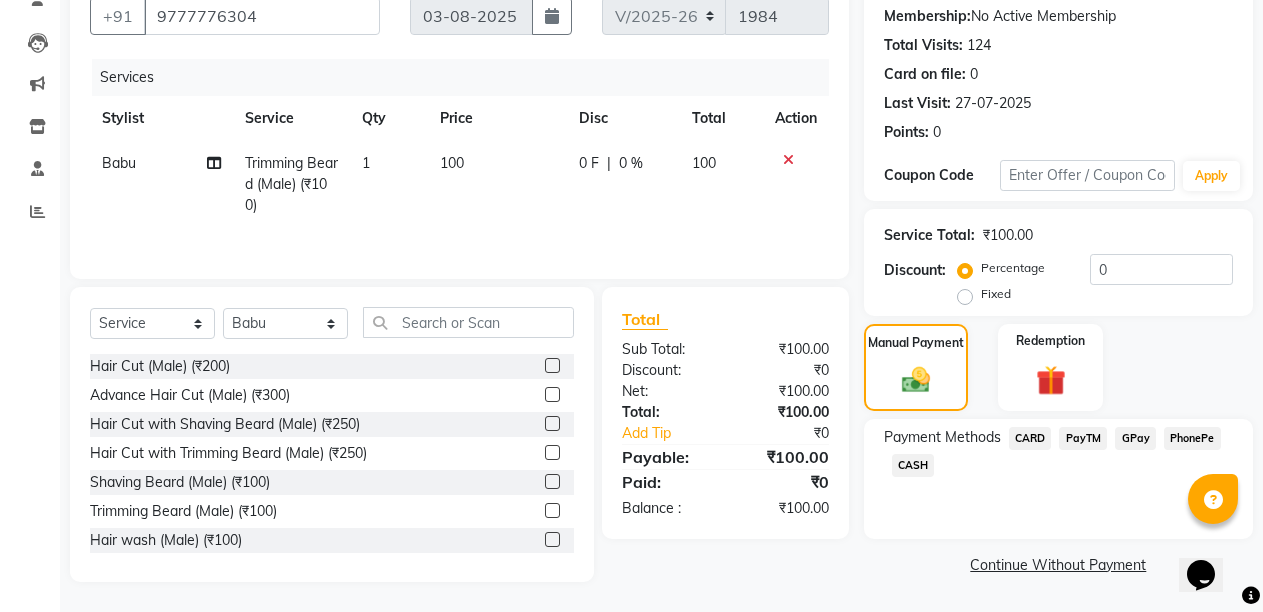 click on "CASH" 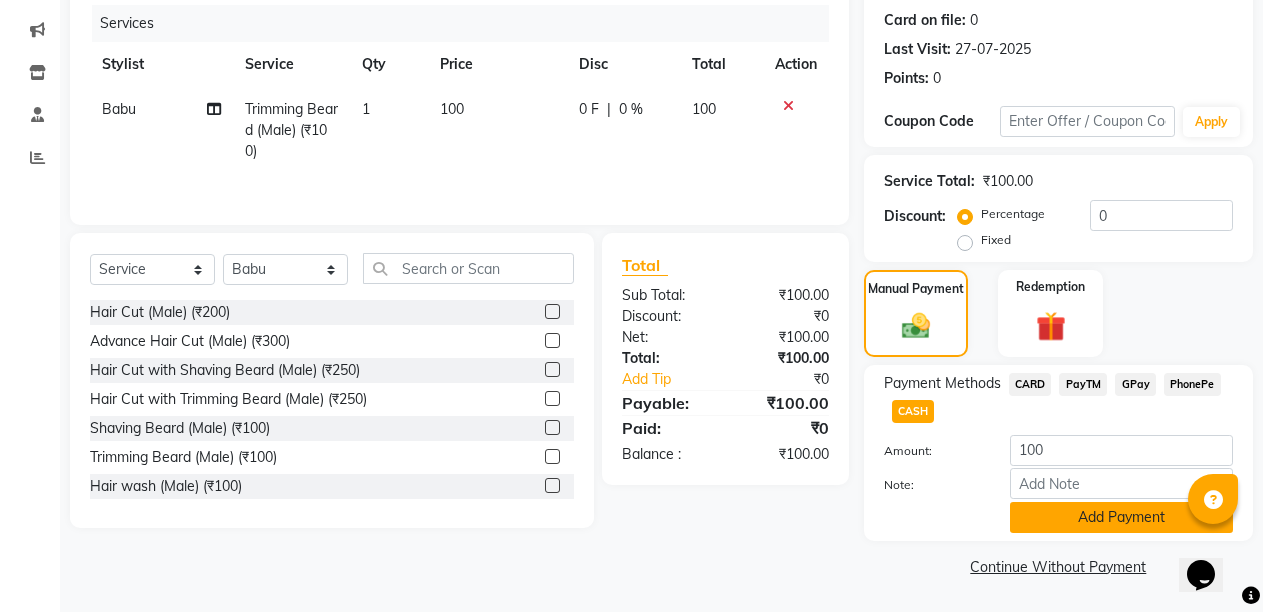 click on "Add Payment" 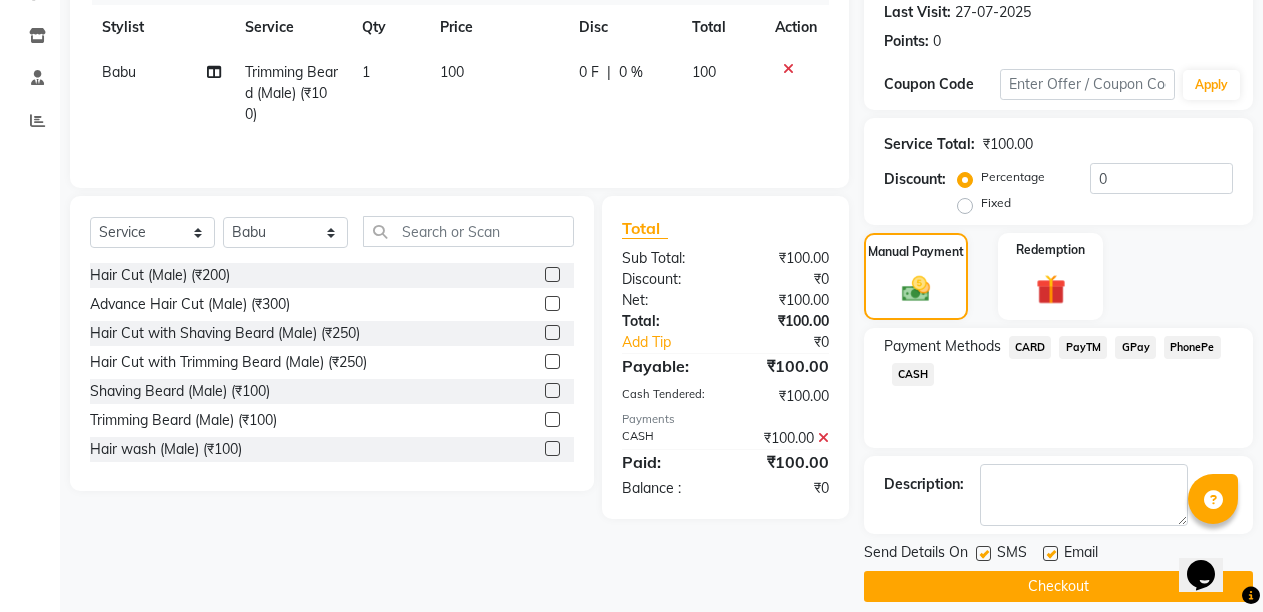 scroll, scrollTop: 300, scrollLeft: 0, axis: vertical 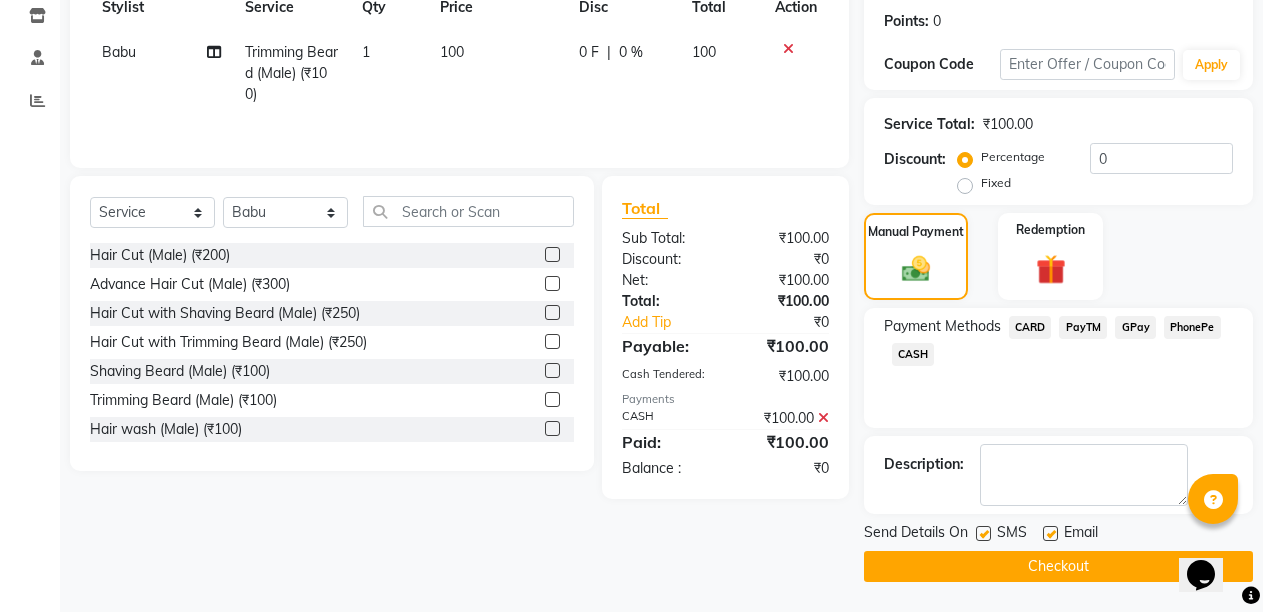 click 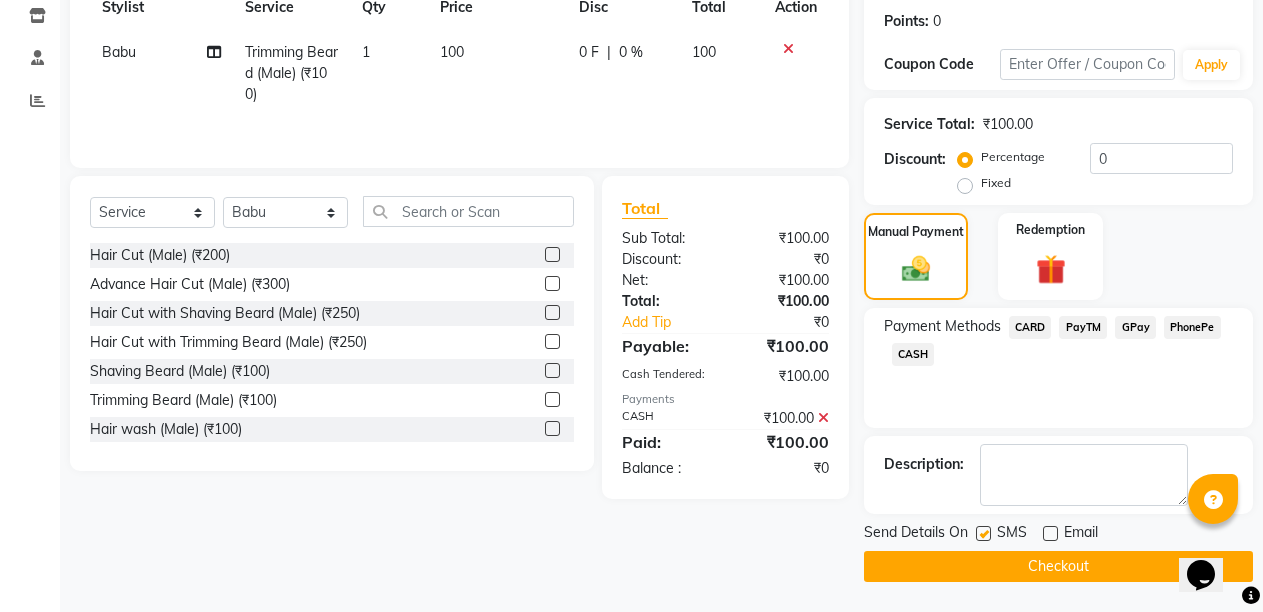 click on "Checkout" 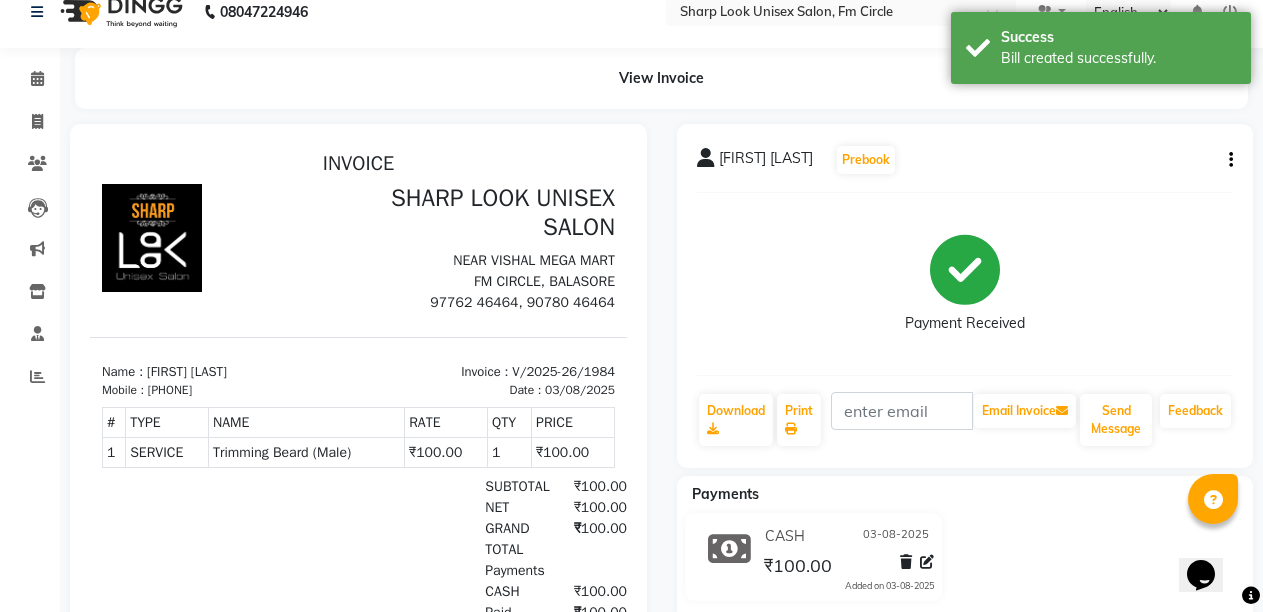 scroll, scrollTop: 0, scrollLeft: 0, axis: both 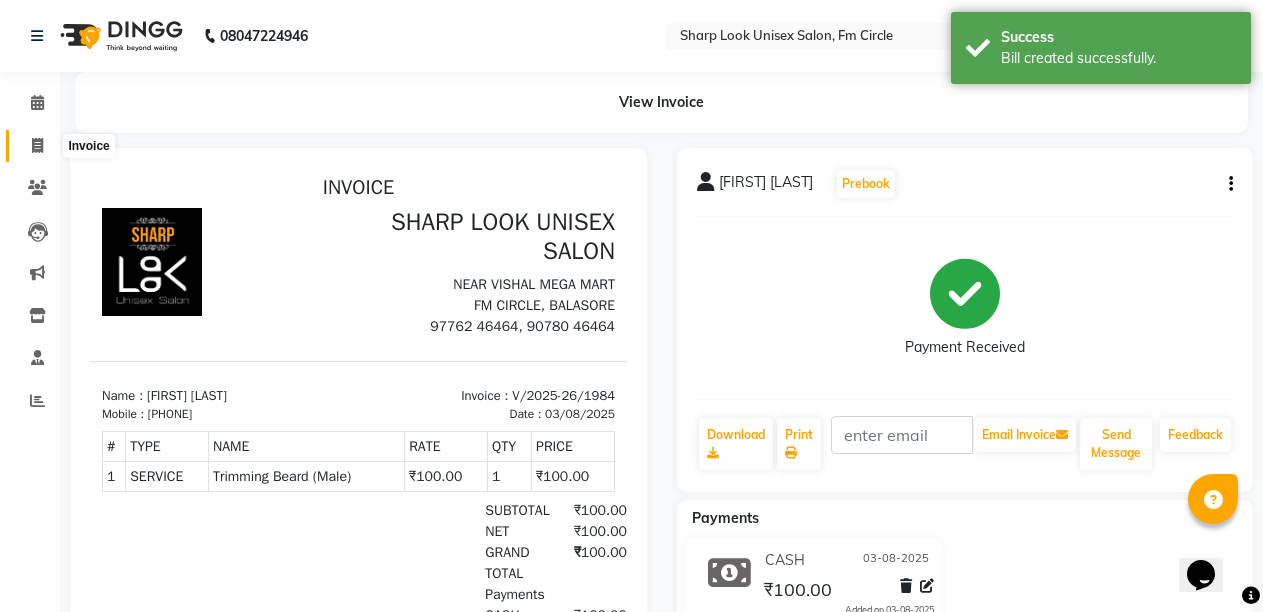 click 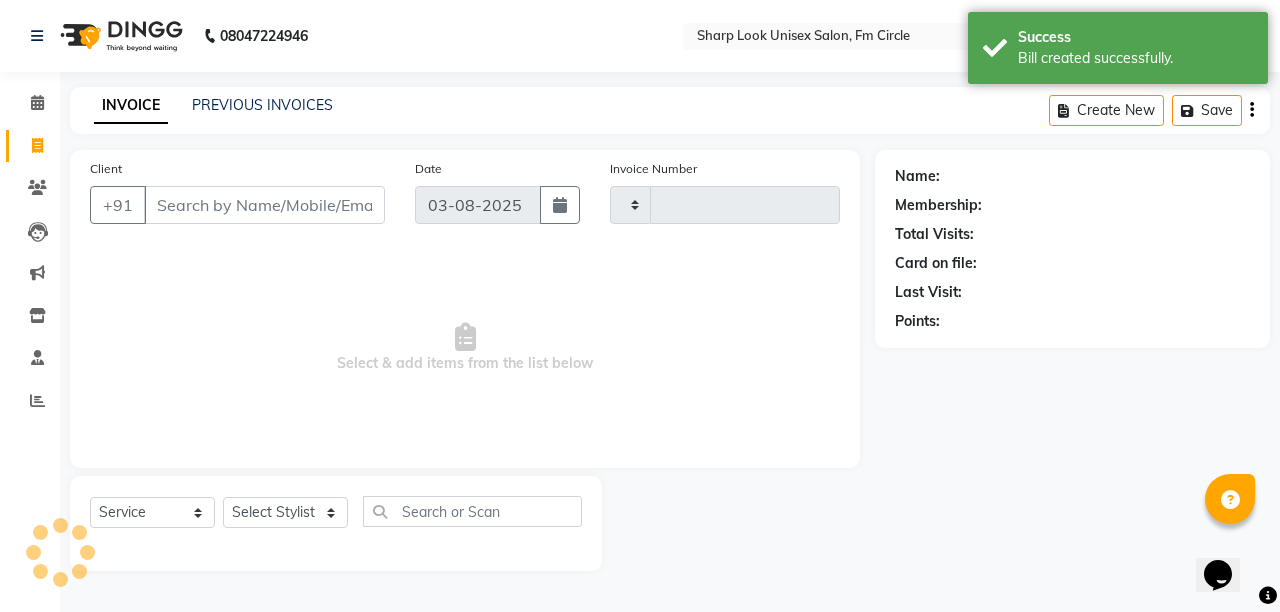 type on "1985" 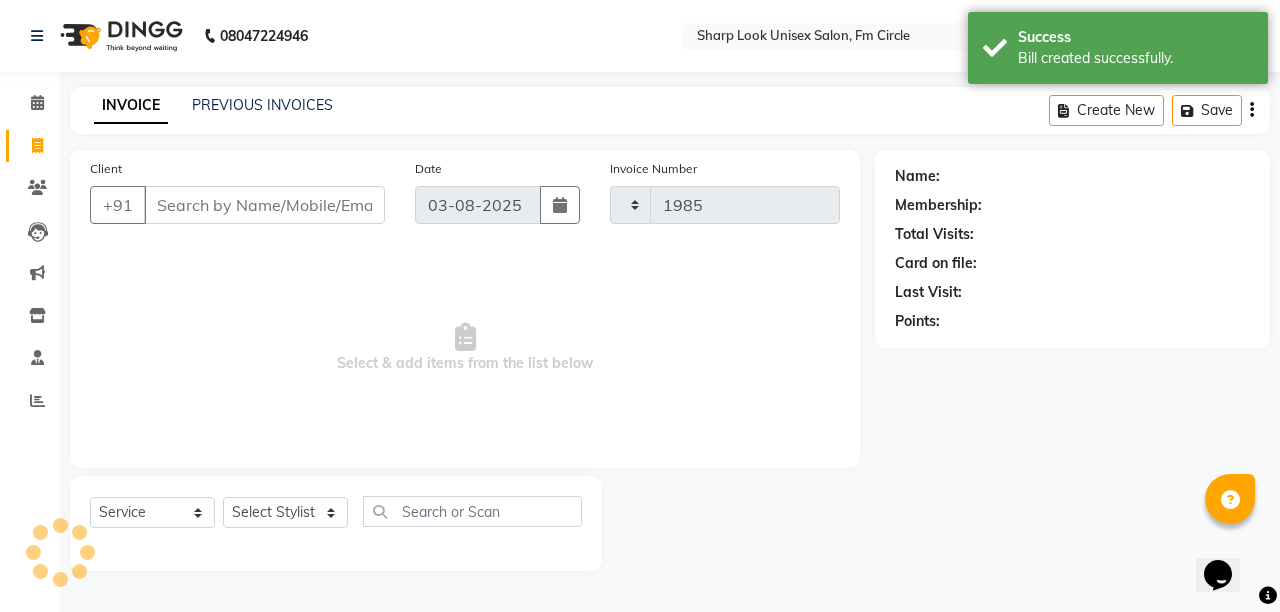 select on "804" 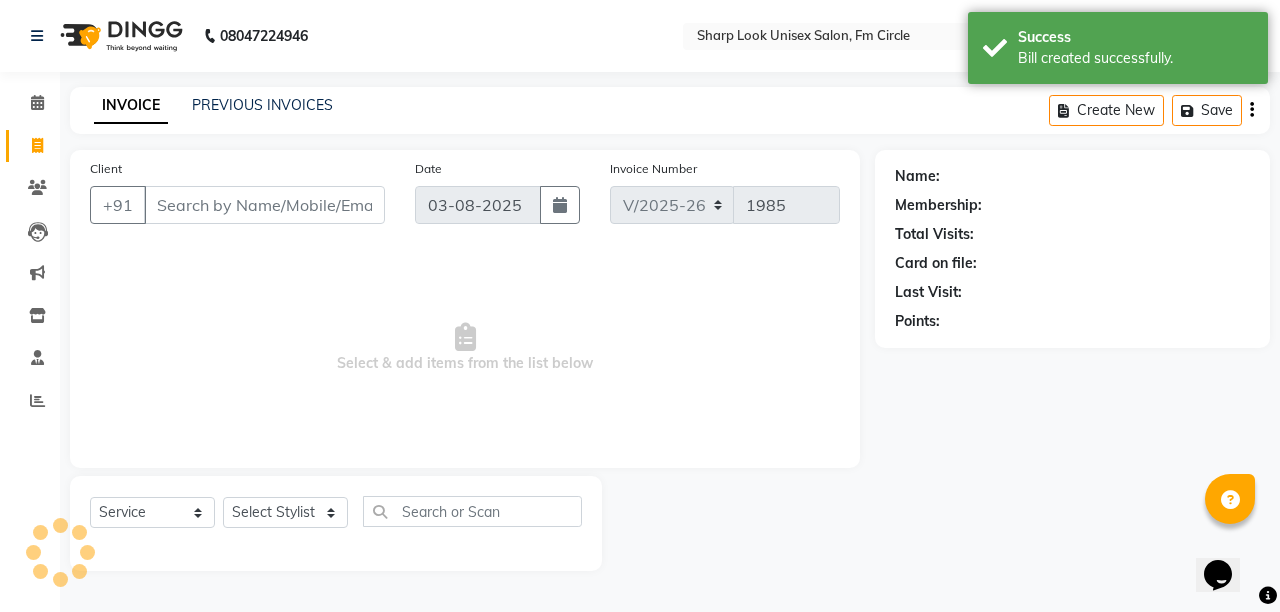 click on "Client" at bounding box center [264, 205] 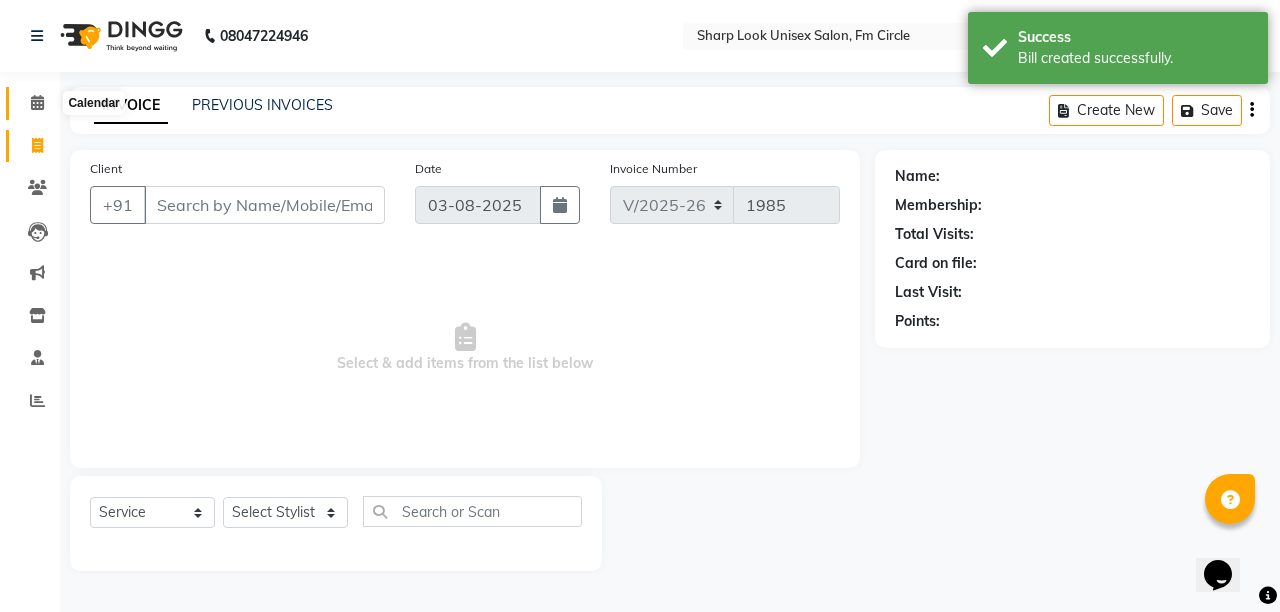 click 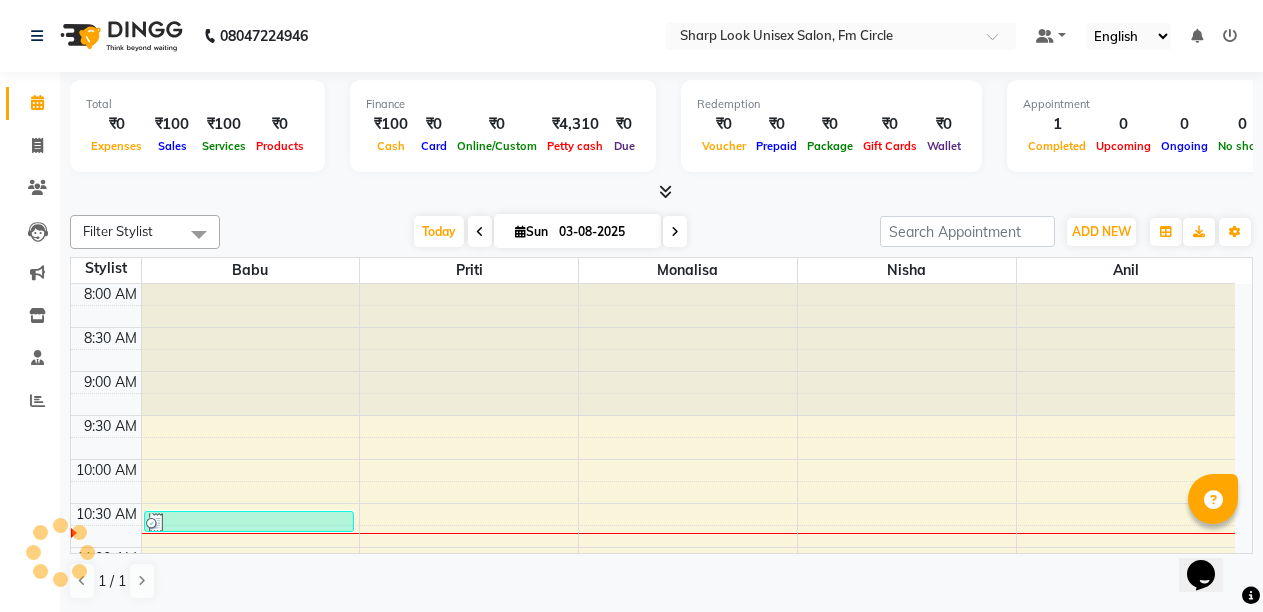 scroll, scrollTop: 0, scrollLeft: 0, axis: both 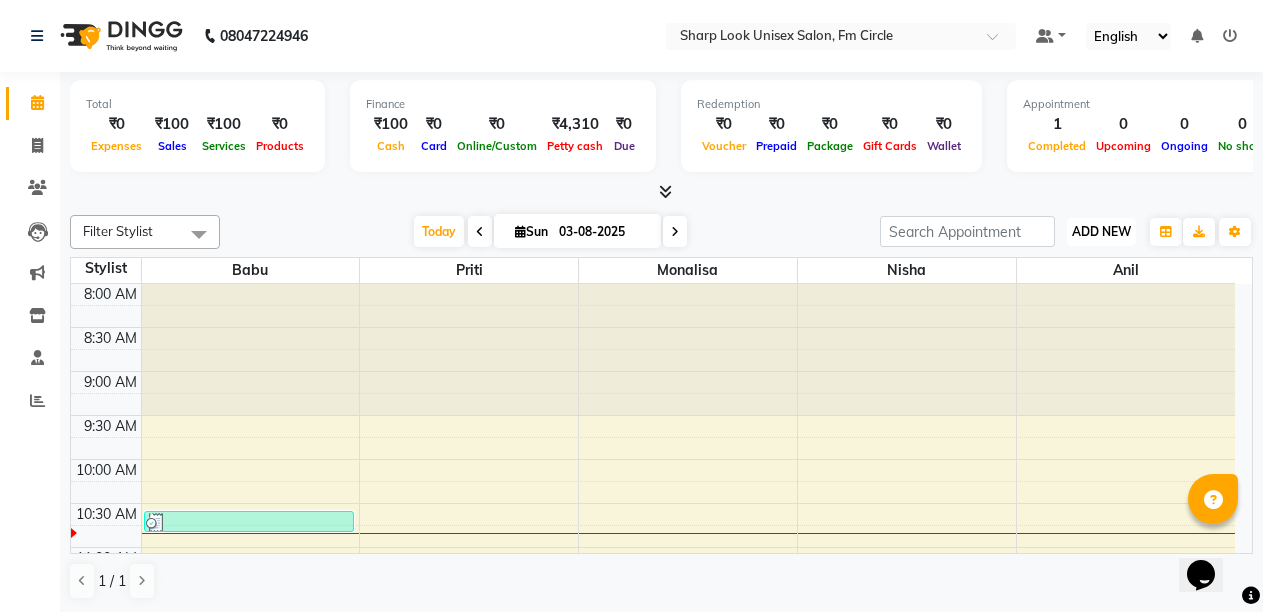 click on "ADD NEW Toggle Dropdown" at bounding box center (1101, 232) 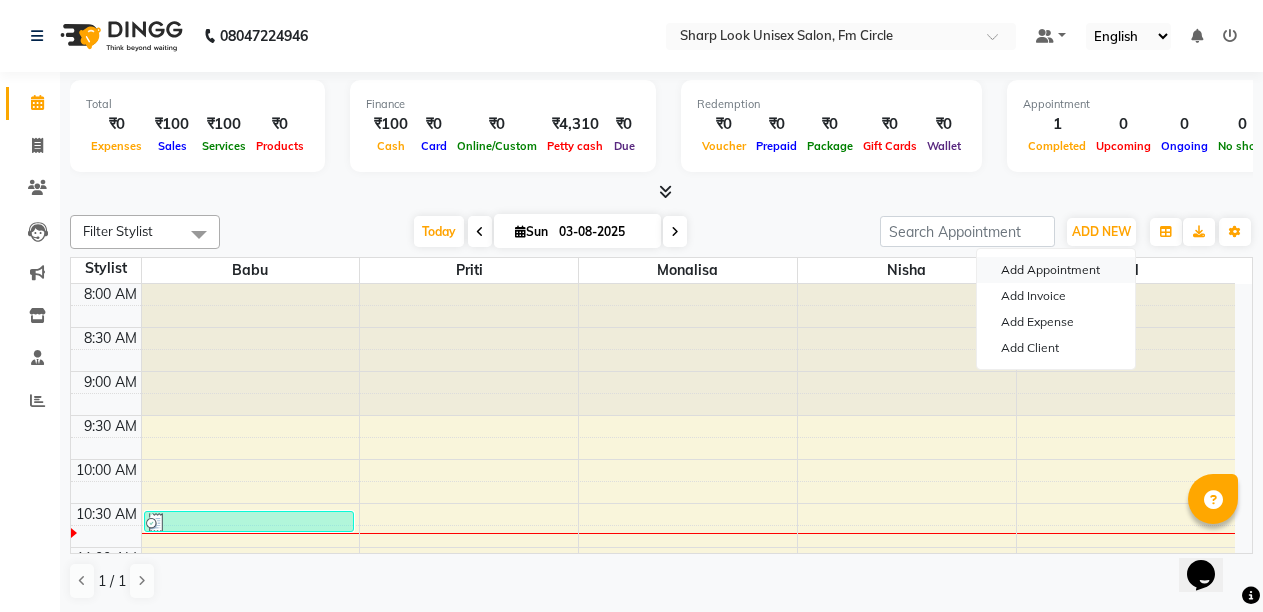 click on "Add Appointment" at bounding box center (1056, 270) 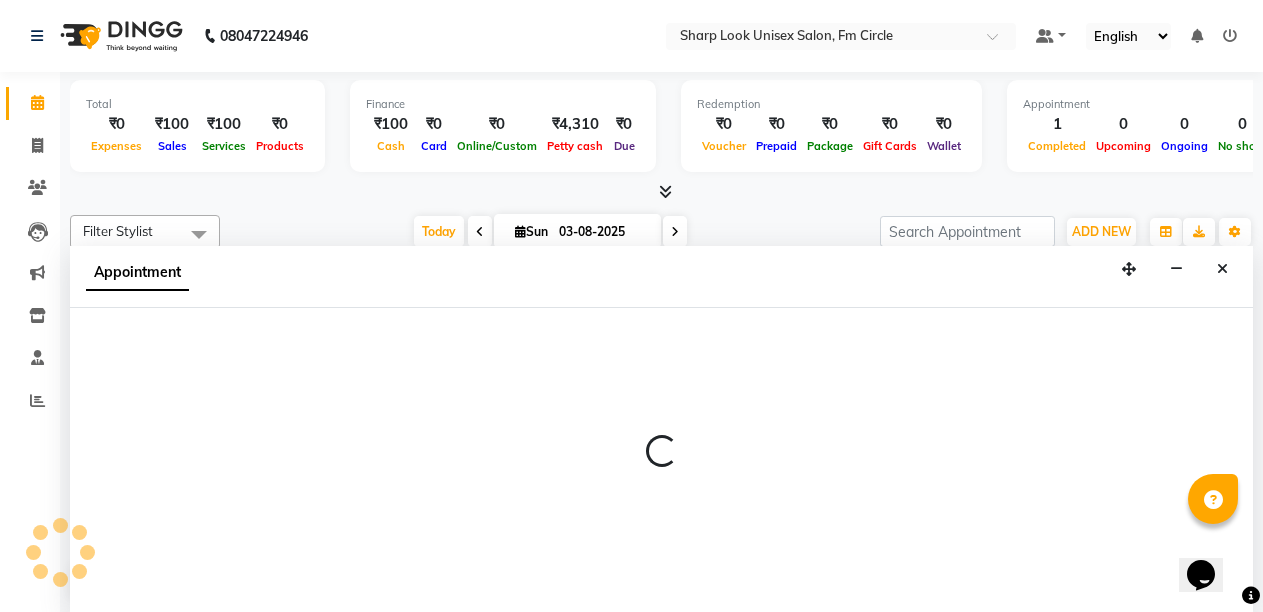 scroll, scrollTop: 1, scrollLeft: 0, axis: vertical 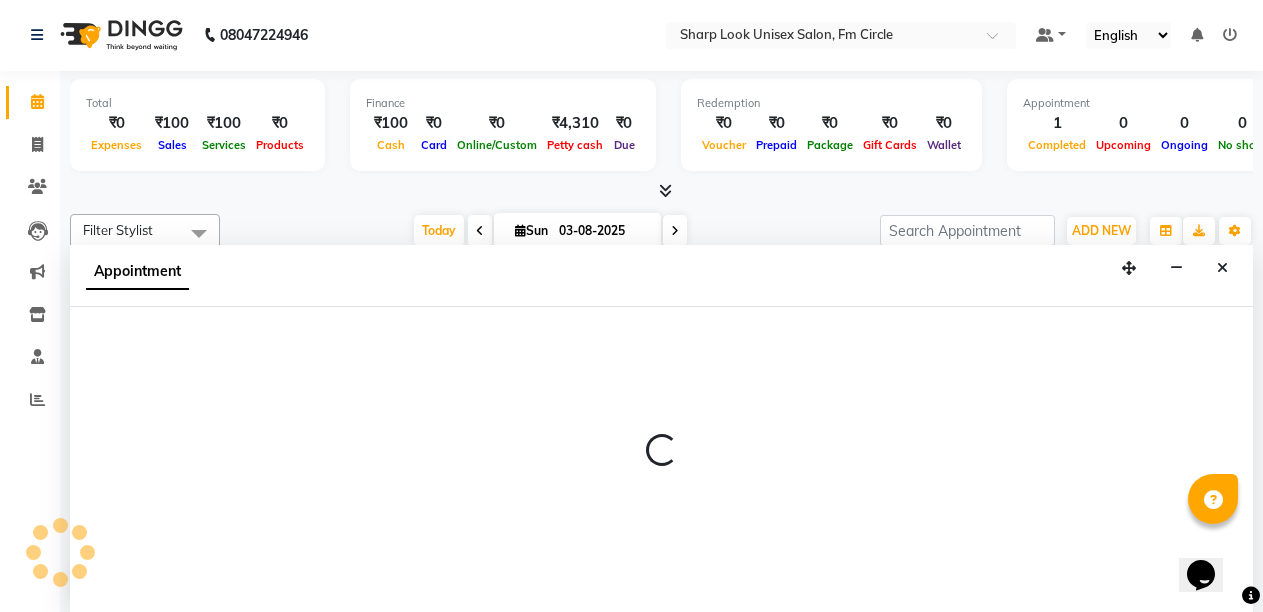 select on "540" 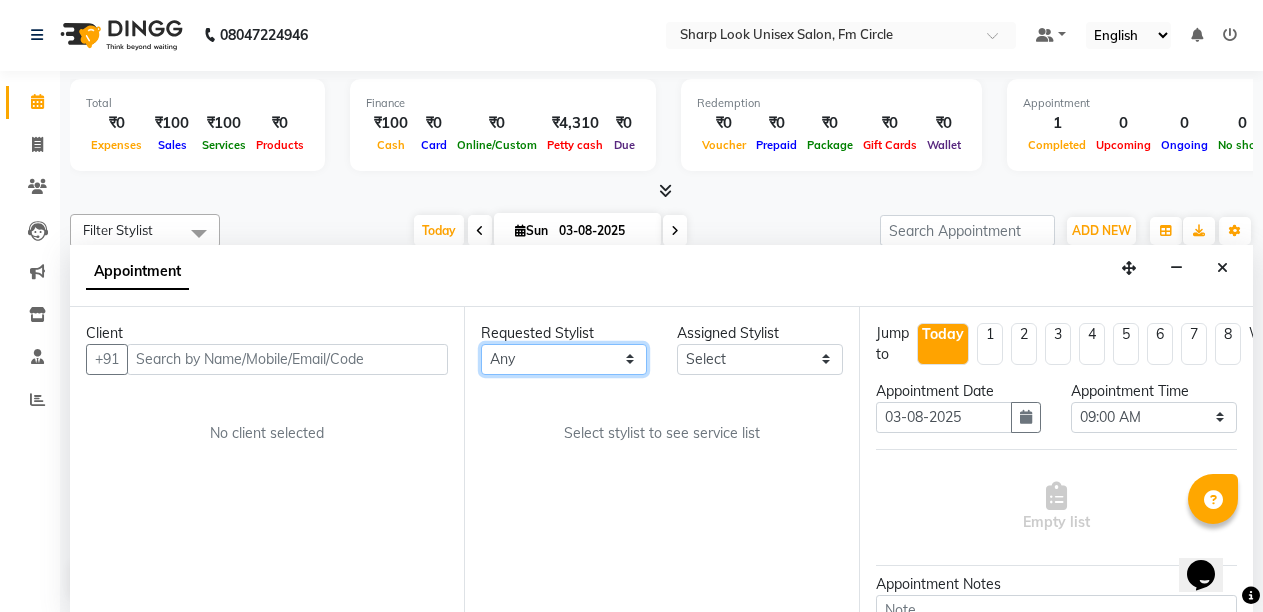 click on "Any Anil Babu Monalisa  Nisha Priti" at bounding box center (564, 359) 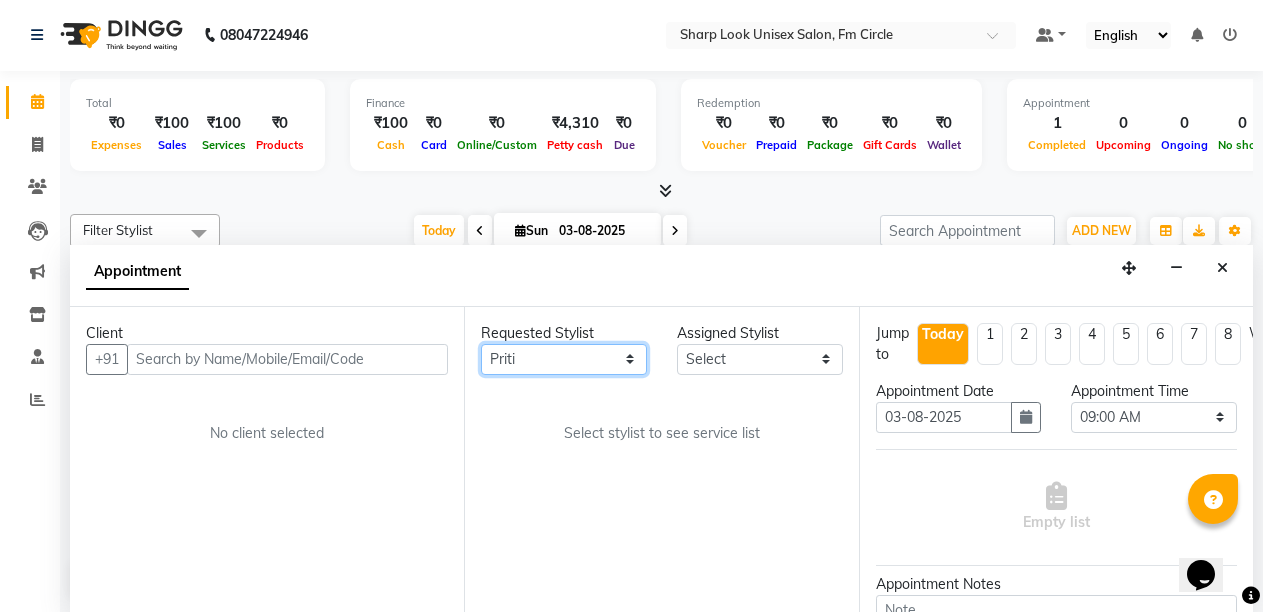 click on "Any Anil Babu Monalisa  Nisha Priti" at bounding box center (564, 359) 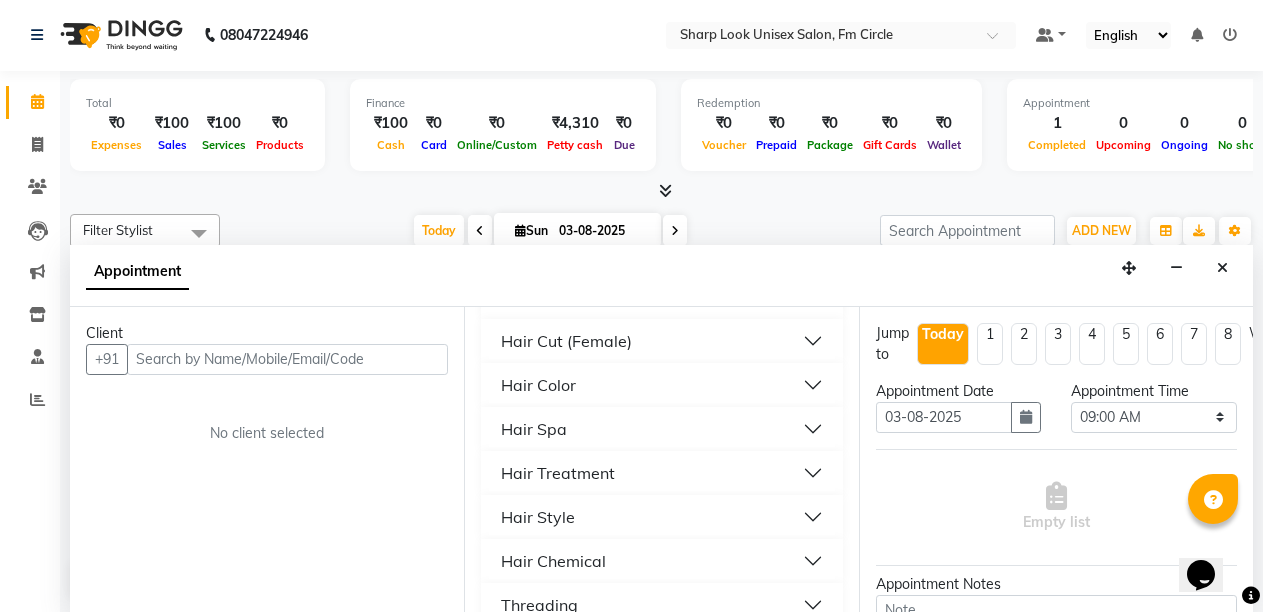 scroll, scrollTop: 230, scrollLeft: 0, axis: vertical 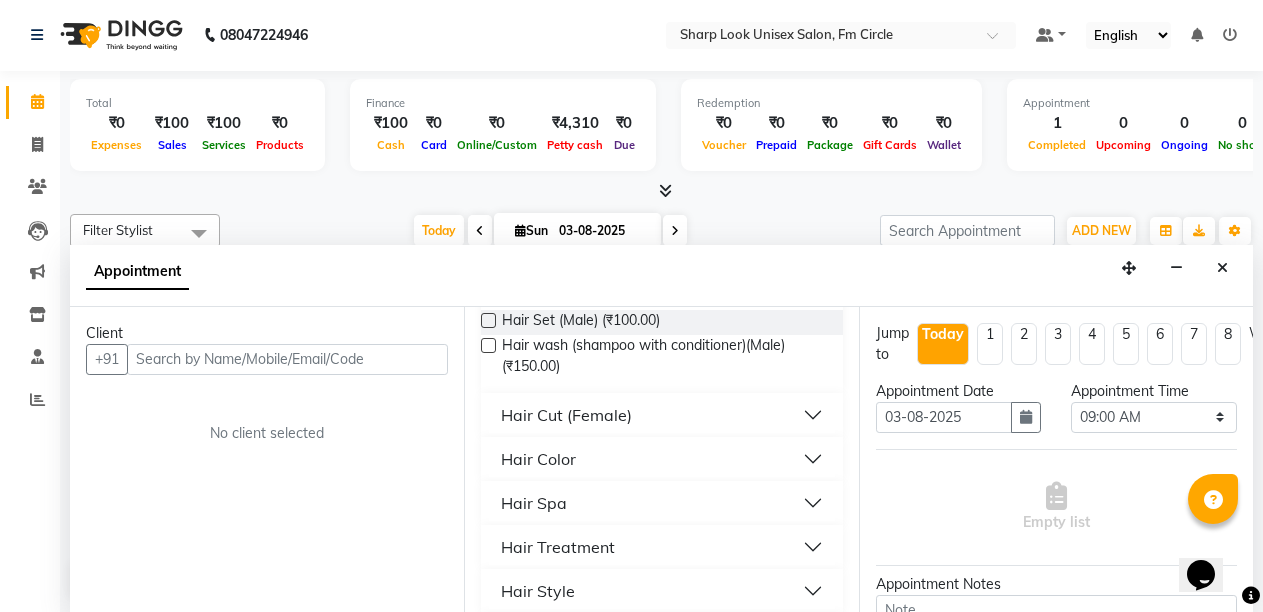 click on "Hair Color" at bounding box center (538, 459) 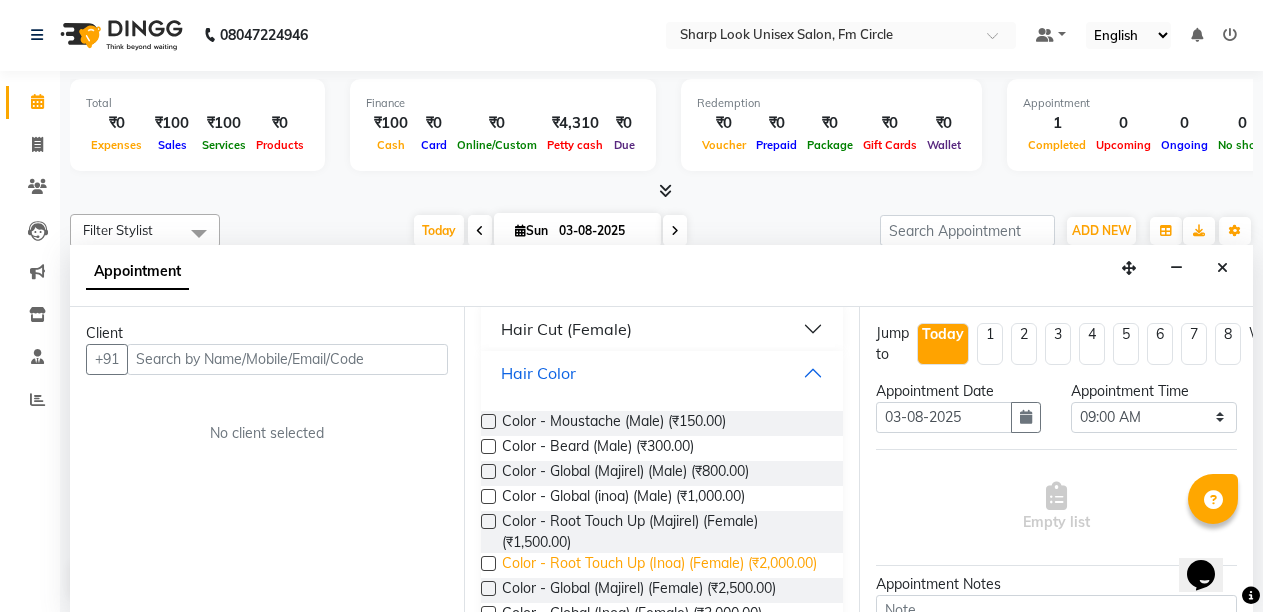 scroll, scrollTop: 430, scrollLeft: 0, axis: vertical 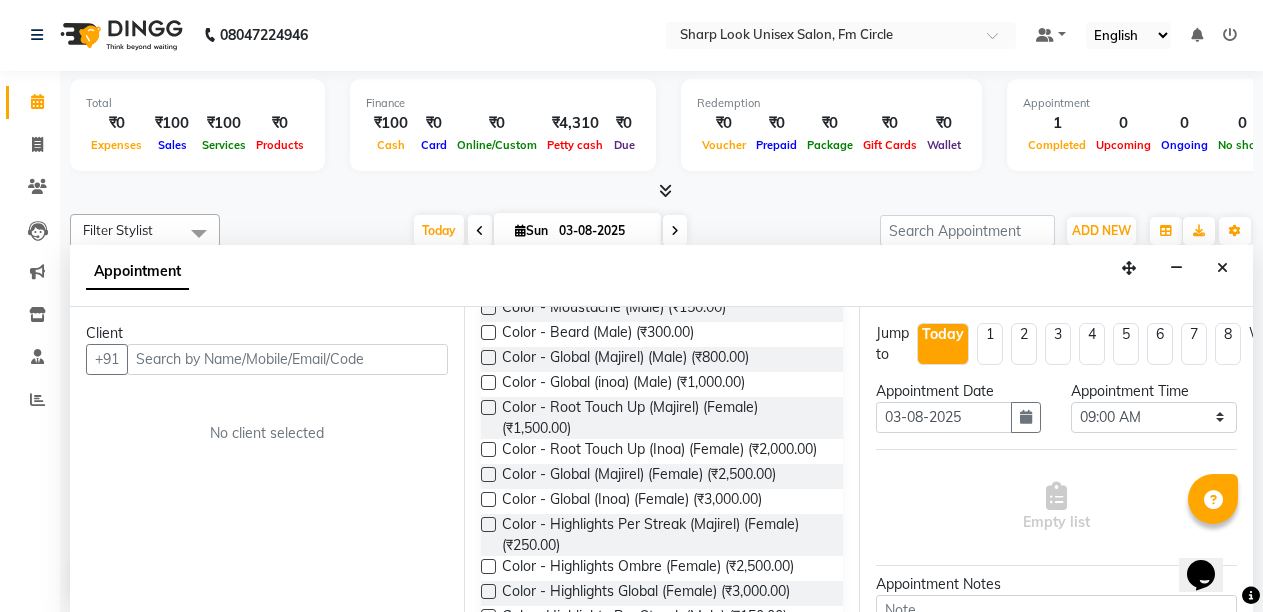 click on "Requested Stylist Any Anil Babu Monalisa  Nisha Priti Assigned Stylist Select Anil Babu Monalisa  Nisha Priti Select Services    Hair Cut (Male) Hair wash (Male) (₹100.00) Hair wash (Keratin Shampoo) (Male) (₹200.00) Hair Set (Male) (₹100.00) Hair wash (shampoo with conditioner)(Male) (₹150.00)    Hair Cut (Female)    Hair Color Color - Moustache (Male) (₹150.00) Color - Beard (Male) (₹300.00) Color - Global (Majirel) (Male) (₹800.00) Color - Global (inoa) (Male) (₹1,000.00) Color - Root Touch Up (Majirel) (Female) (₹1,500.00) Color - Root Touch Up (Inoa) (Female) (₹2,000.00) Color - Global (Majirel) (Female) (₹2,500.00) Color - Global (Inoa) (Female) (₹3,000.00) Color - Highlights Per Streak (Majirel) (Female) (₹250.00) Color - Highlights Ombre (Female) (₹2,500.00) Color - Highlights Global (Female) (₹3,000.00) Color- Highlights Per Streak (Male) (₹150.00) Color-Balayage (Majirel)(Female) (₹3,500.00)    Hair Spa    Hair Treatment    Hair Style    Hair Chemical    Threading" at bounding box center (661, 459) 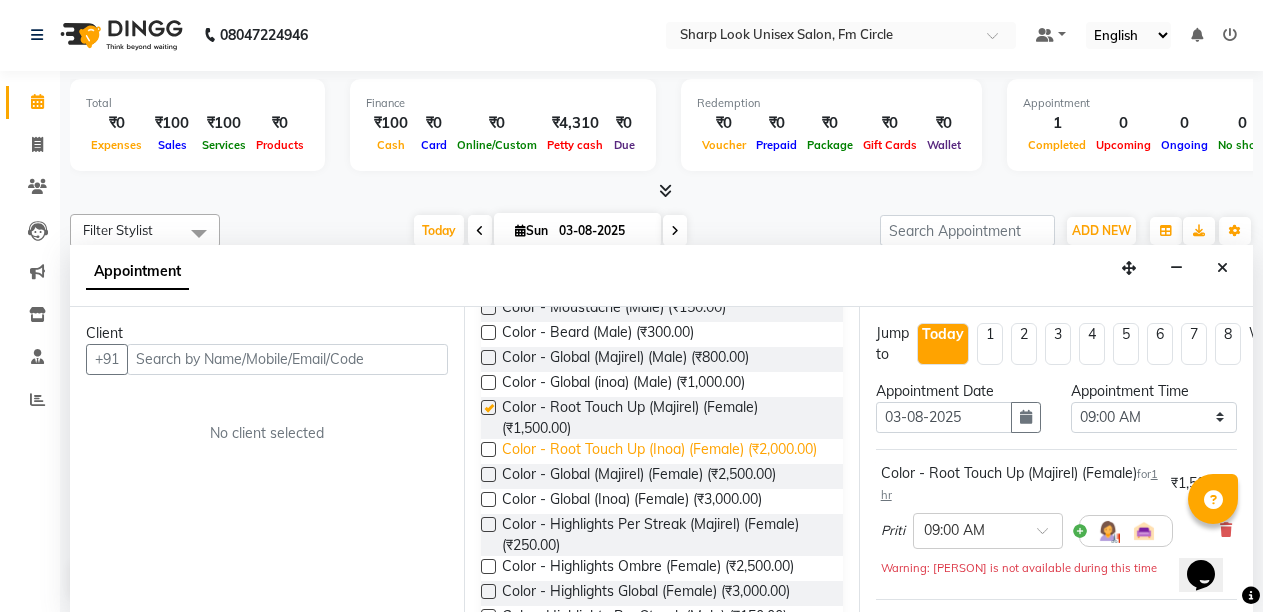 checkbox on "false" 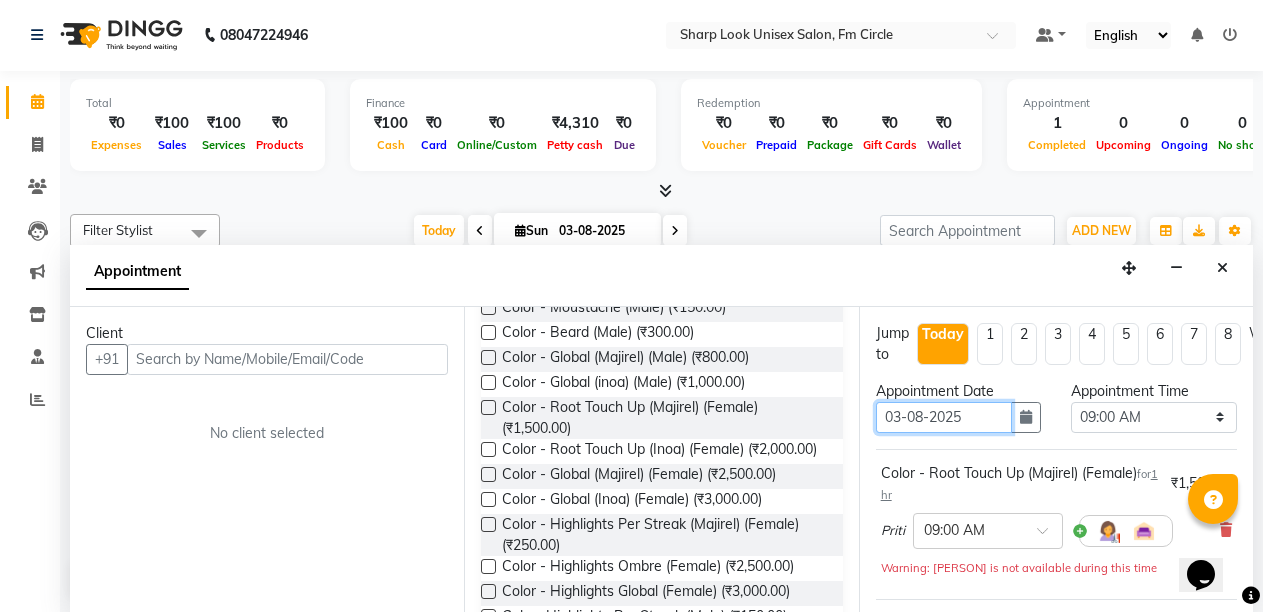 click on "03-08-2025" at bounding box center (944, 417) 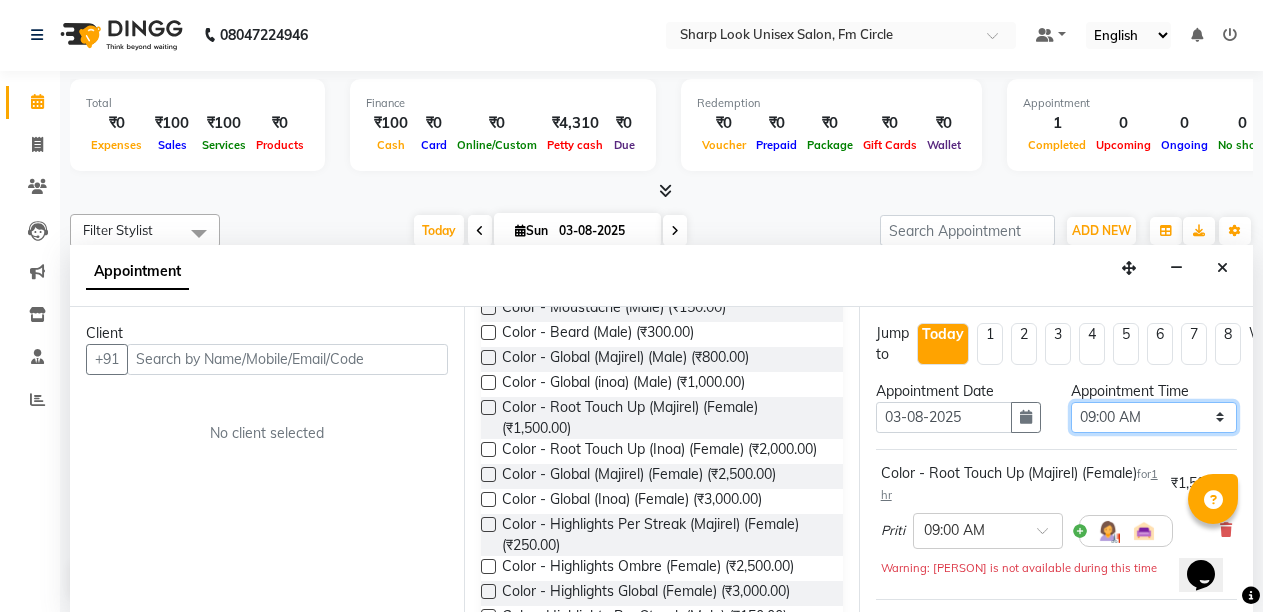 click on "Select 09:00 AM 09:15 AM 09:30 AM 09:45 AM 10:00 AM 10:15 AM 10:30 AM 10:45 AM 11:00 AM 11:15 AM 11:30 AM 11:45 AM 12:00 PM 12:15 PM 12:30 PM 12:45 PM 01:00 PM 01:15 PM 01:30 PM 01:45 PM 02:00 PM 02:15 PM 02:30 PM 02:45 PM 03:00 PM 03:15 PM 03:30 PM 03:45 PM 04:00 PM 04:15 PM 04:30 PM 04:45 PM 05:00 PM 05:15 PM 05:30 PM 05:45 PM 06:00 PM 06:15 PM 06:30 PM 06:45 PM 07:00 PM 07:15 PM 07:30 PM 07:45 PM 08:00 PM 08:15 PM 08:30 PM 08:45 PM 09:00 PM 09:15 PM 09:30 PM 09:45 PM 10:00 PM 10:15 PM 10:30 PM 10:45 PM 11:00 PM" at bounding box center (1154, 417) 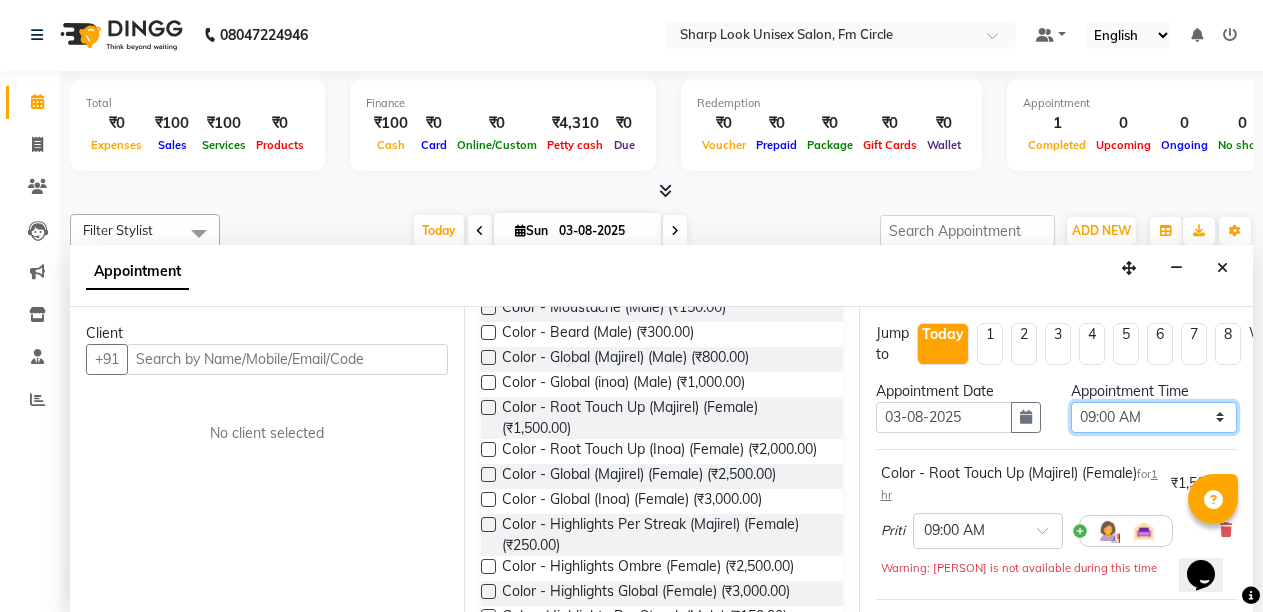 select on "960" 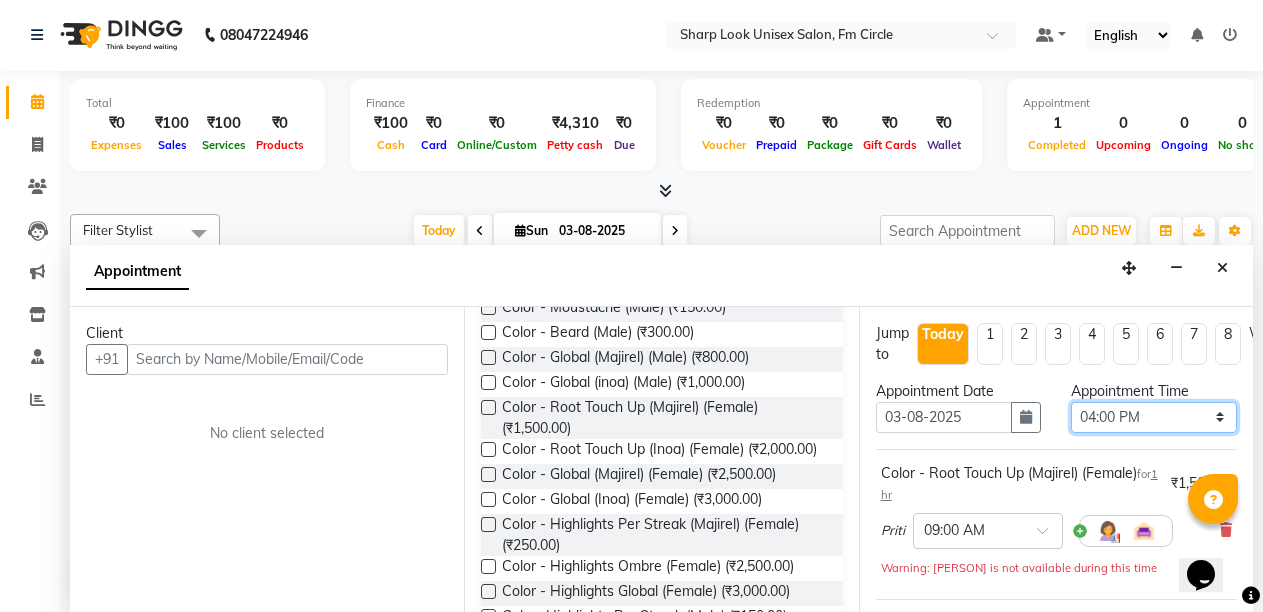 click on "Select 09:00 AM 09:15 AM 09:30 AM 09:45 AM 10:00 AM 10:15 AM 10:30 AM 10:45 AM 11:00 AM 11:15 AM 11:30 AM 11:45 AM 12:00 PM 12:15 PM 12:30 PM 12:45 PM 01:00 PM 01:15 PM 01:30 PM 01:45 PM 02:00 PM 02:15 PM 02:30 PM 02:45 PM 03:00 PM 03:15 PM 03:30 PM 03:45 PM 04:00 PM 04:15 PM 04:30 PM 04:45 PM 05:00 PM 05:15 PM 05:30 PM 05:45 PM 06:00 PM 06:15 PM 06:30 PM 06:45 PM 07:00 PM 07:15 PM 07:30 PM 07:45 PM 08:00 PM 08:15 PM 08:30 PM 08:45 PM 09:00 PM 09:15 PM 09:30 PM 09:45 PM 10:00 PM 10:15 PM 10:30 PM 10:45 PM 11:00 PM" at bounding box center [1154, 417] 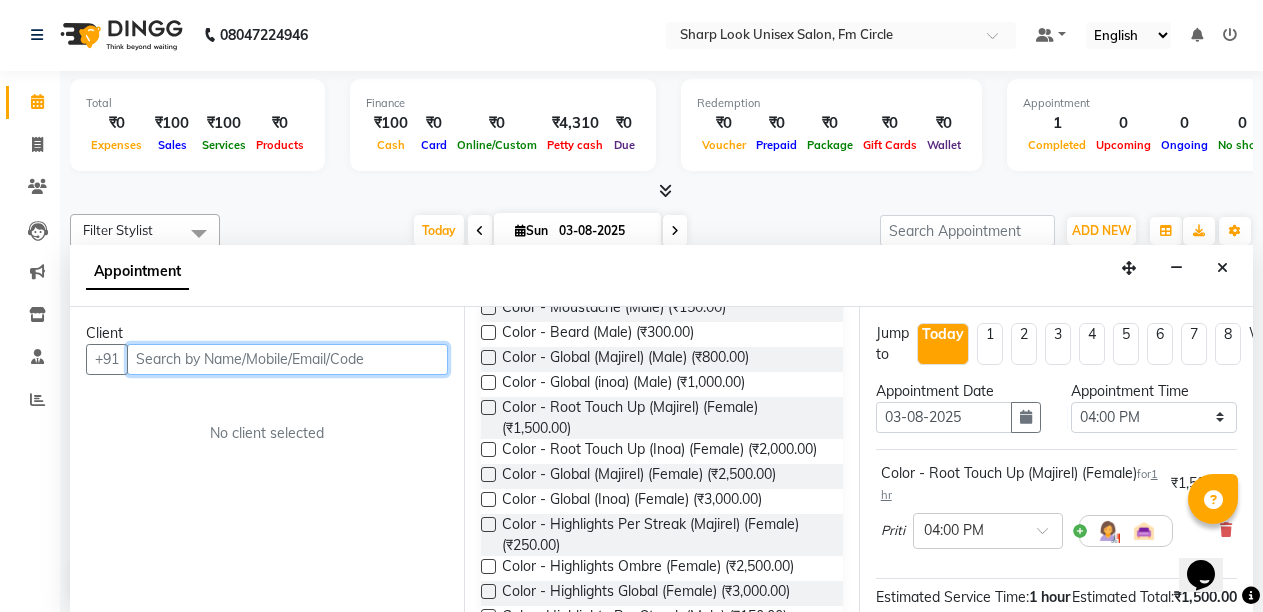 click at bounding box center (287, 359) 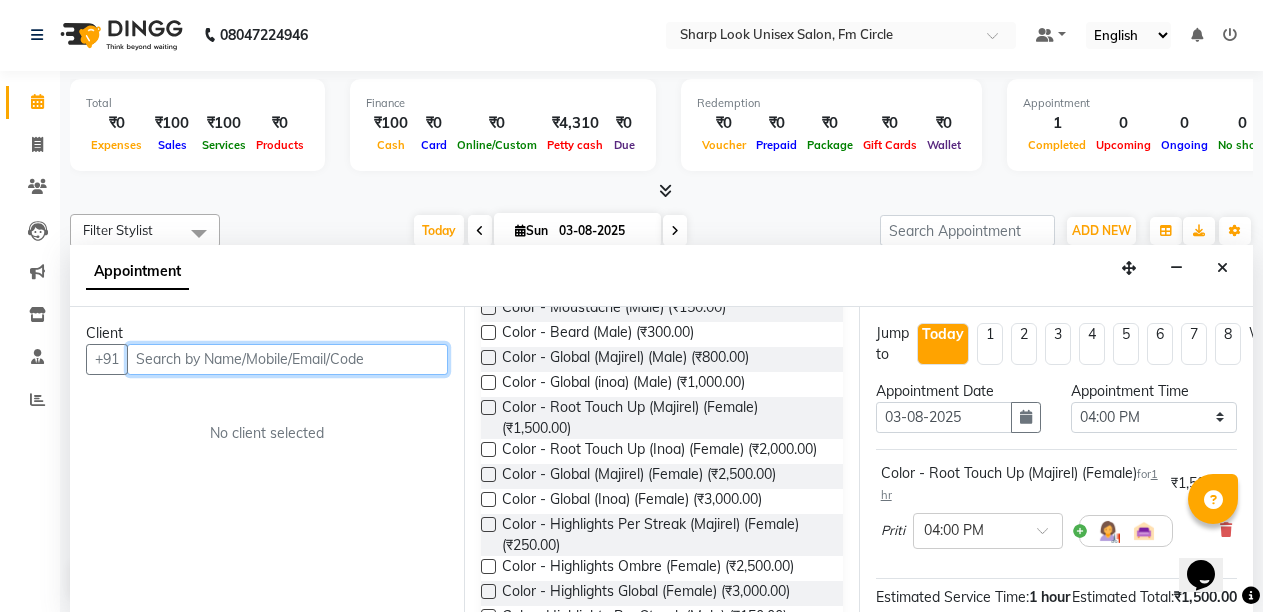 click at bounding box center [287, 359] 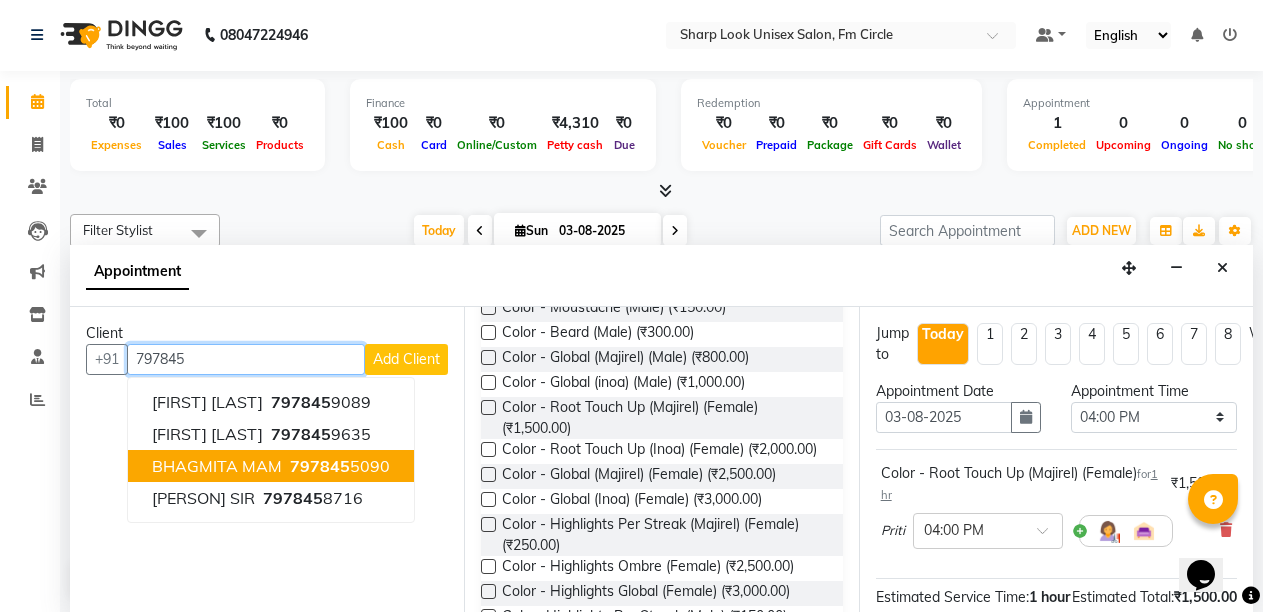 click on "BHAGMITA MAM   797845 5090" at bounding box center (271, 466) 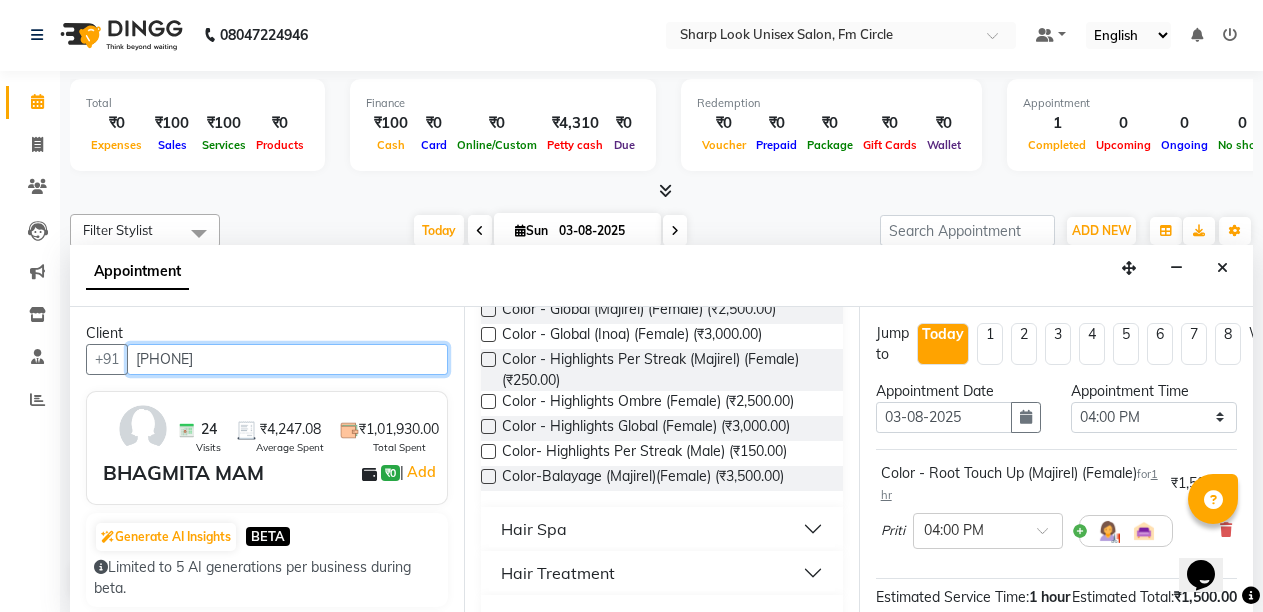 scroll, scrollTop: 630, scrollLeft: 0, axis: vertical 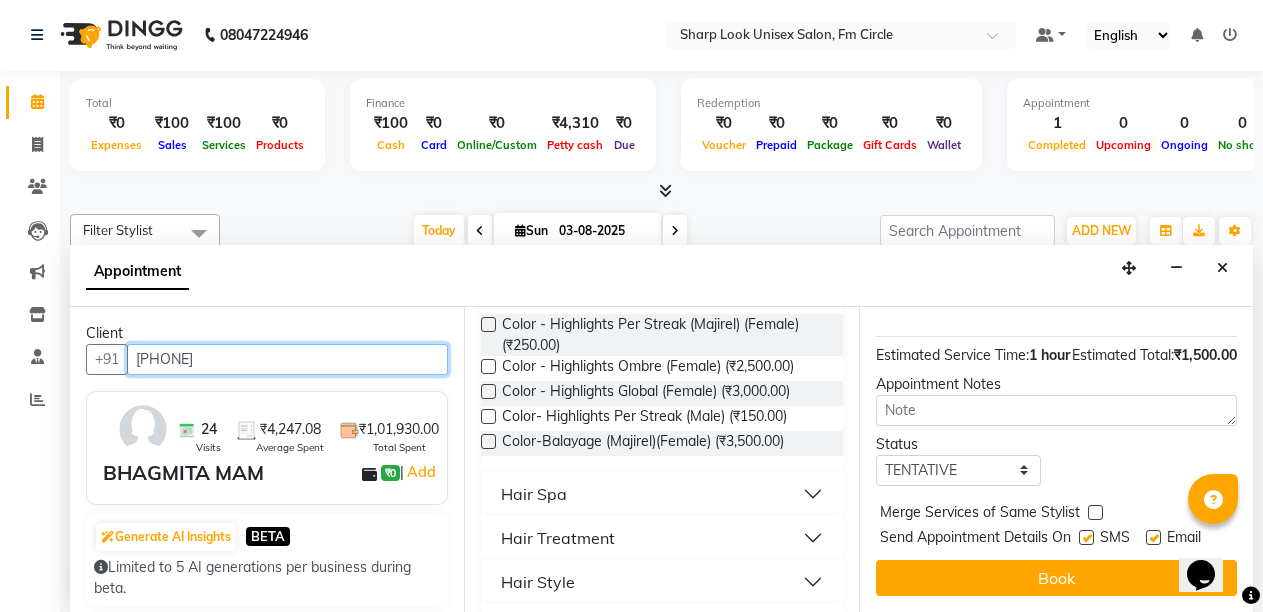type on "7978455090" 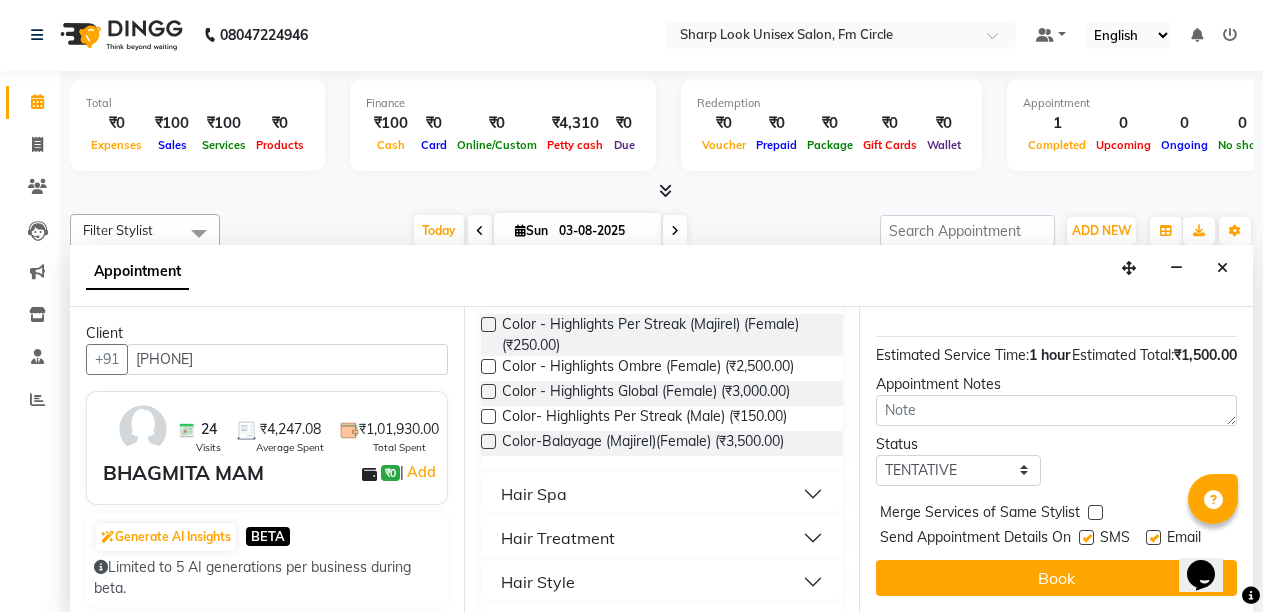 click at bounding box center (1153, 537) 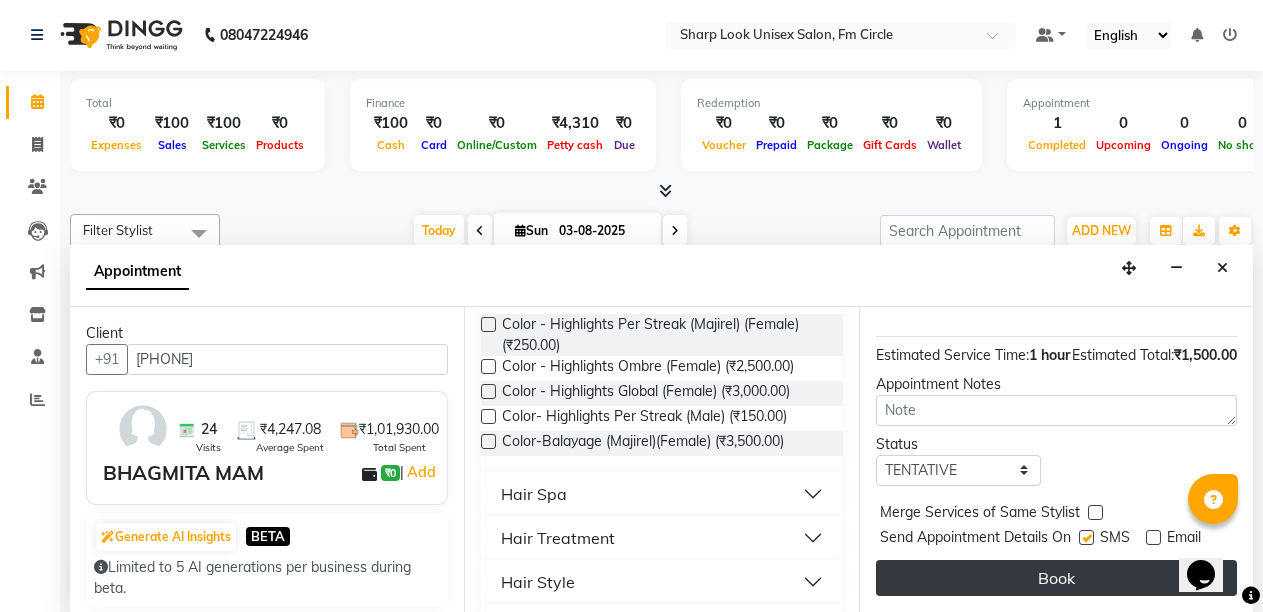 click on "Book" at bounding box center (1056, 578) 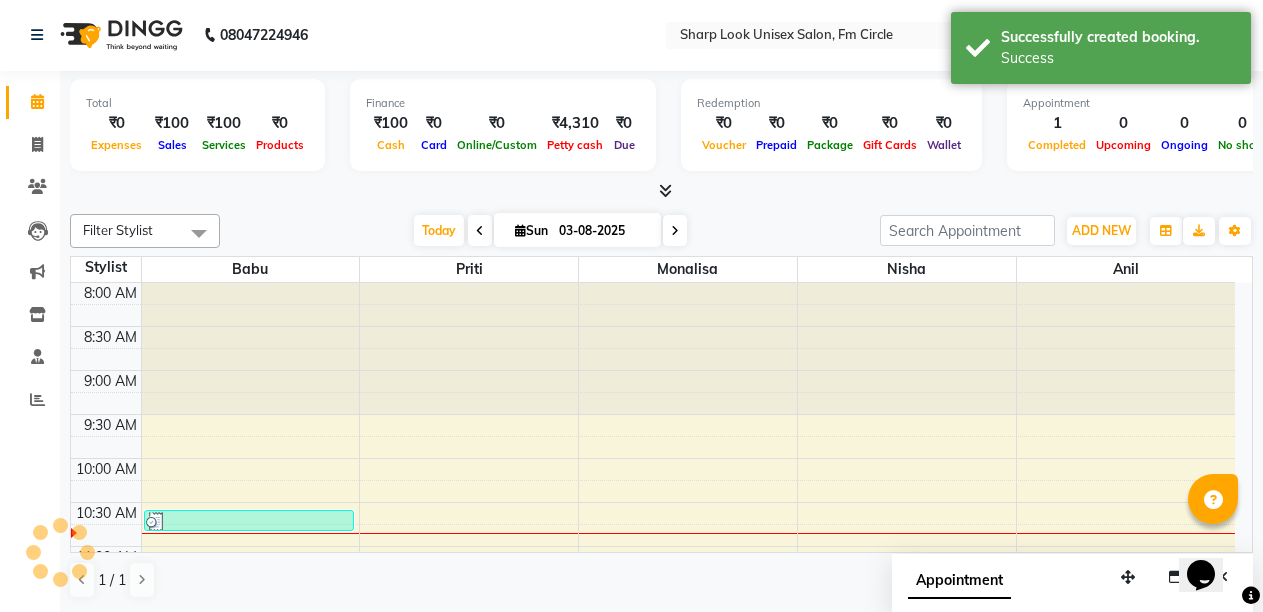scroll, scrollTop: 0, scrollLeft: 0, axis: both 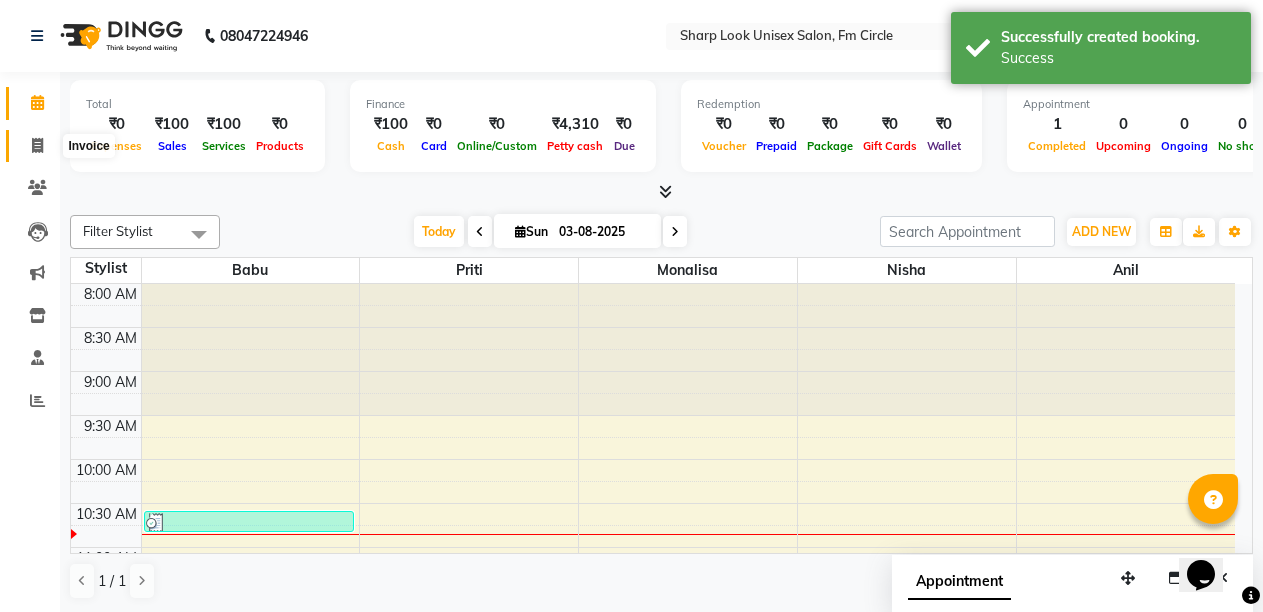 click 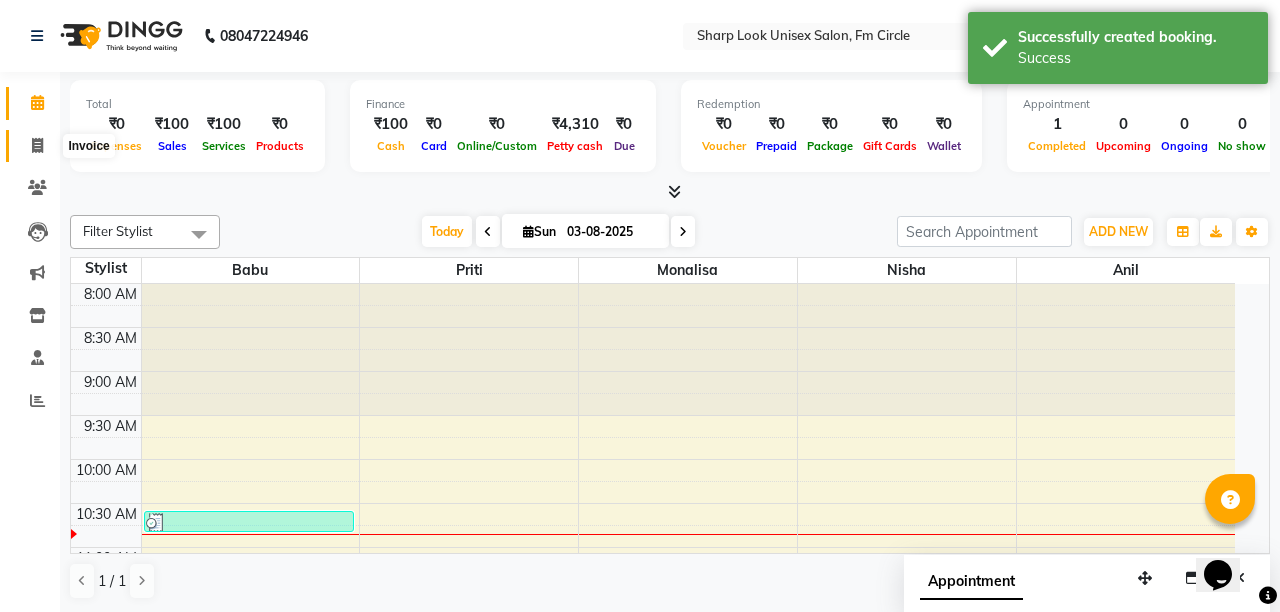 select on "service" 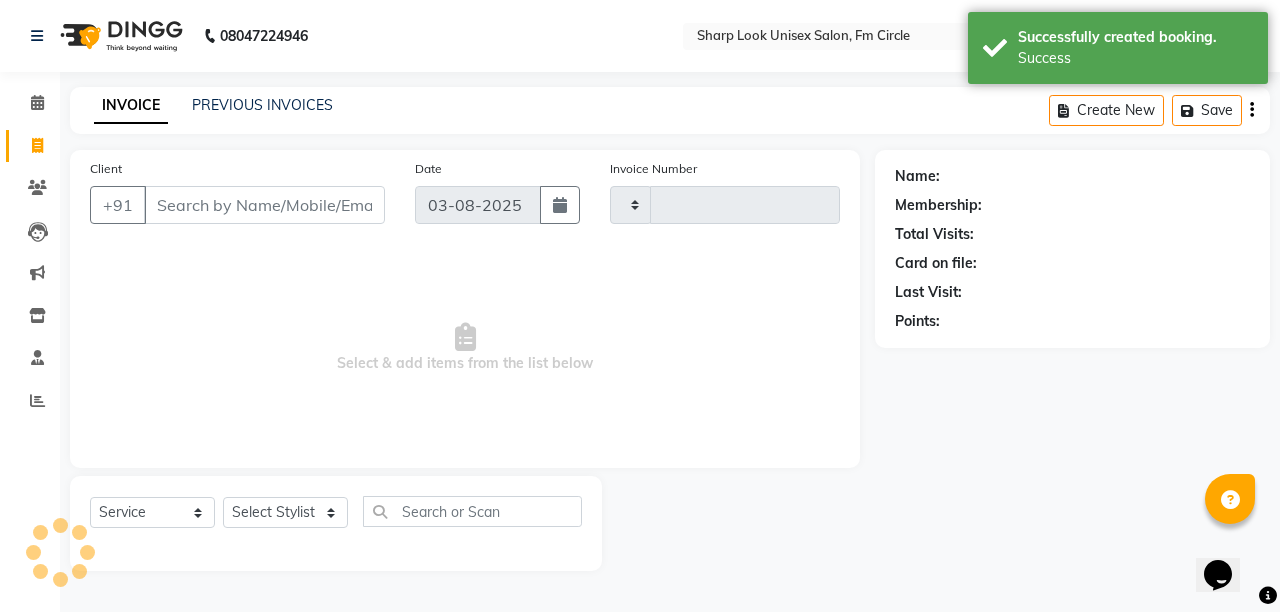 type on "1985" 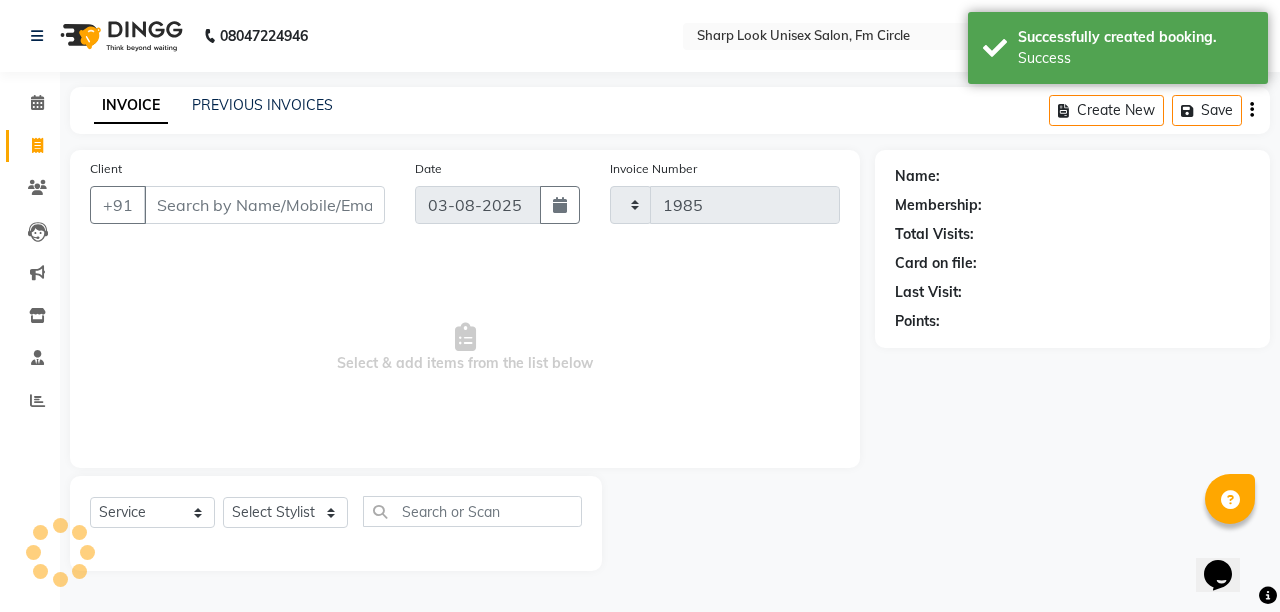 select on "804" 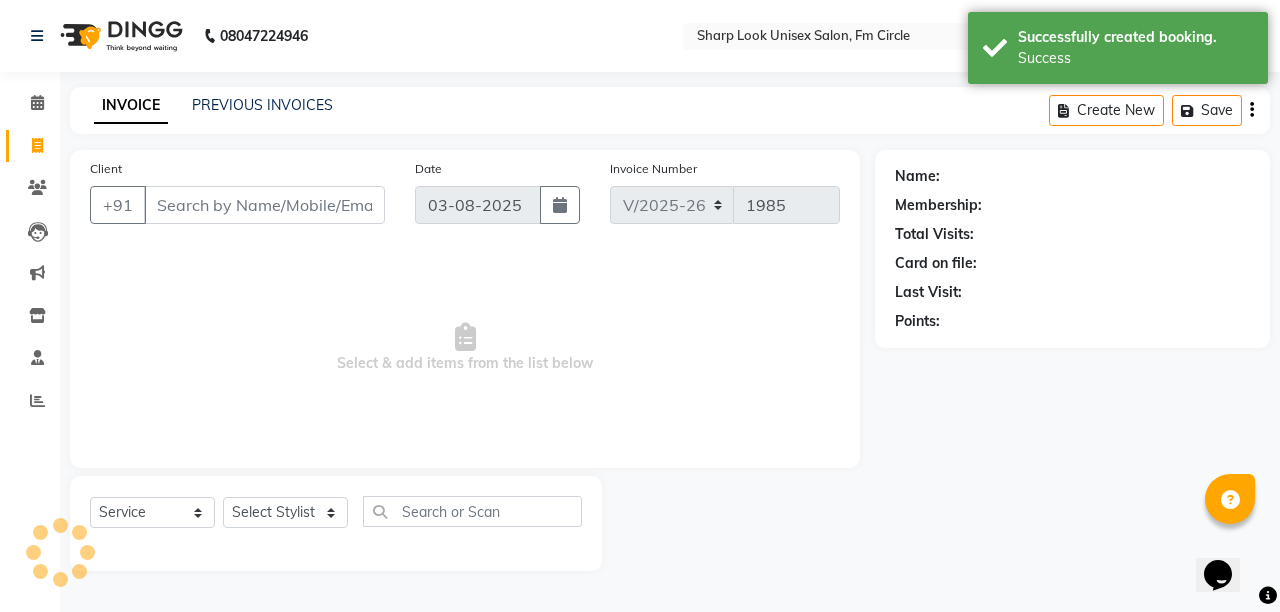 click on "Client" at bounding box center (264, 205) 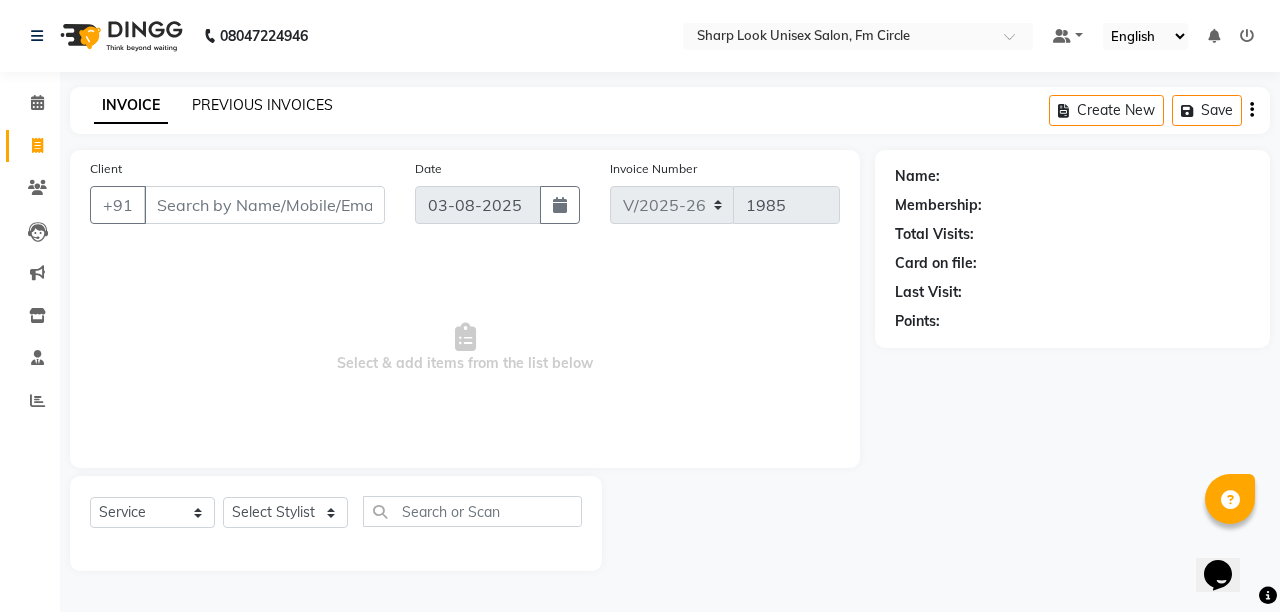 click on "PREVIOUS INVOICES" 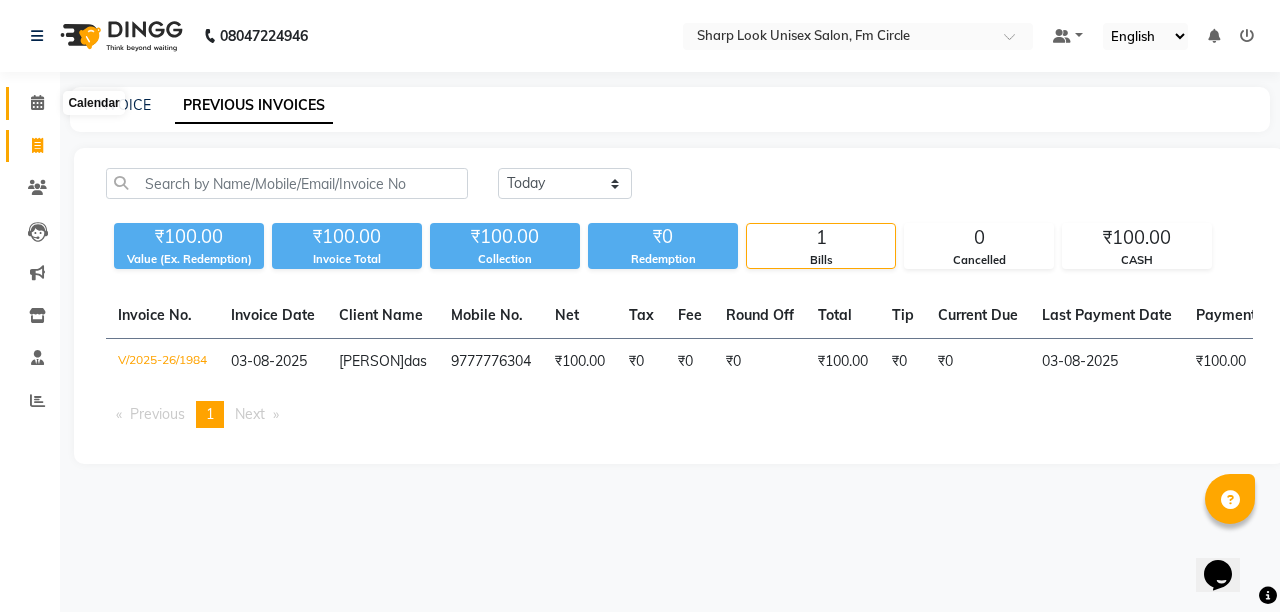 click 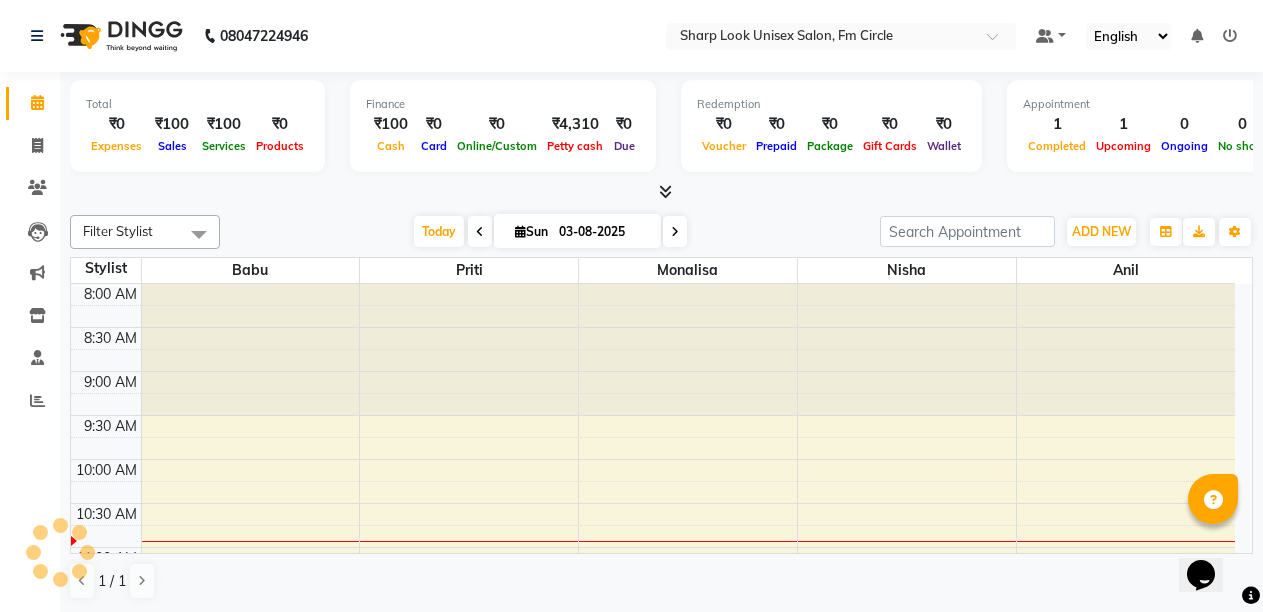 scroll, scrollTop: 0, scrollLeft: 0, axis: both 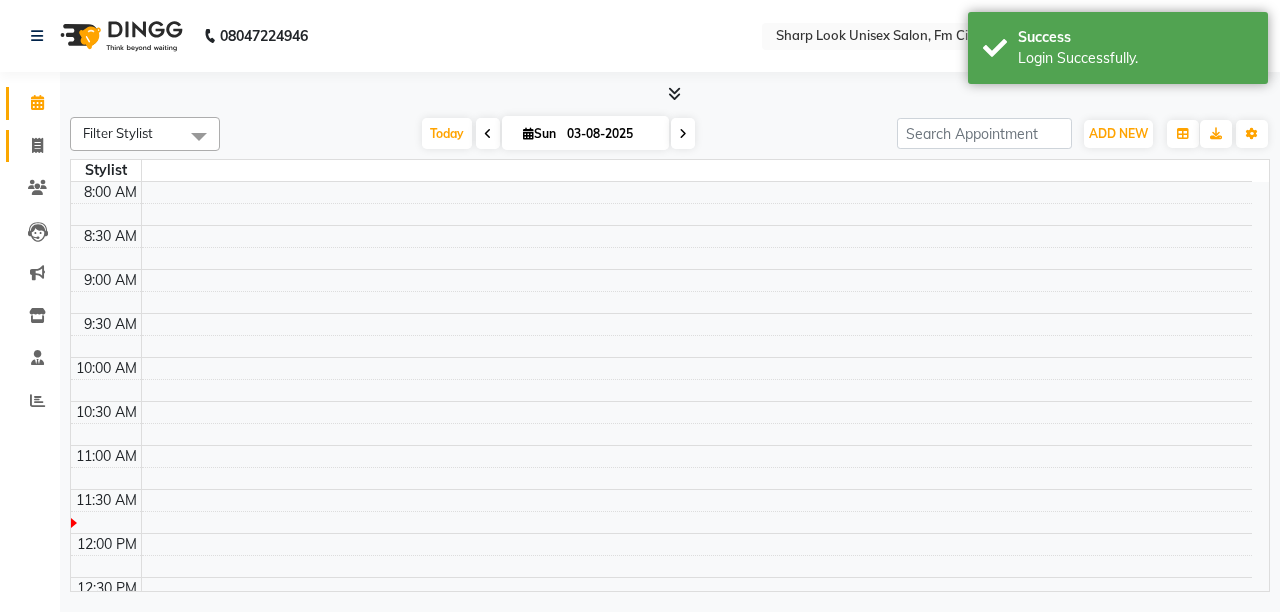 click 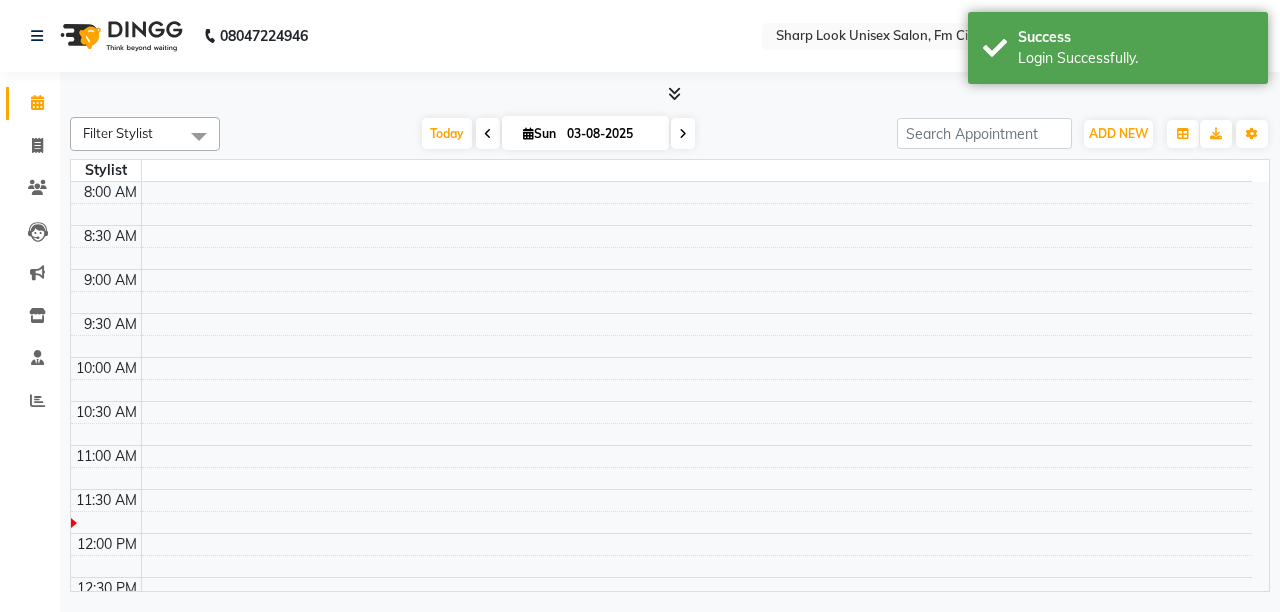 select on "service" 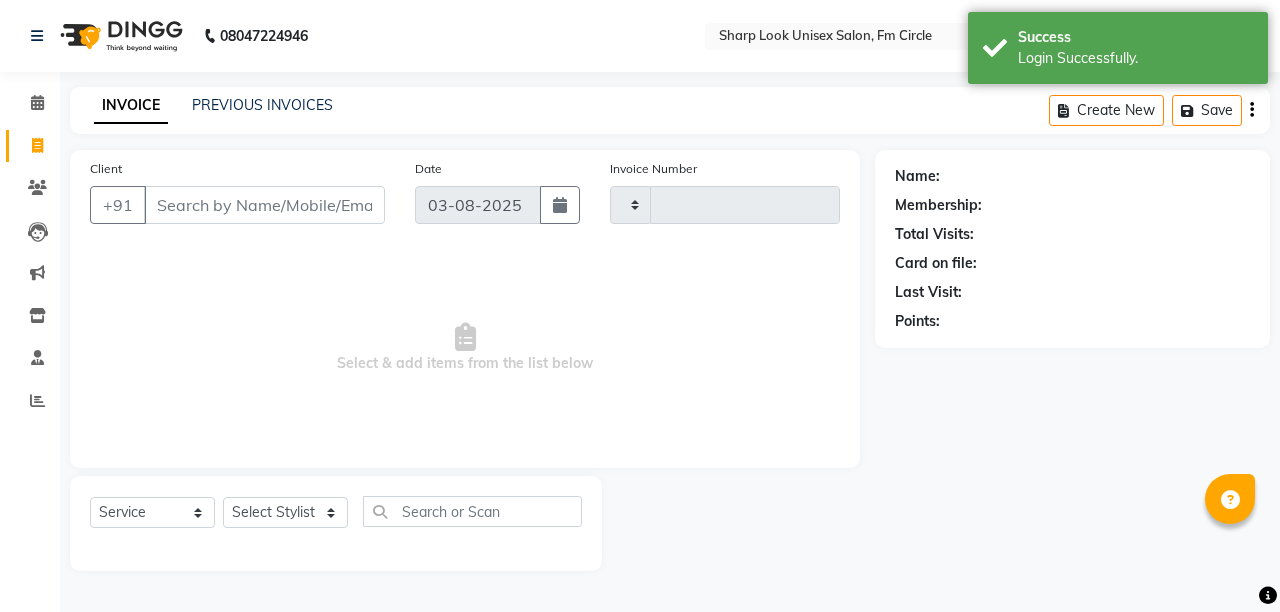 select on "en" 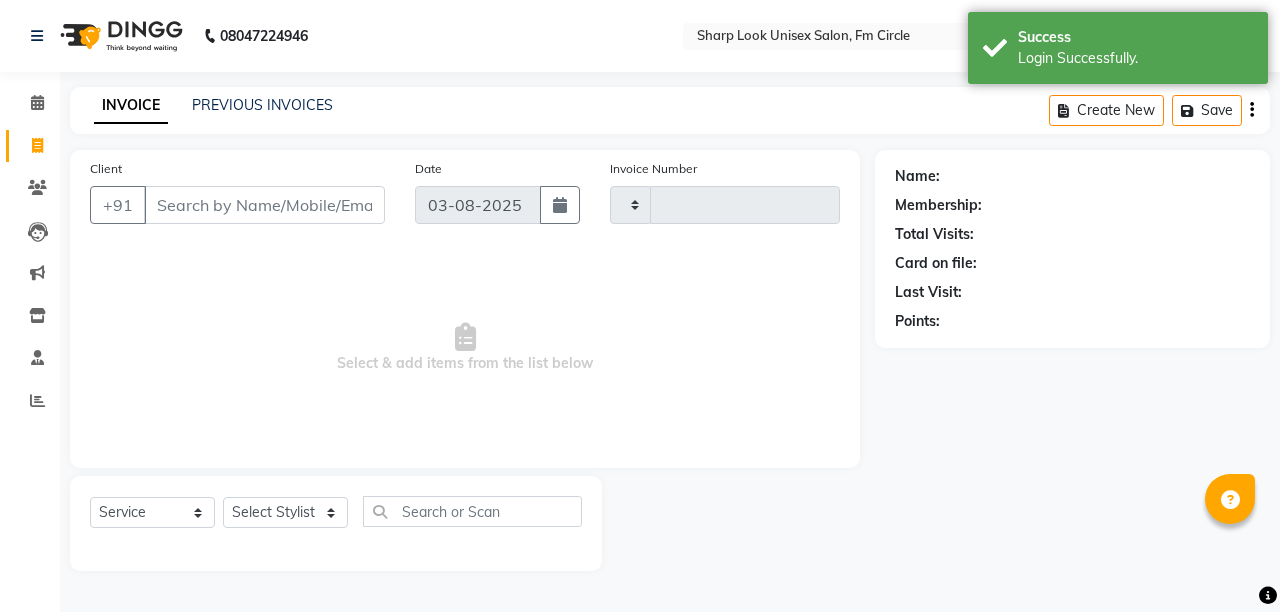 type on "1985" 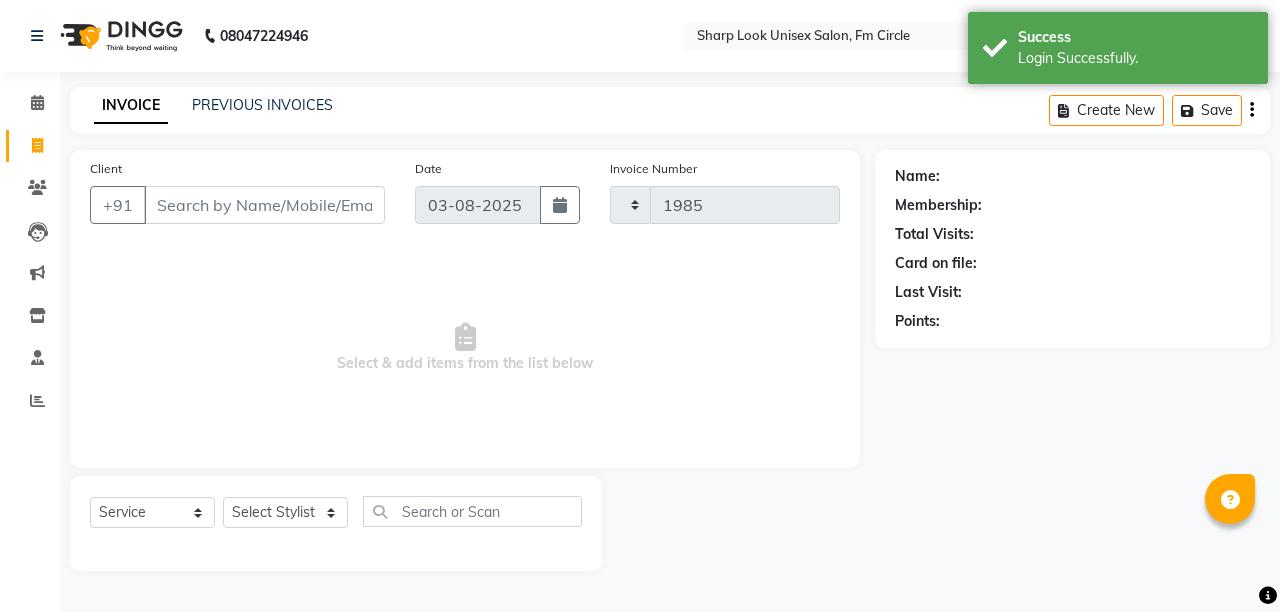 select on "804" 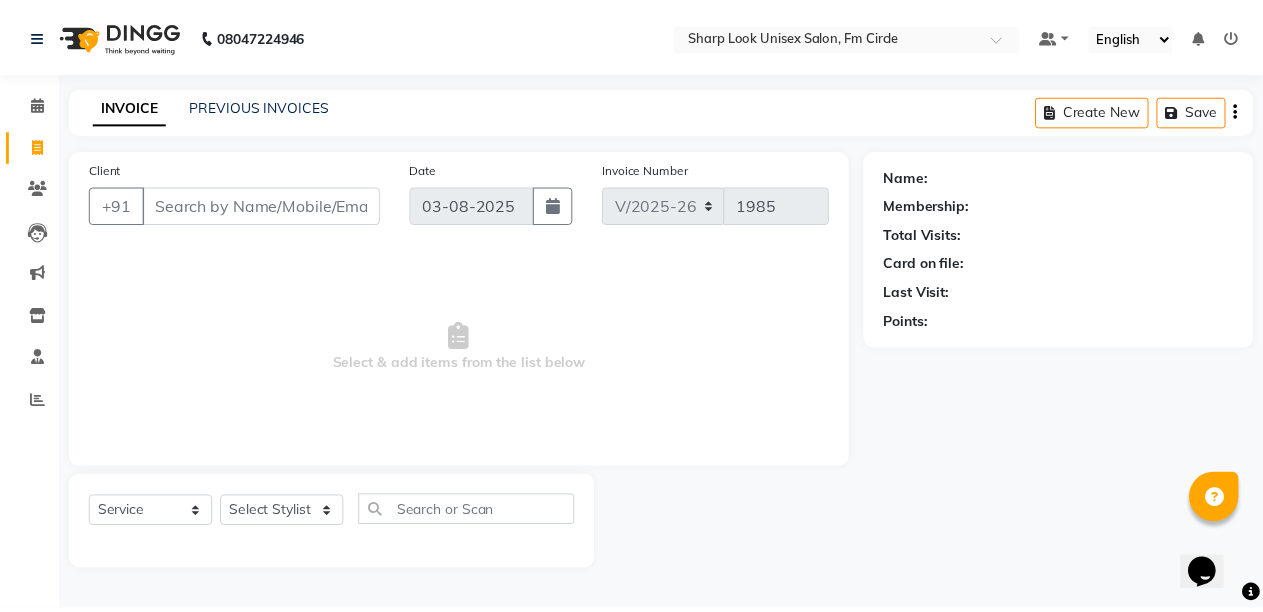 scroll, scrollTop: 0, scrollLeft: 0, axis: both 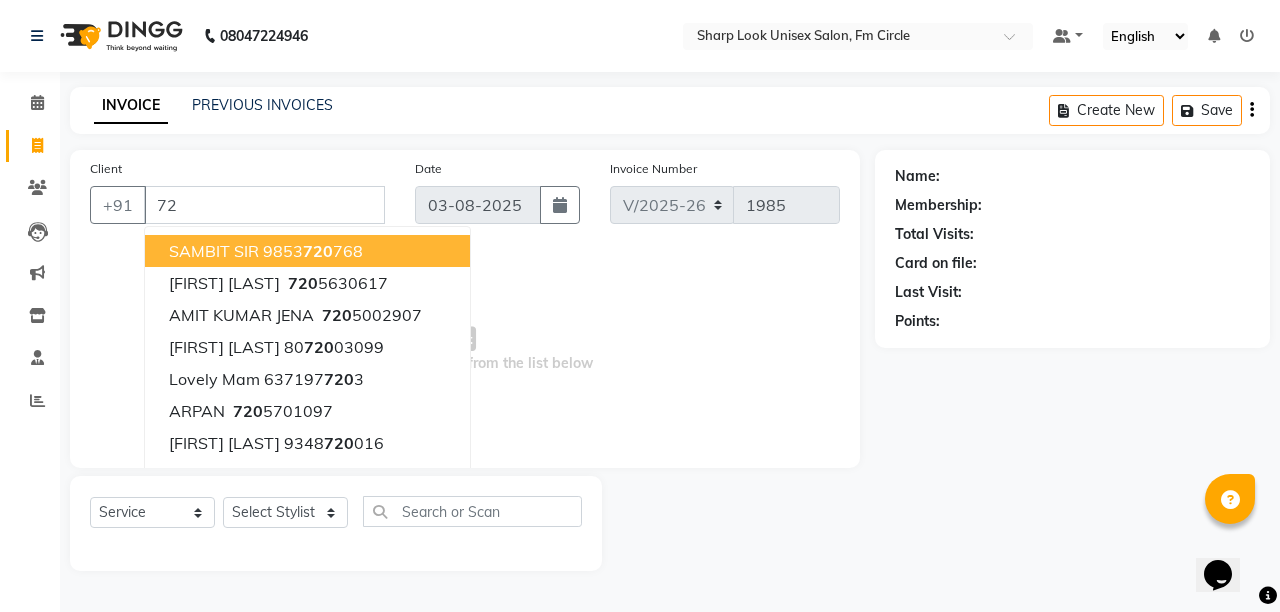 type on "7" 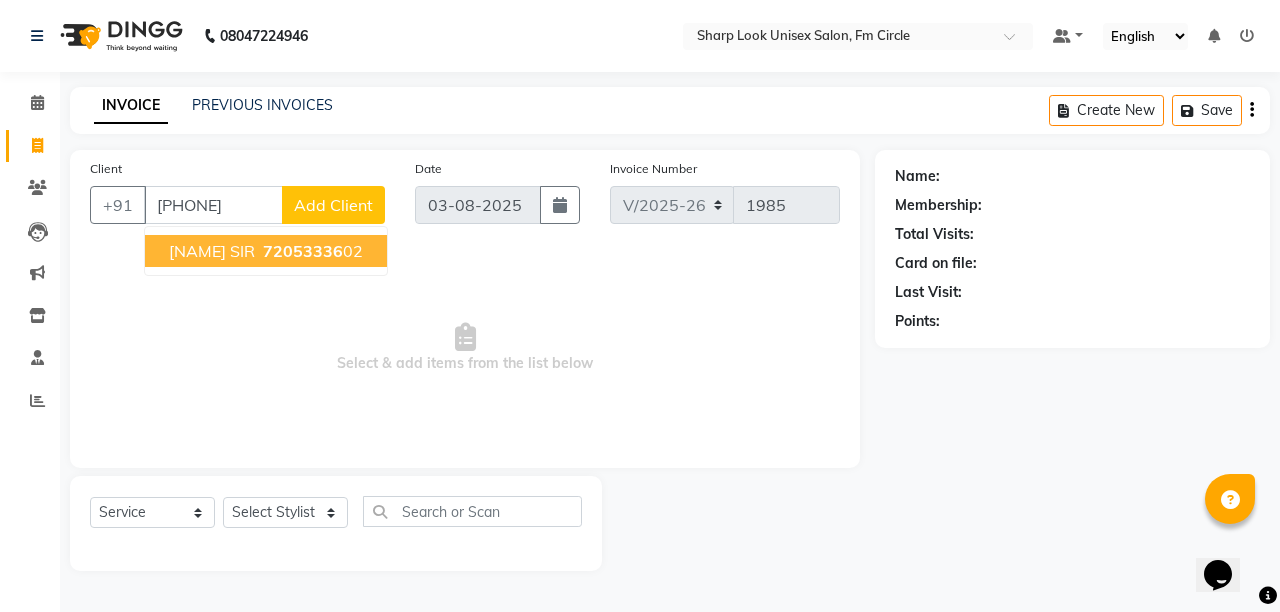 type on "[PHONE]" 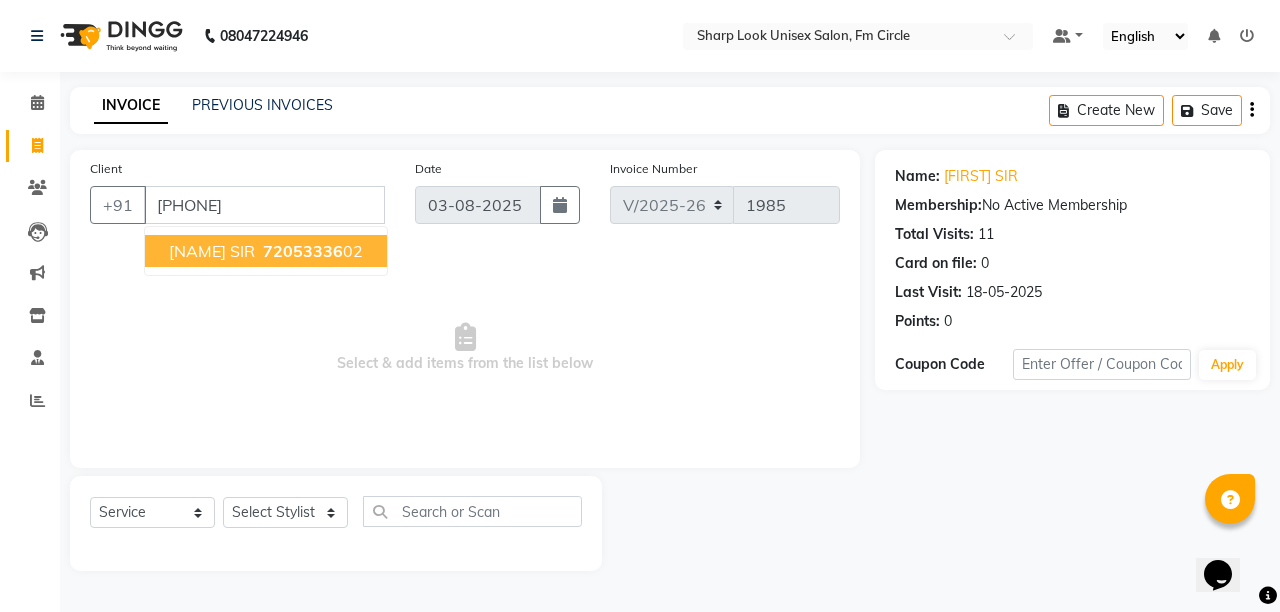 click on "[PHONE]" at bounding box center (311, 251) 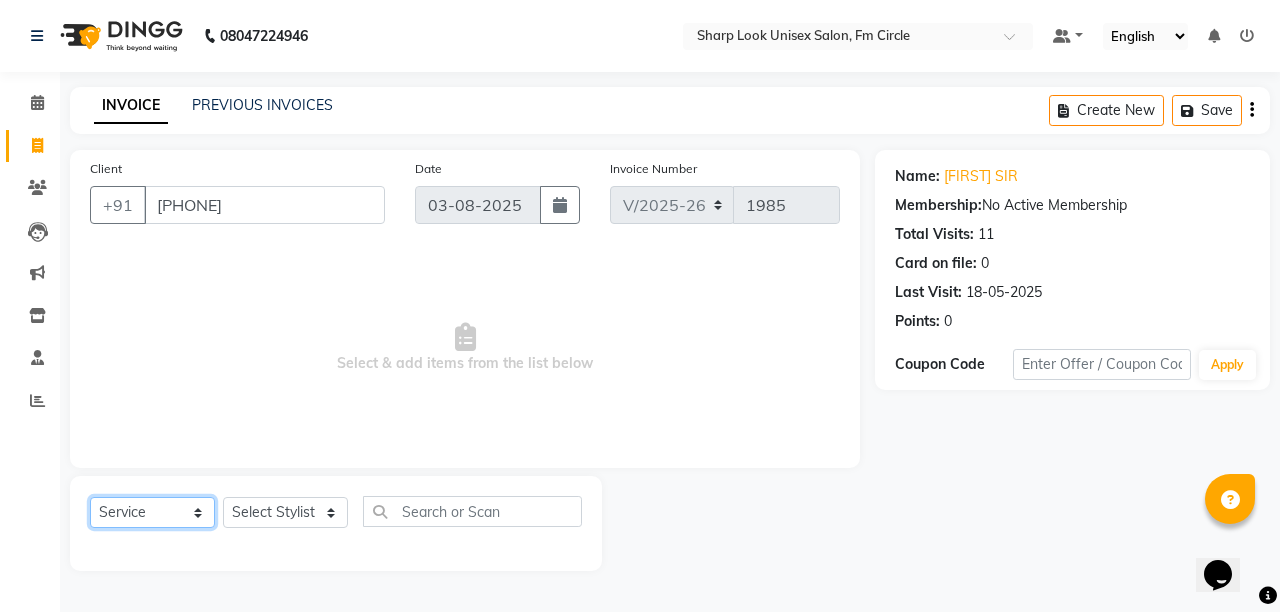 click on "Select  Service  Product  Membership  Package Voucher Prepaid Gift Card" 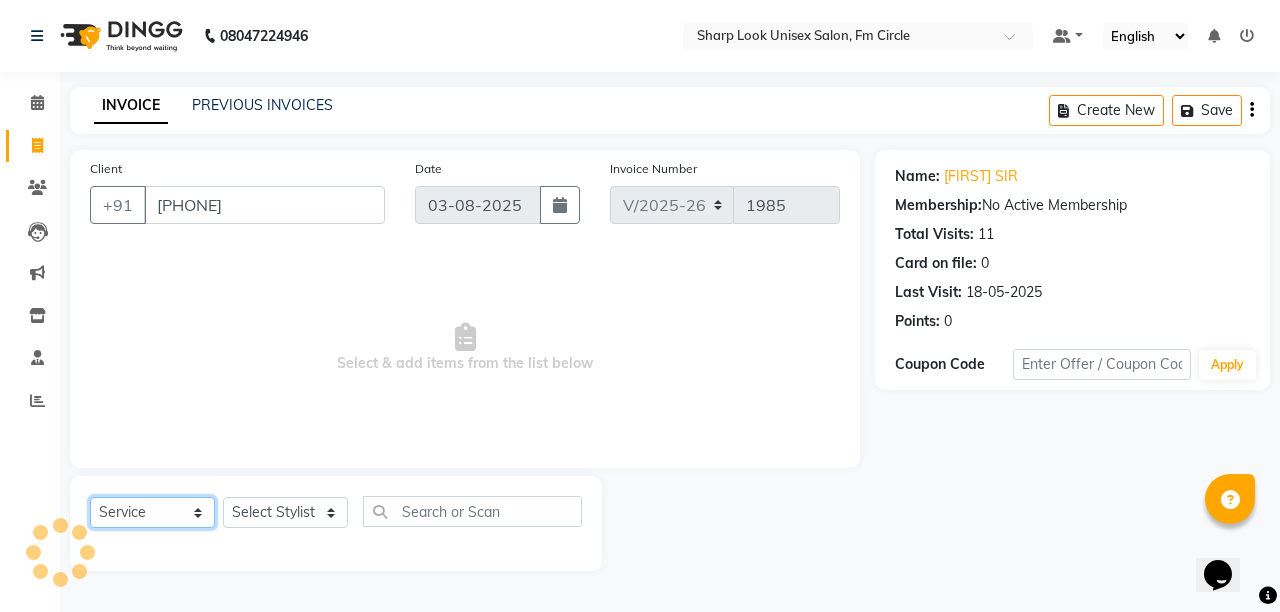 select on "select" 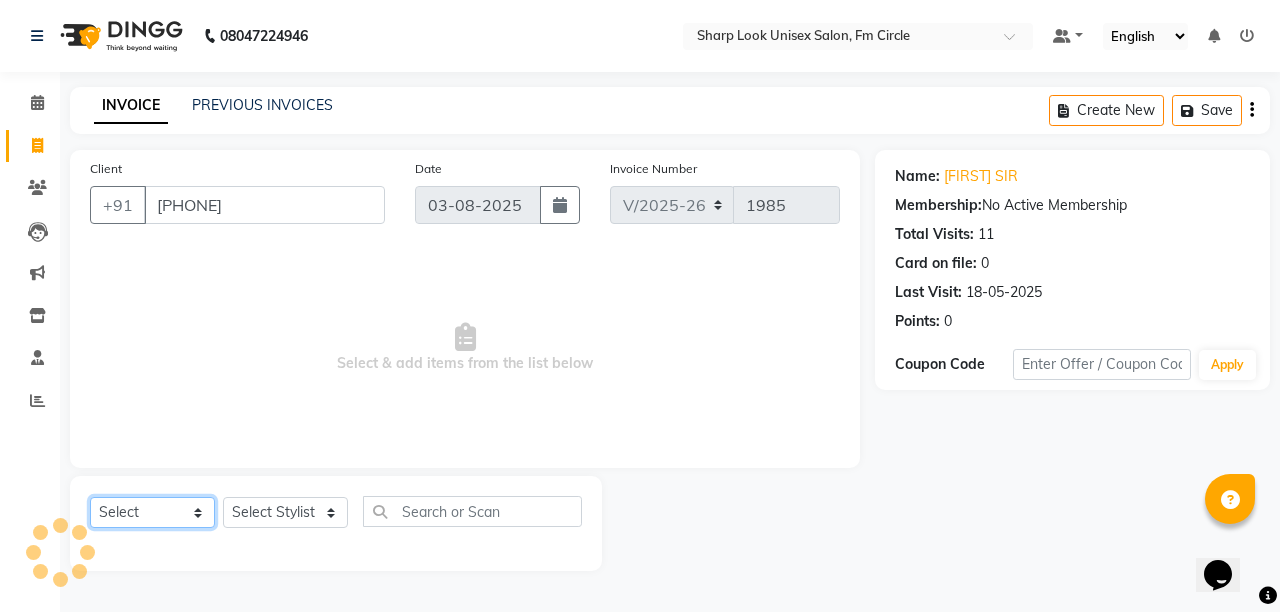 click on "Select  Service  Product  Membership  Package Voucher Prepaid Gift Card" 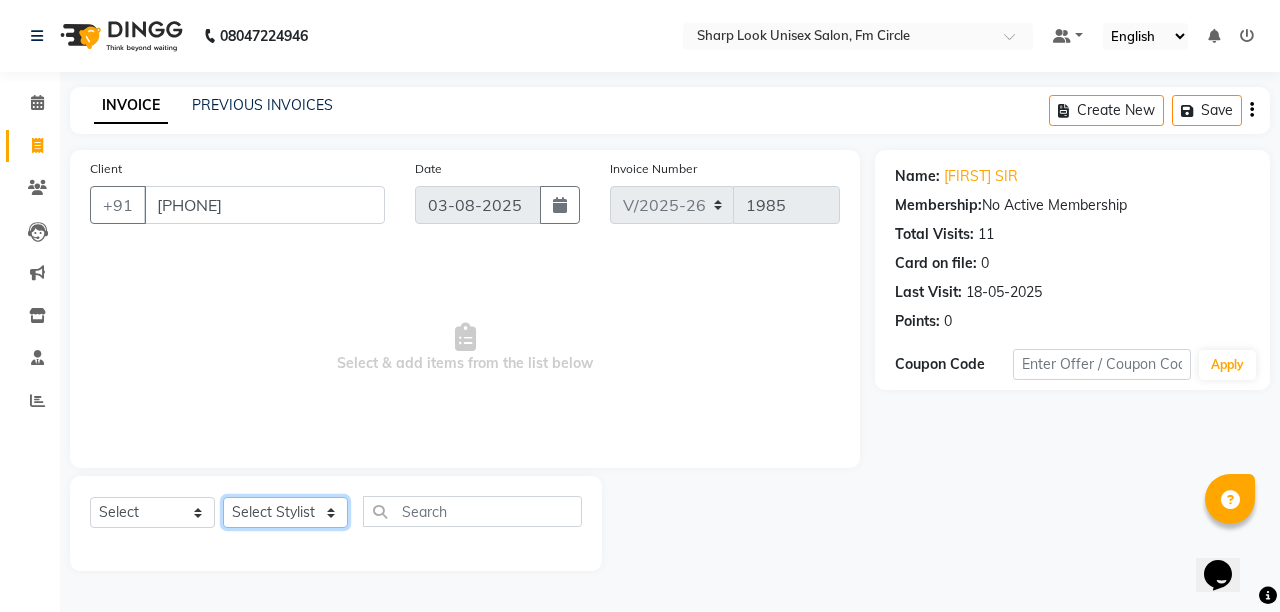 click on "Select Stylist Admin Anil Babu Budhia Monalisa  Nisha Priti" 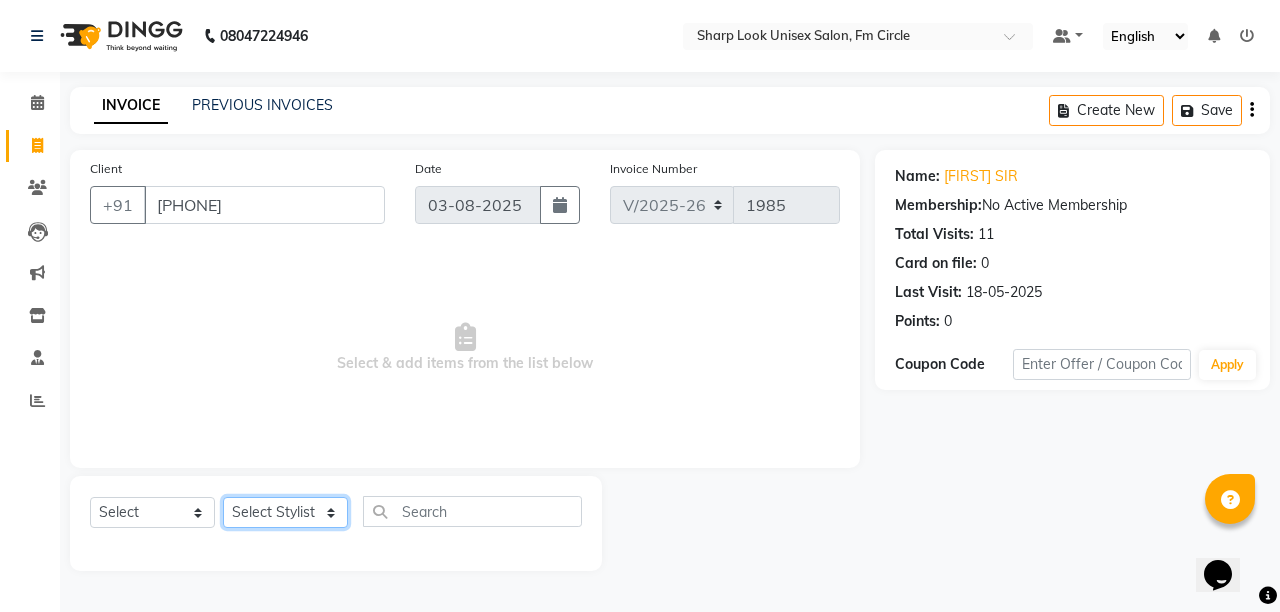 select on "87379" 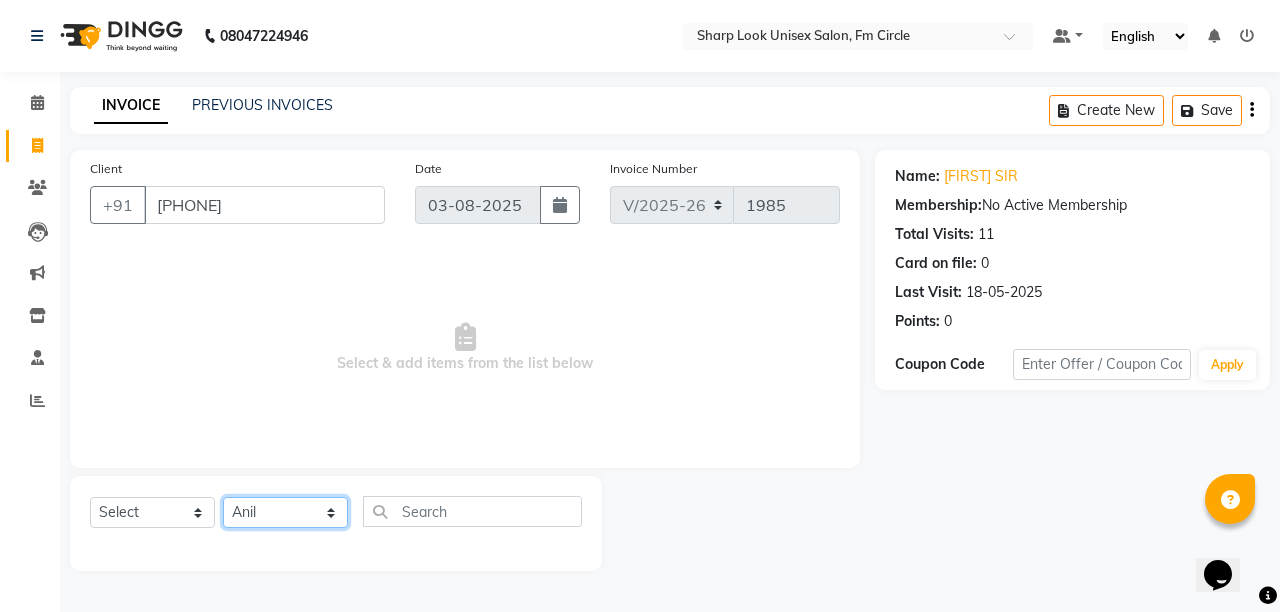 click on "Select Stylist Admin Anil Babu Budhia Monalisa  Nisha Priti" 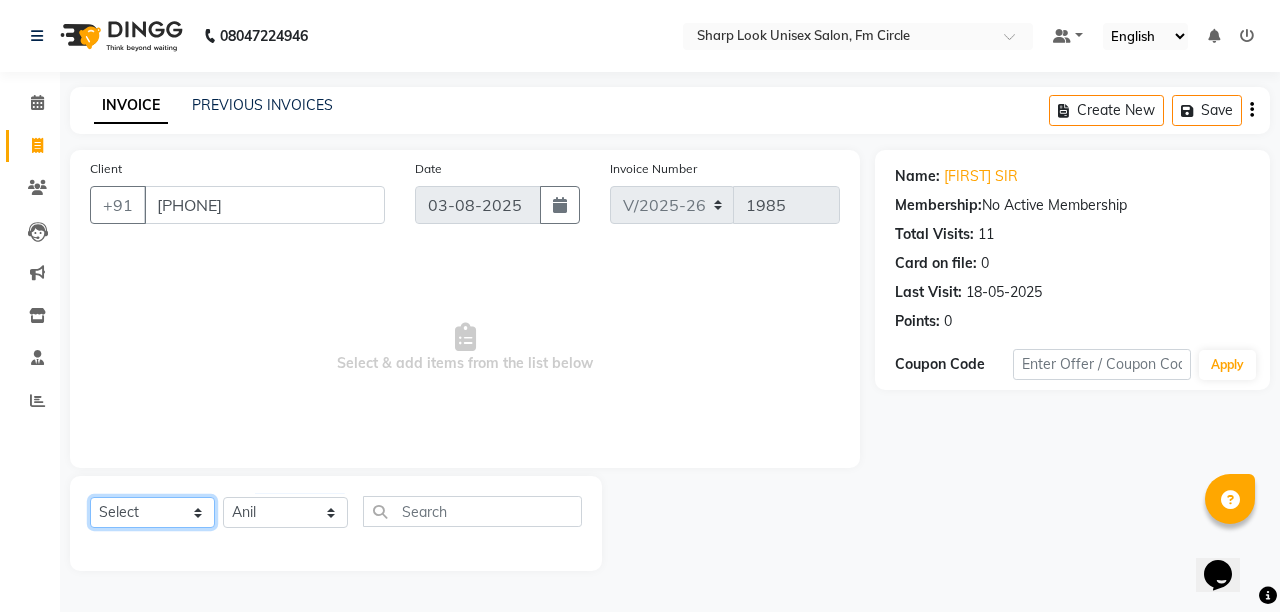 click on "Select  Service  Product  Membership  Package Voucher Prepaid Gift Card" 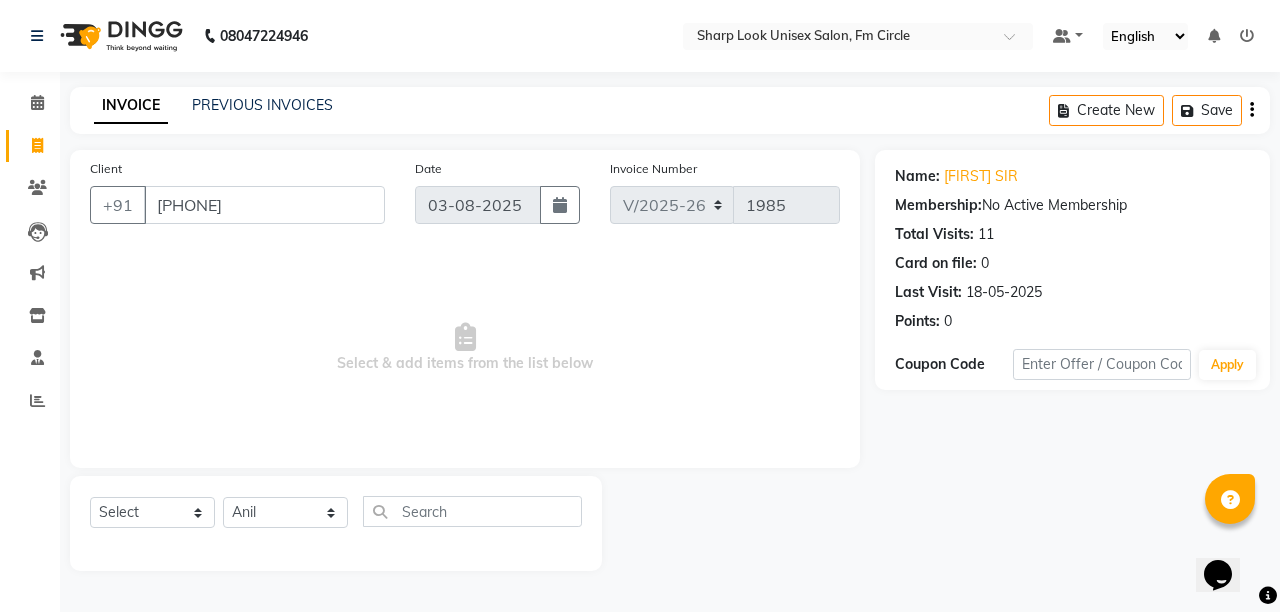 click on "Client +91 [PHONE] Date [DATE] Invoice Number V/2025 V/2025-26 [NUMBER] Select & add items from the list below" 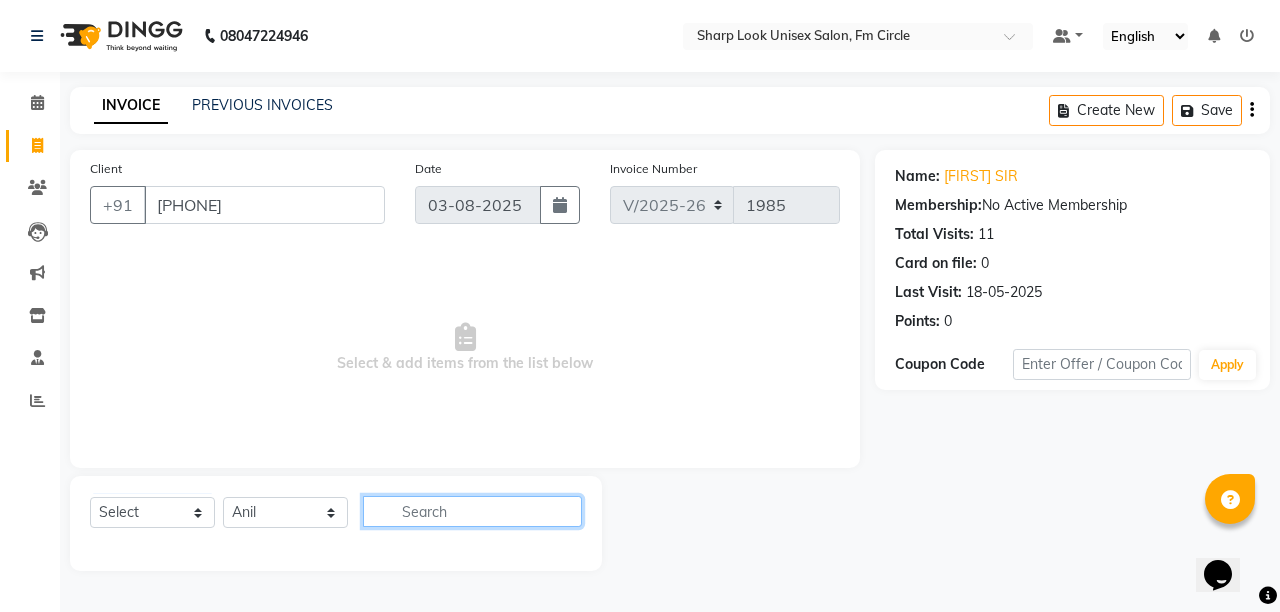 click 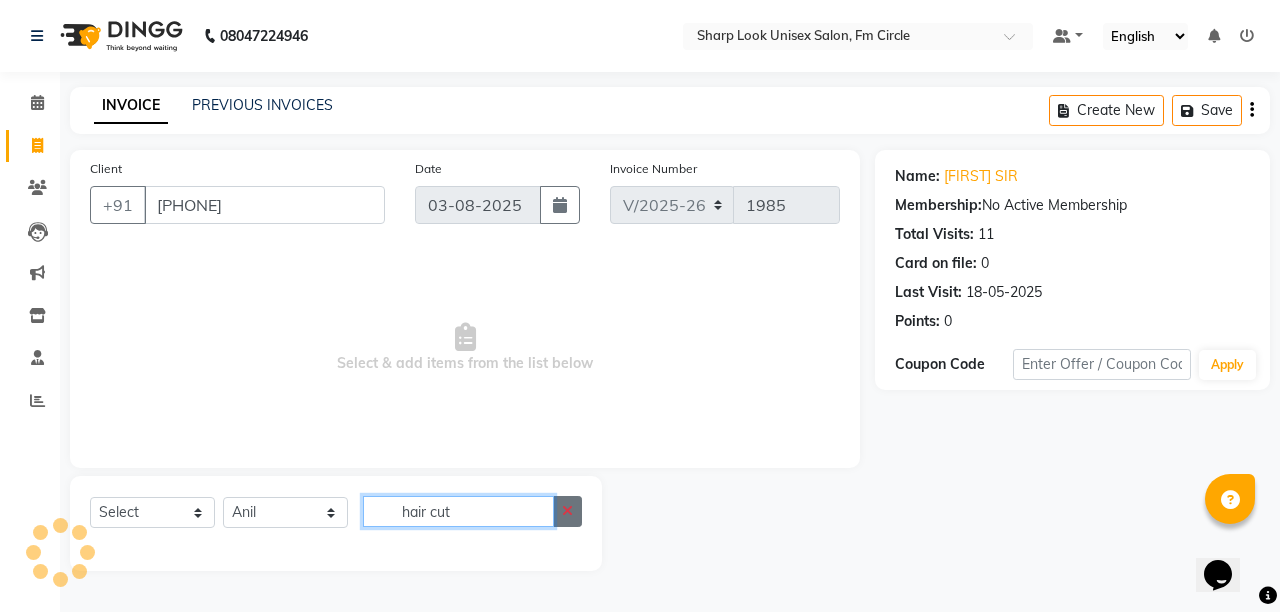type on "hair cut" 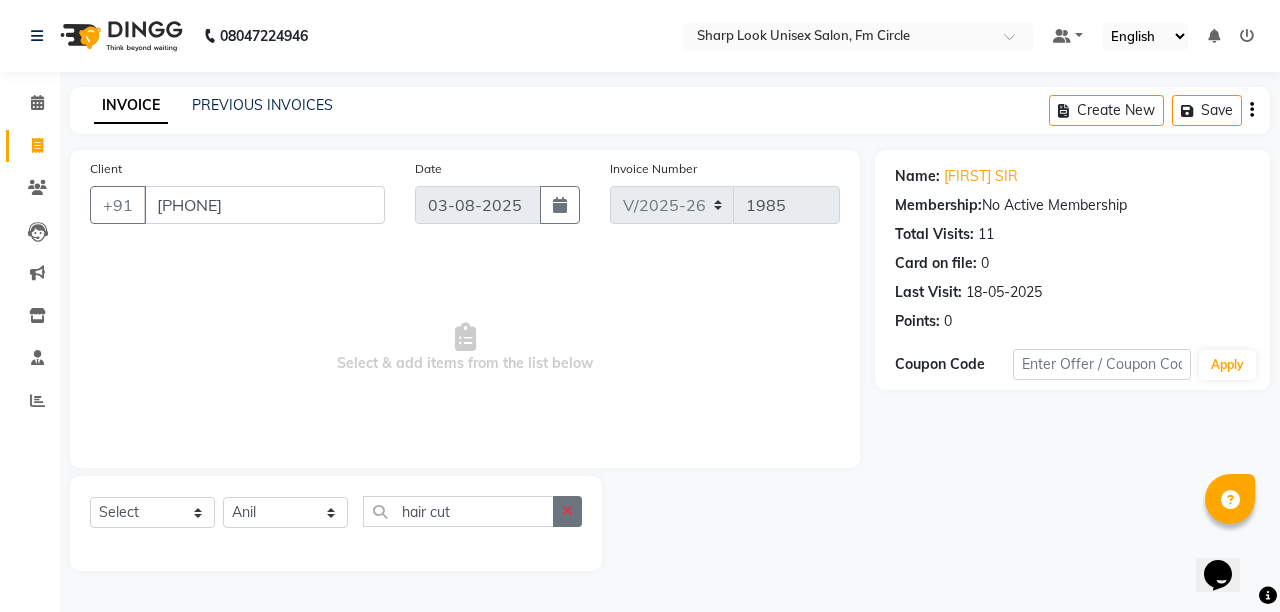 click 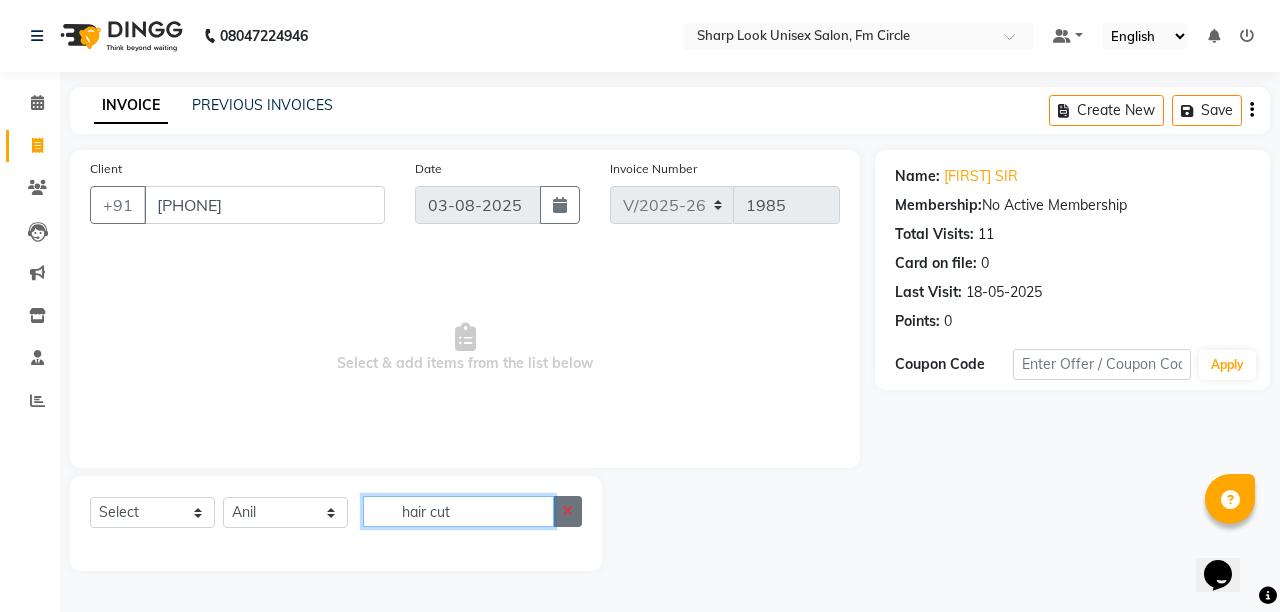 type 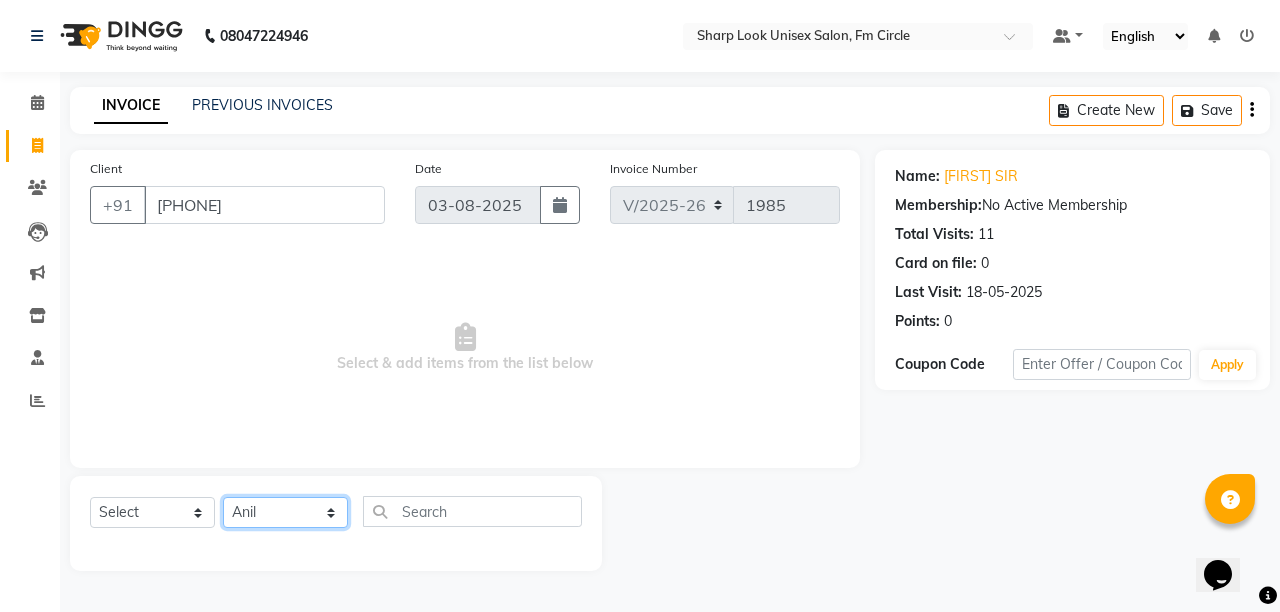 click on "Select Stylist Admin Anil Babu Budhia Monalisa  Nisha Priti" 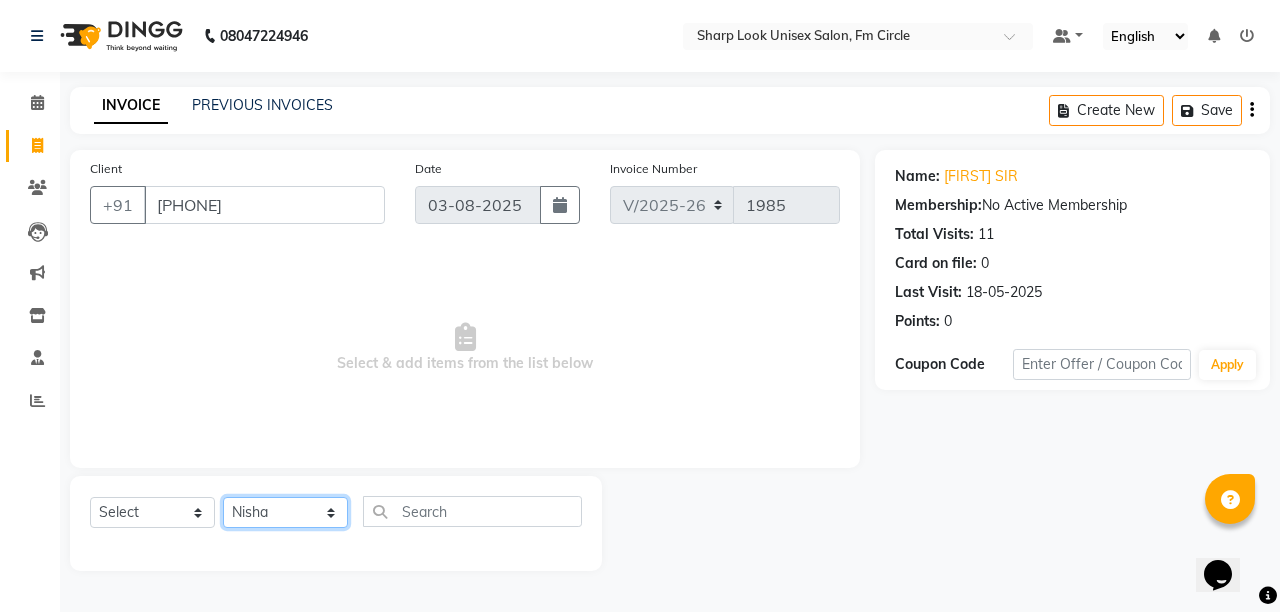 click on "Select Stylist Admin Anil Babu Budhia Monalisa  Nisha Priti" 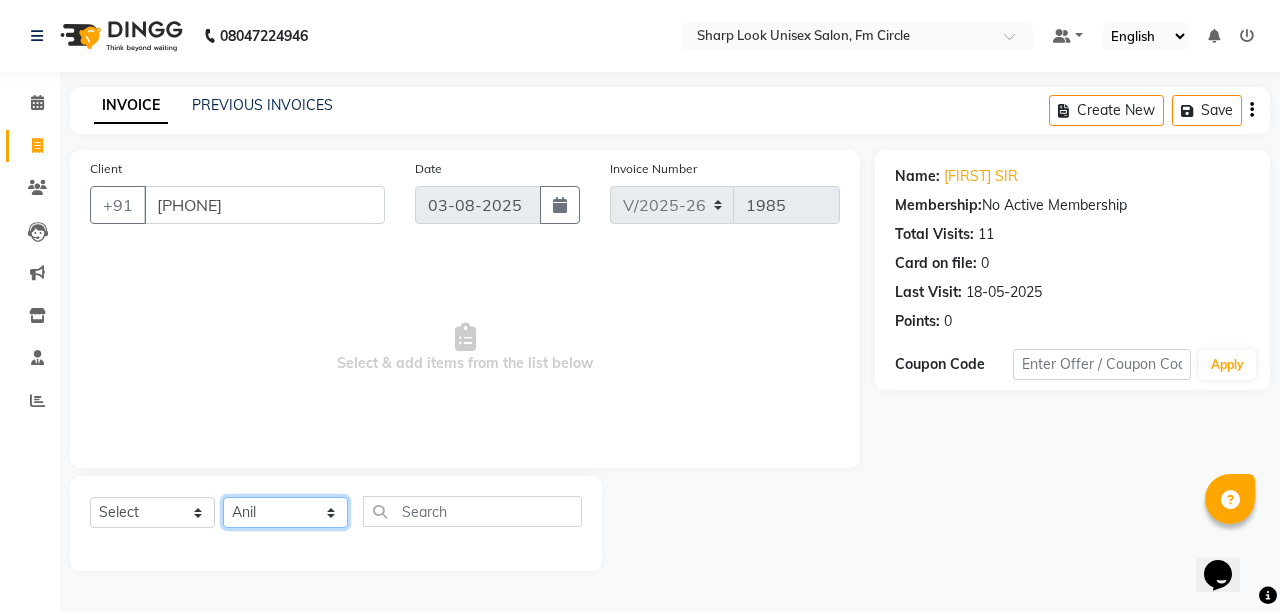 click on "Select Stylist Admin Anil Babu Budhia Monalisa  Nisha Priti" 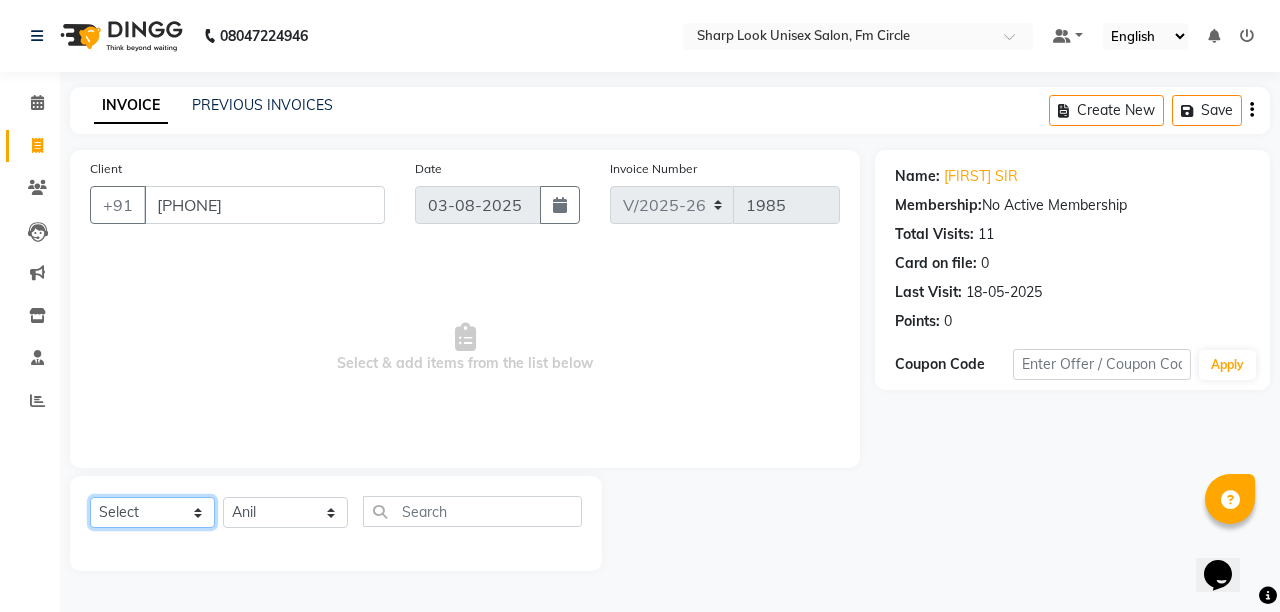 click on "Select  Service  Product  Membership  Package Voucher Prepaid Gift Card" 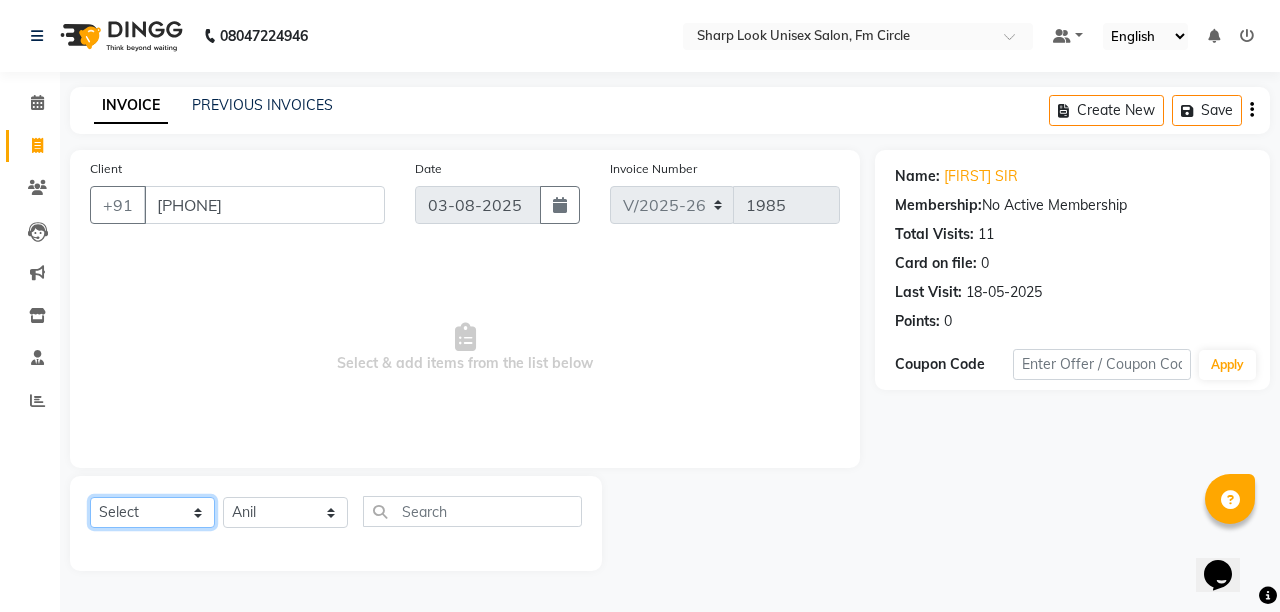 click on "Select  Service  Product  Membership  Package Voucher Prepaid Gift Card" 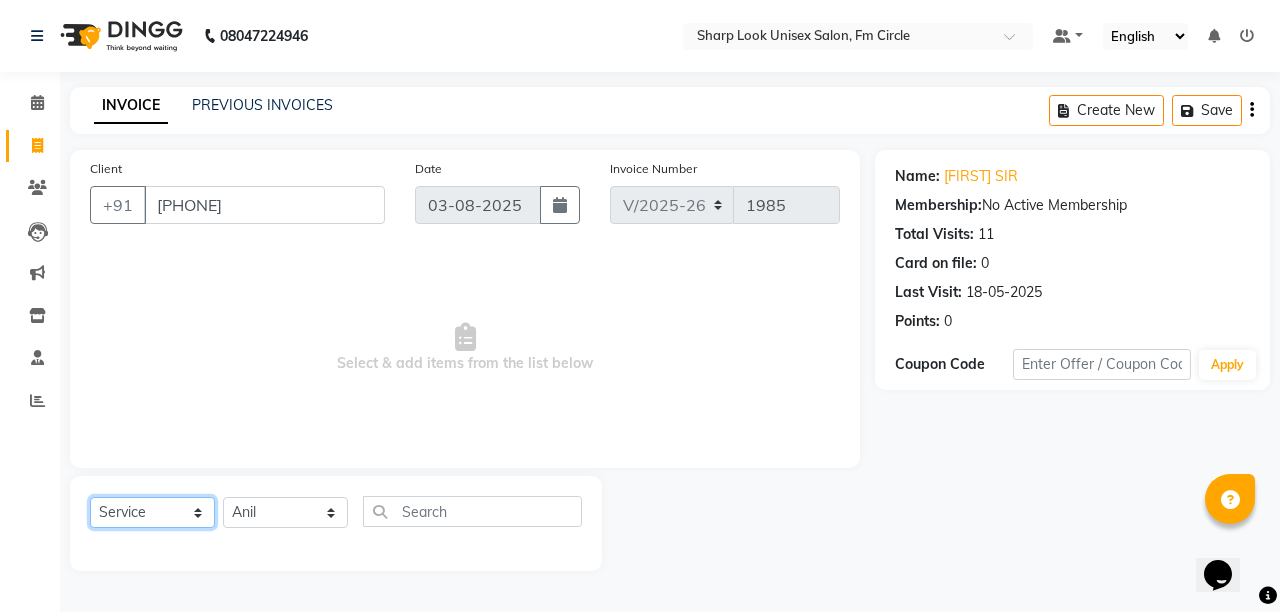 click on "Select  Service  Product  Membership  Package Voucher Prepaid Gift Card" 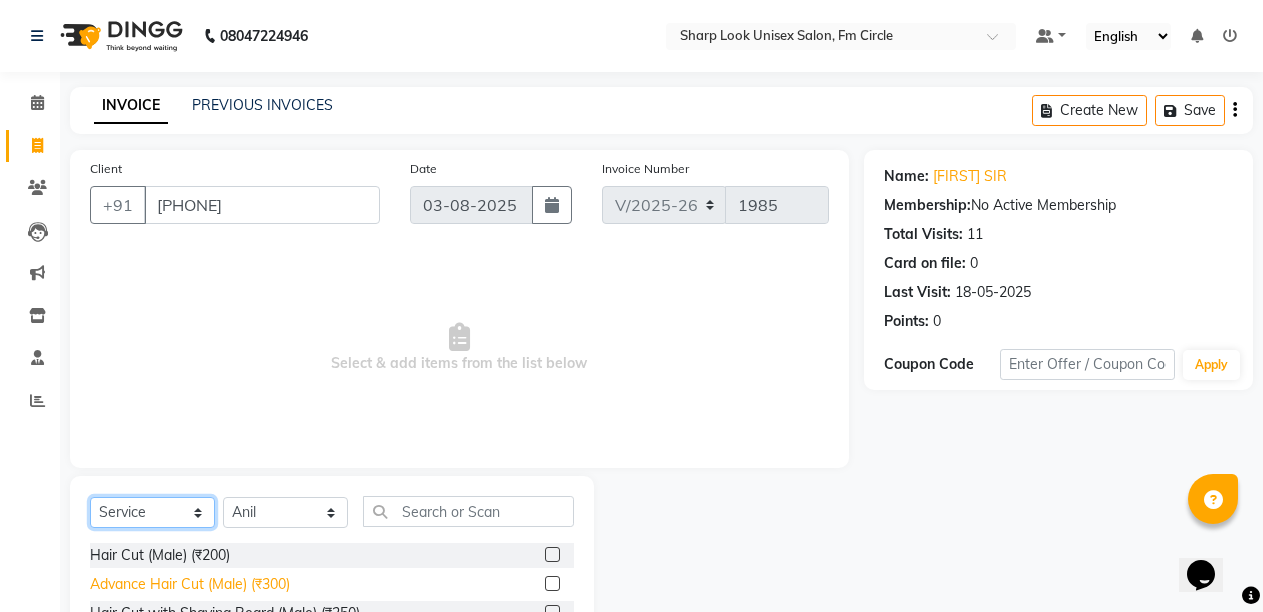scroll, scrollTop: 200, scrollLeft: 0, axis: vertical 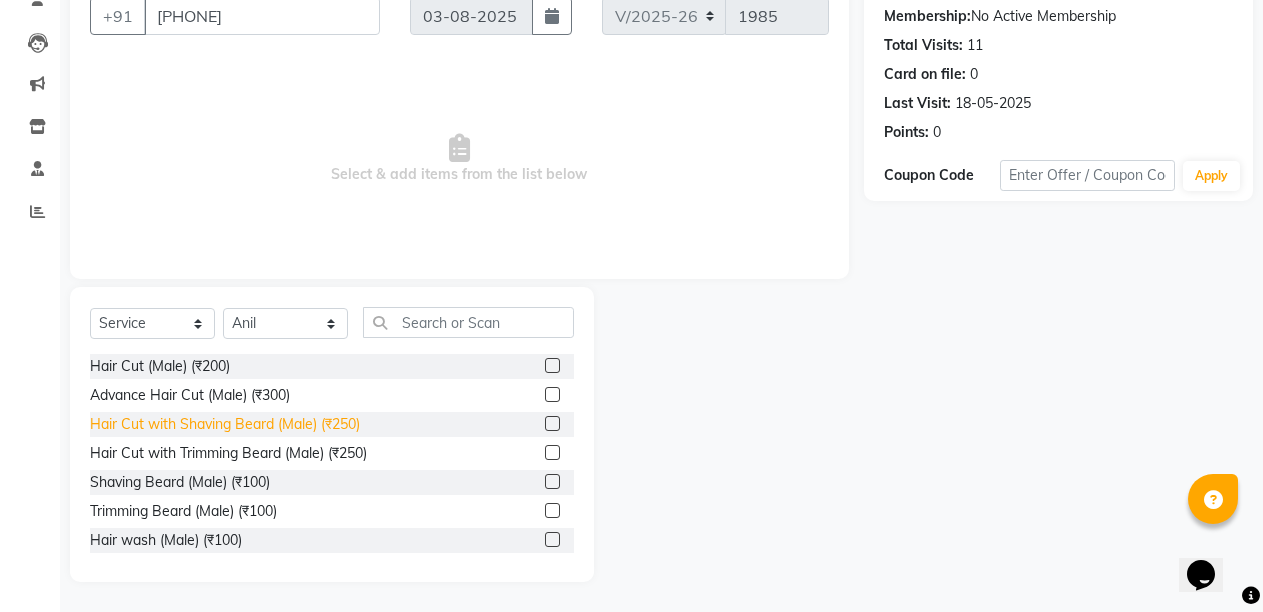 click on "Hair Cut with Shaving Beard (Male) (₹250)" 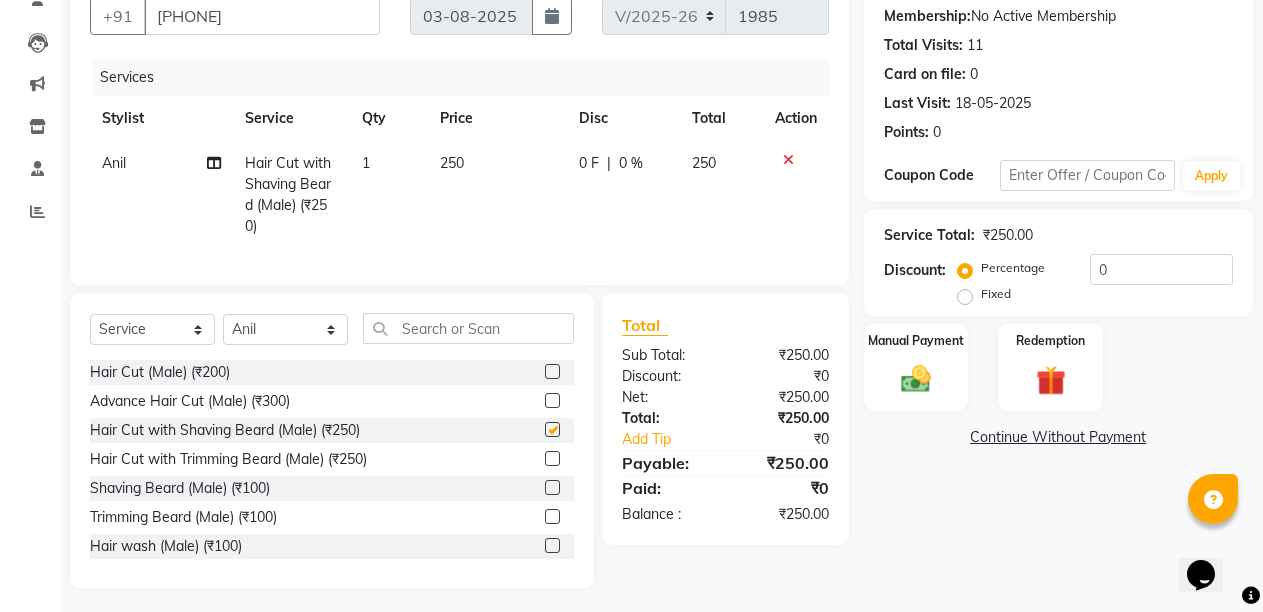 checkbox on "false" 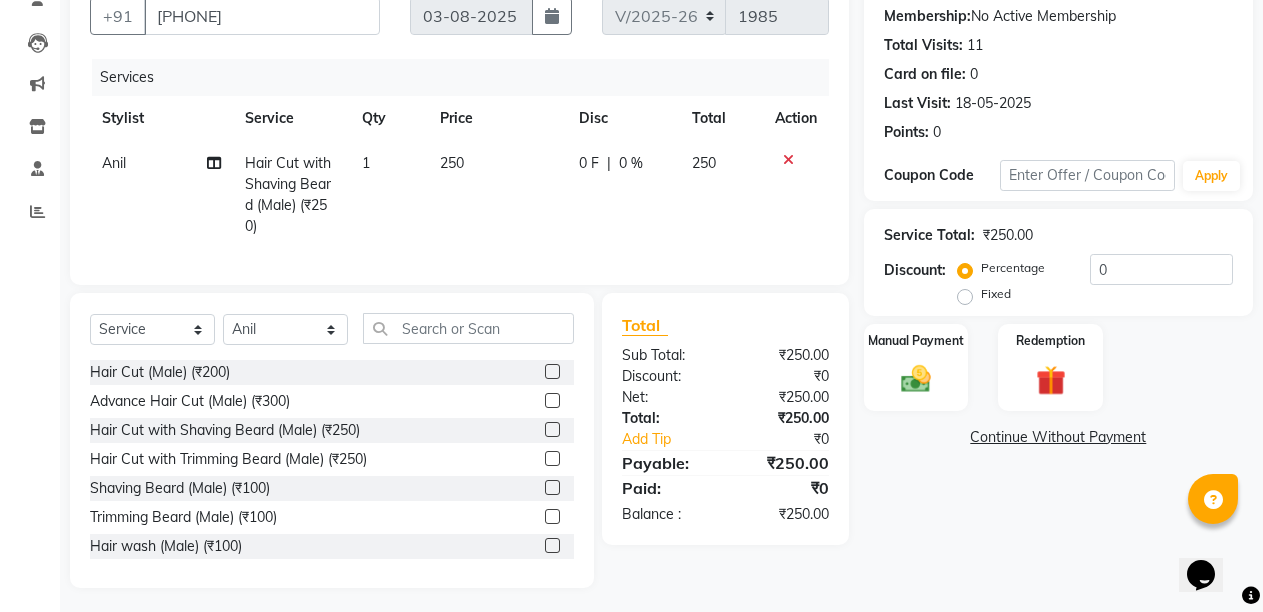 click 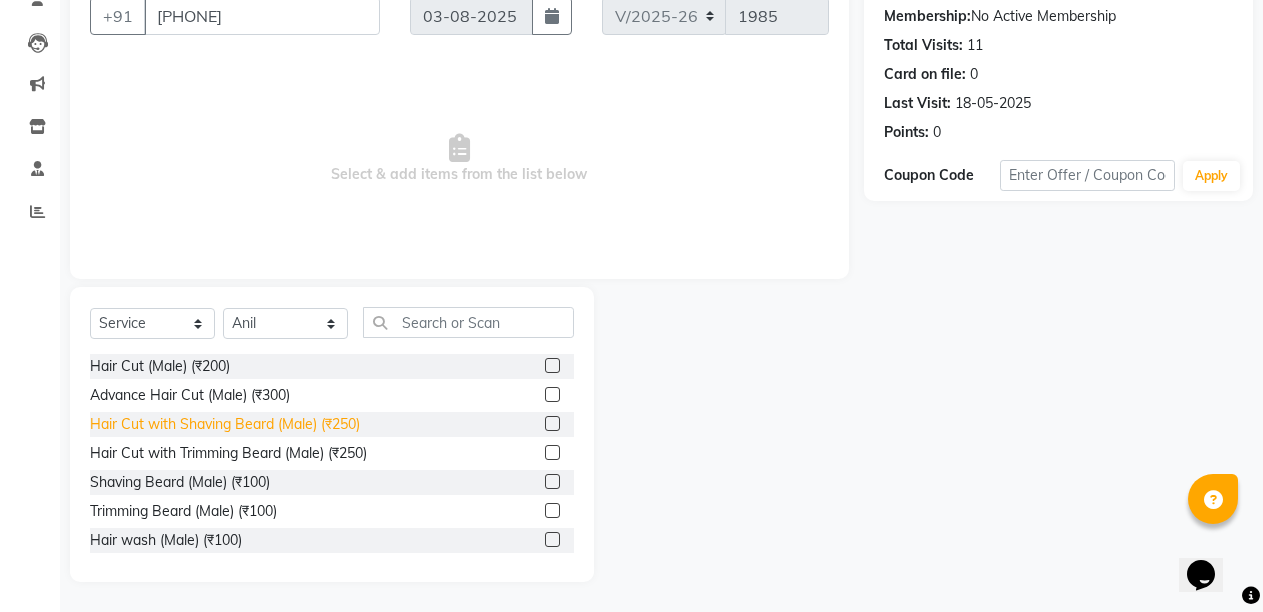 click on "Hair Cut with Trimming Beard (Male) (₹250)" 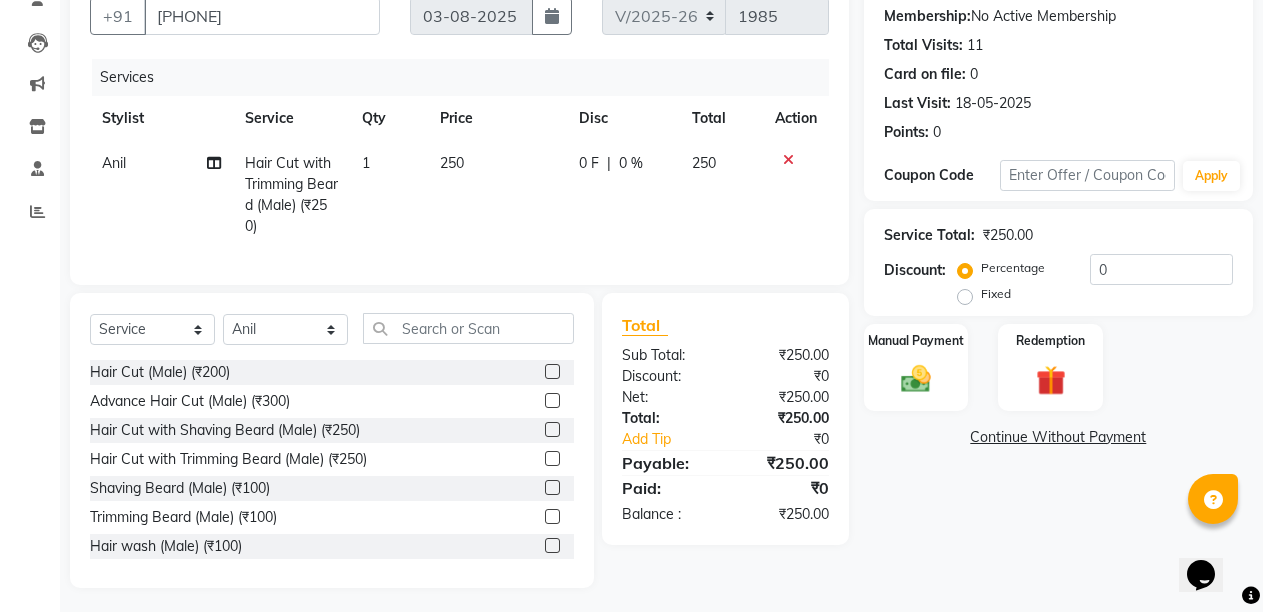 click 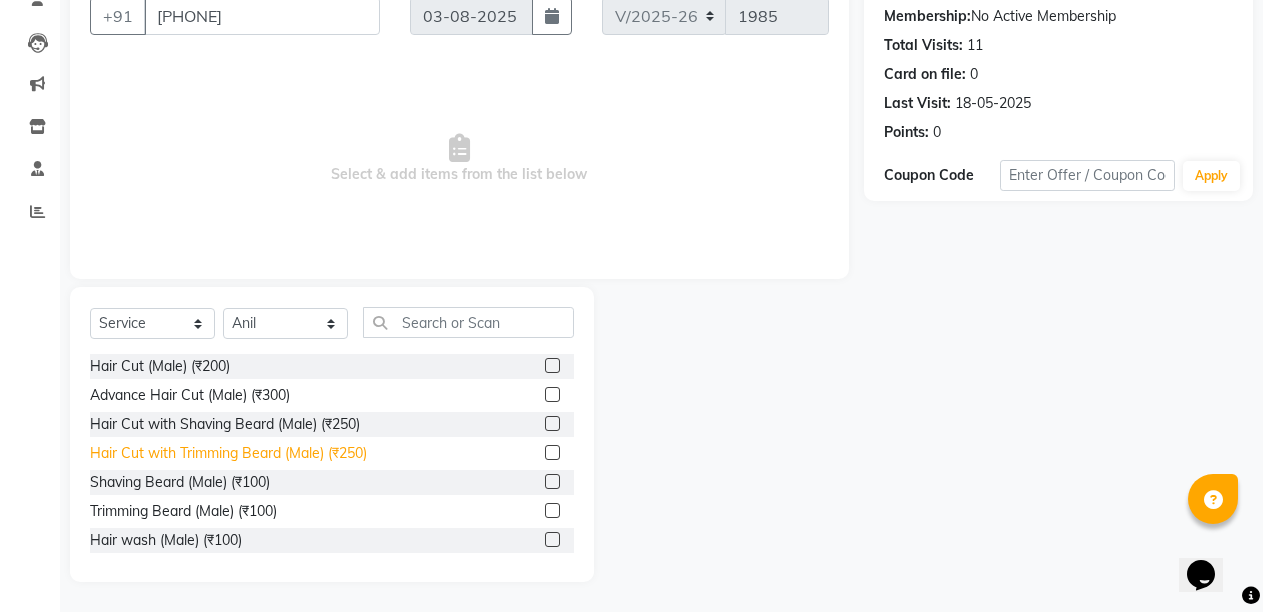 click on "Hair Cut with Trimming Beard (Male) (₹250)" 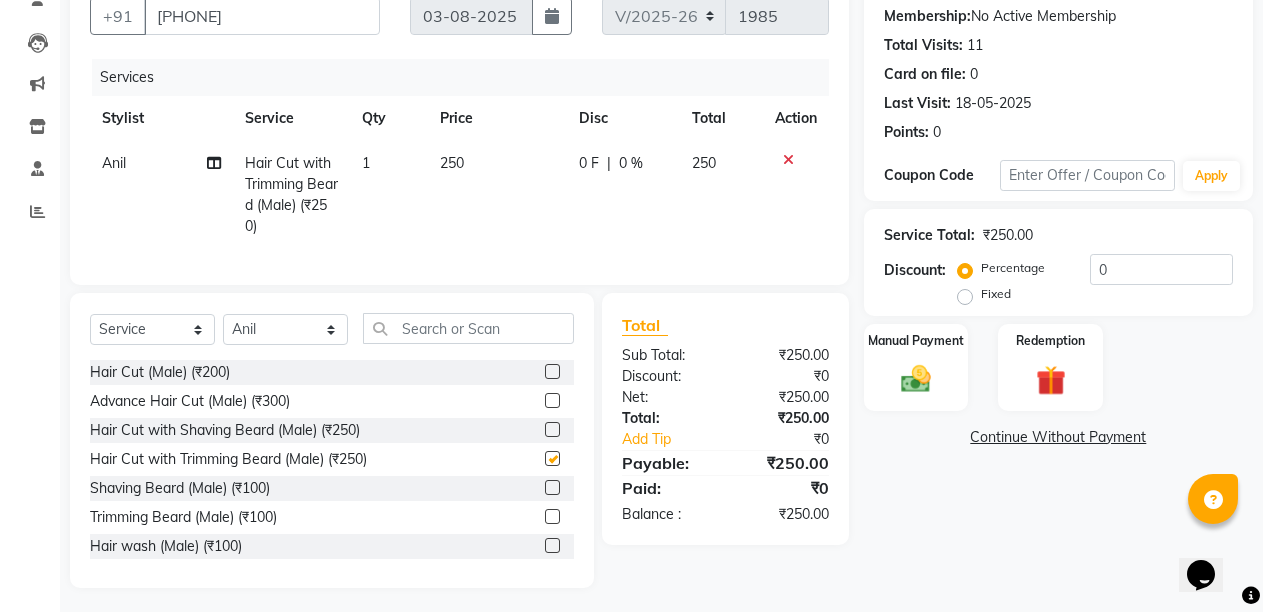 checkbox on "false" 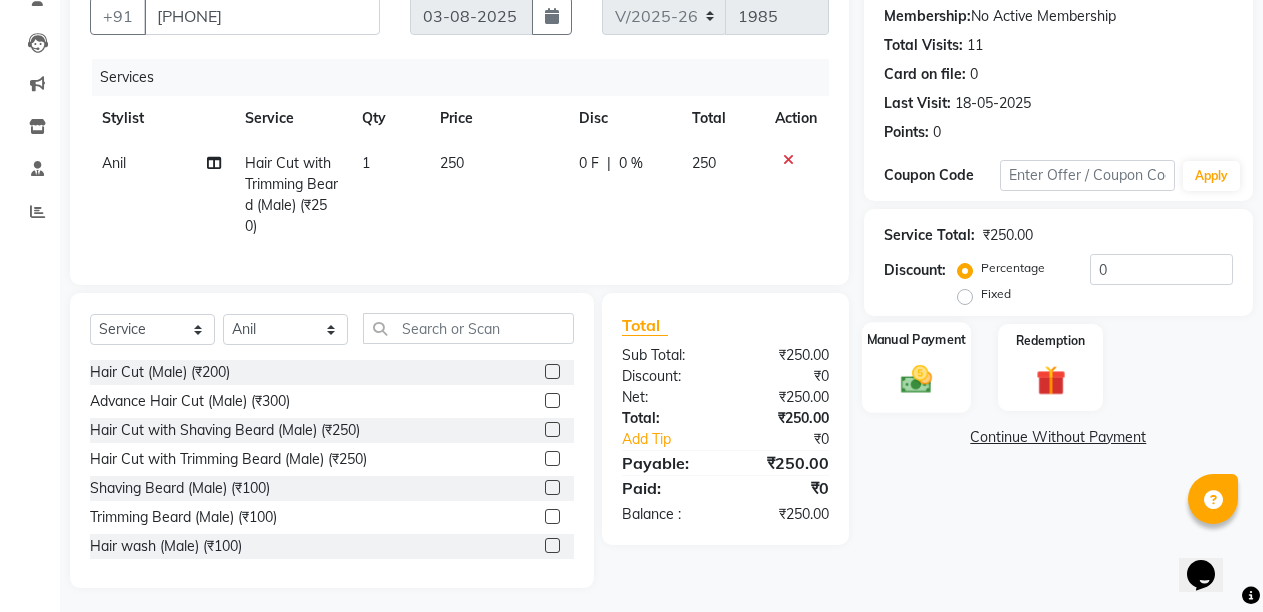 click 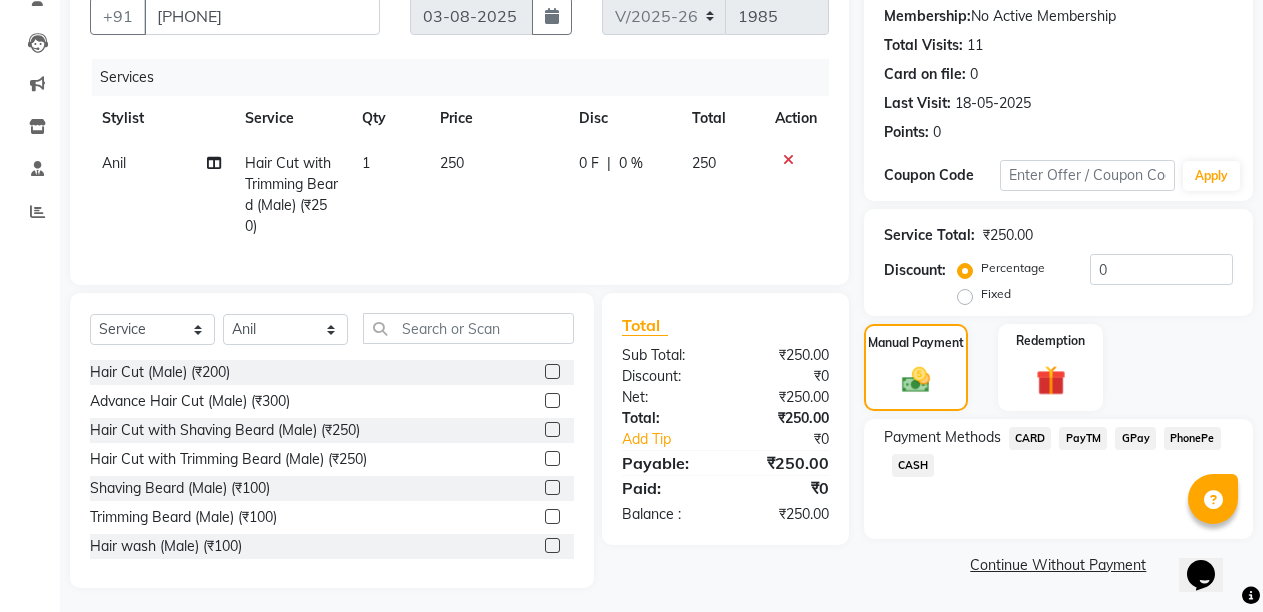 click on "CASH" 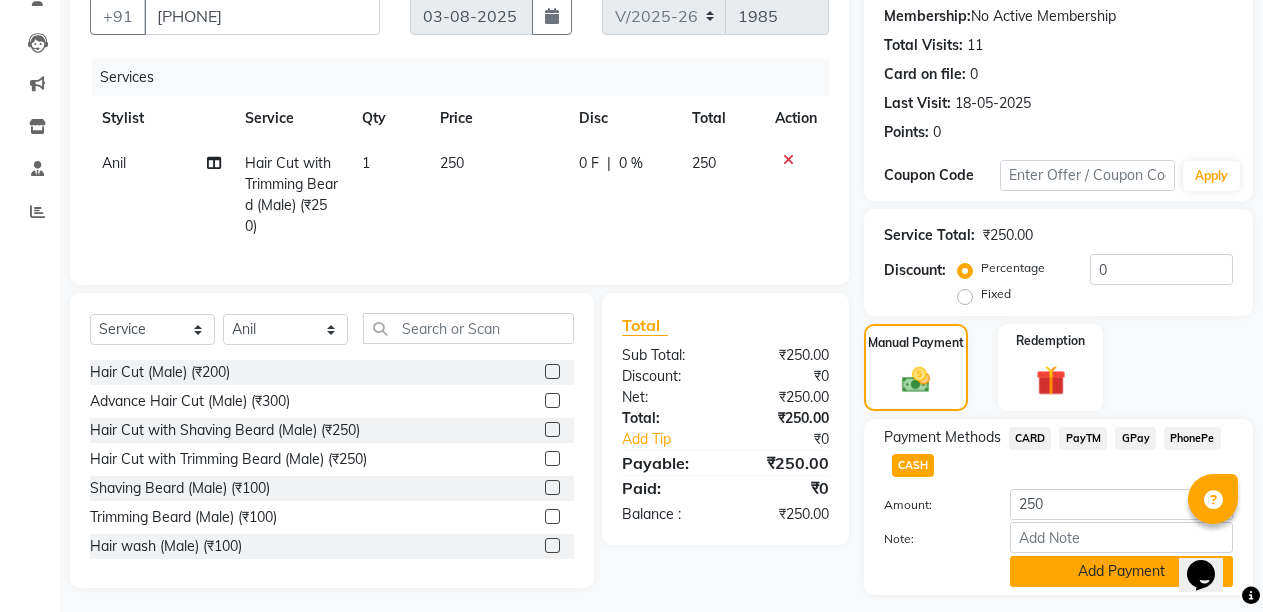 click on "Add Payment" 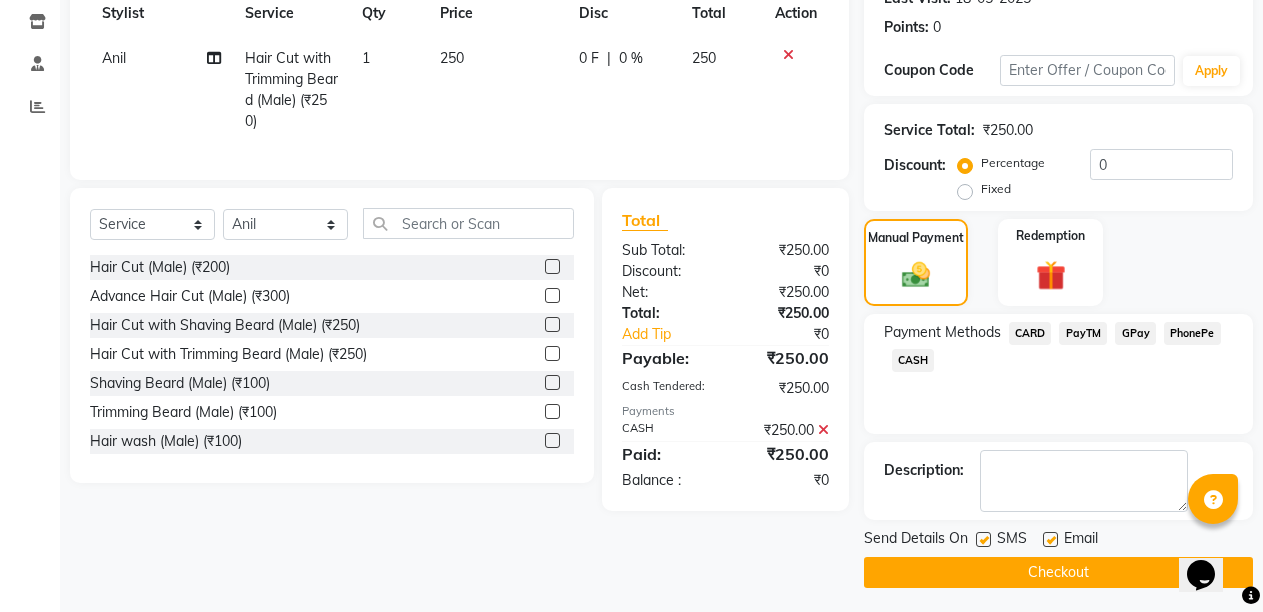 scroll, scrollTop: 0, scrollLeft: 0, axis: both 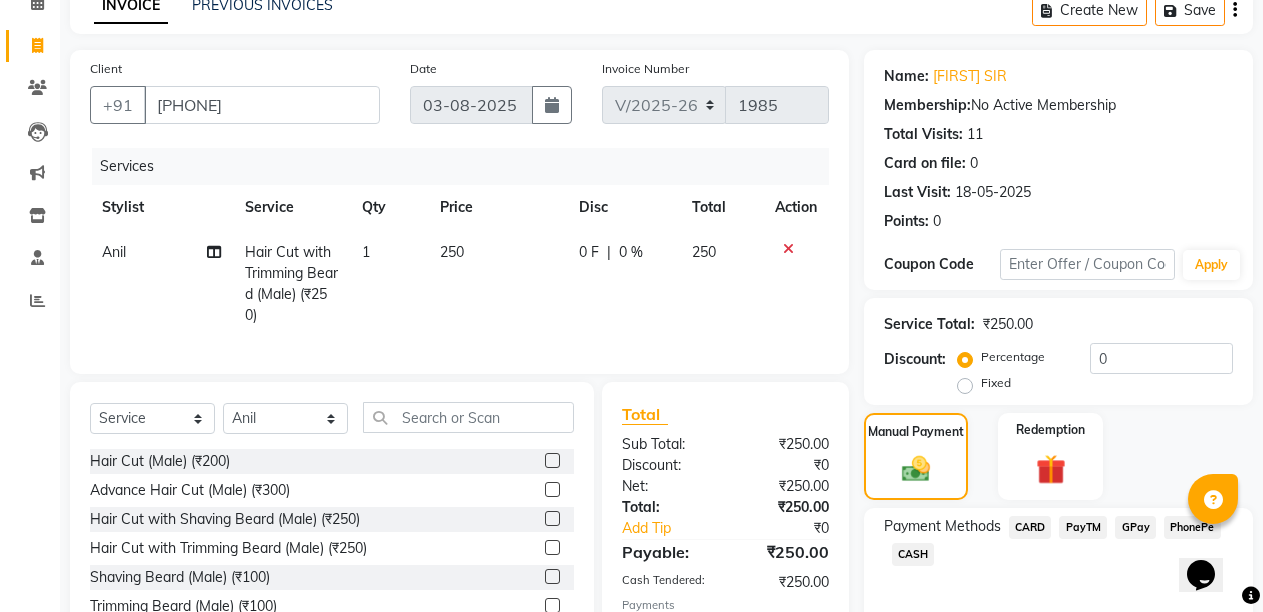 drag, startPoint x: 509, startPoint y: 371, endPoint x: 457, endPoint y: 333, distance: 64.40497 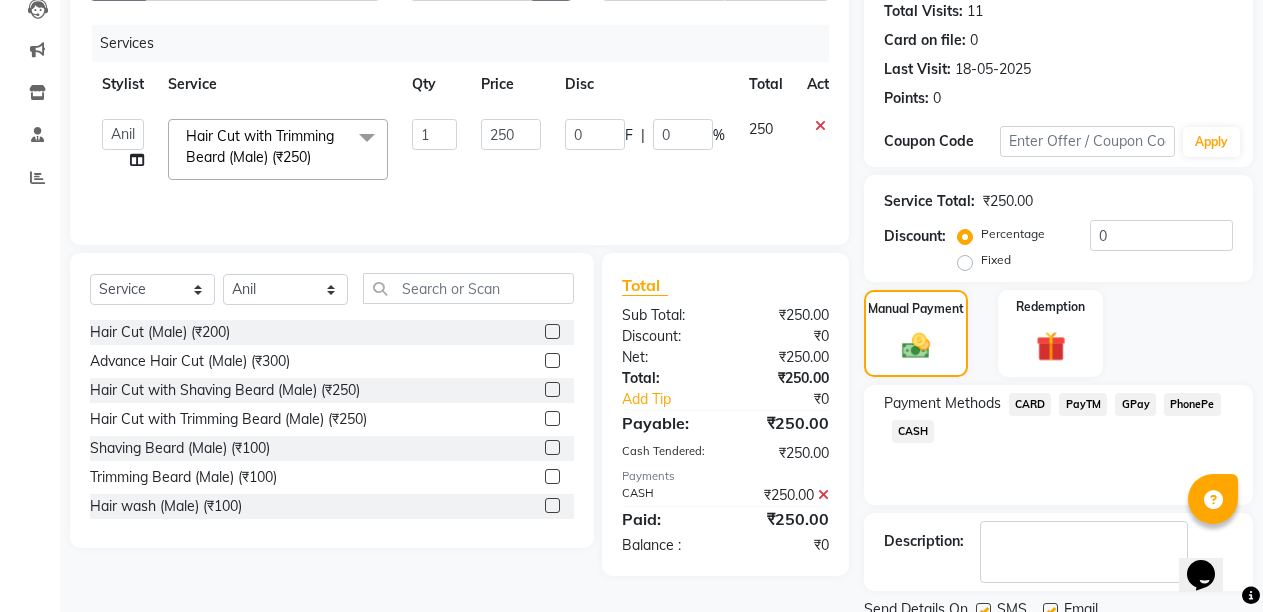 scroll, scrollTop: 300, scrollLeft: 0, axis: vertical 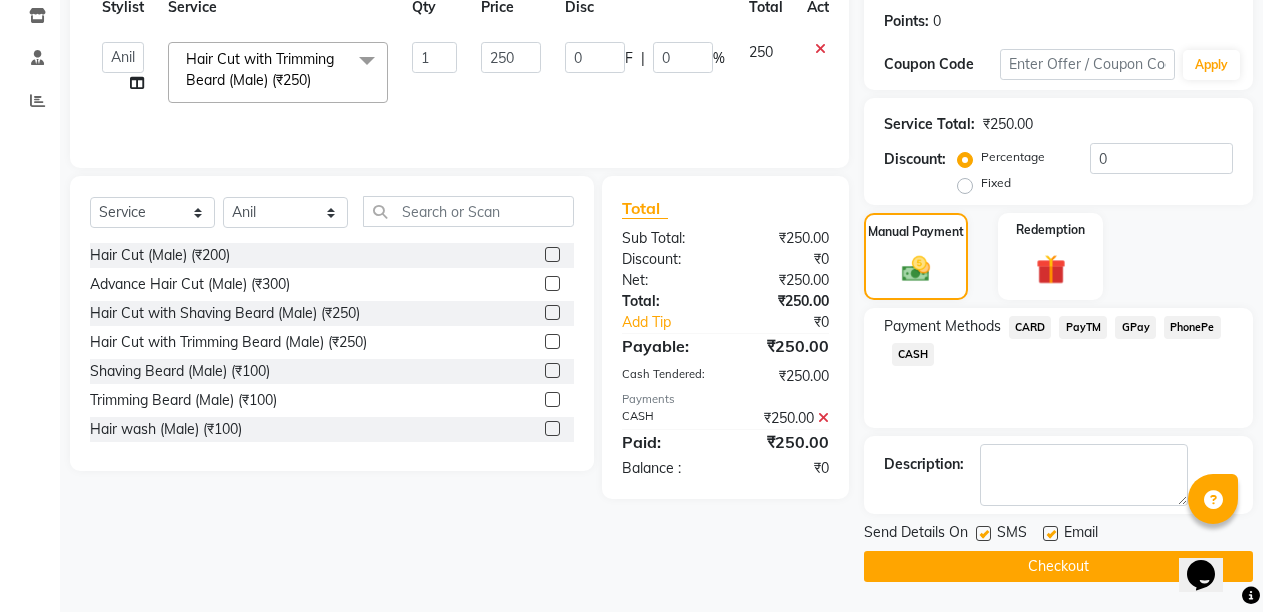 click 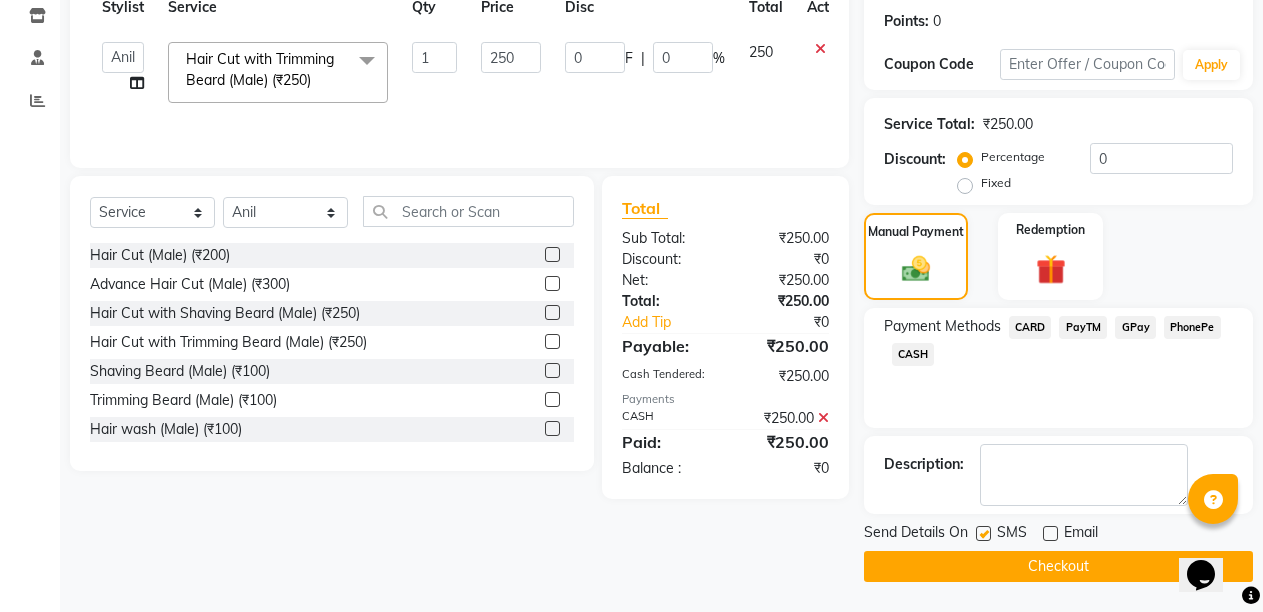 click on "Checkout" 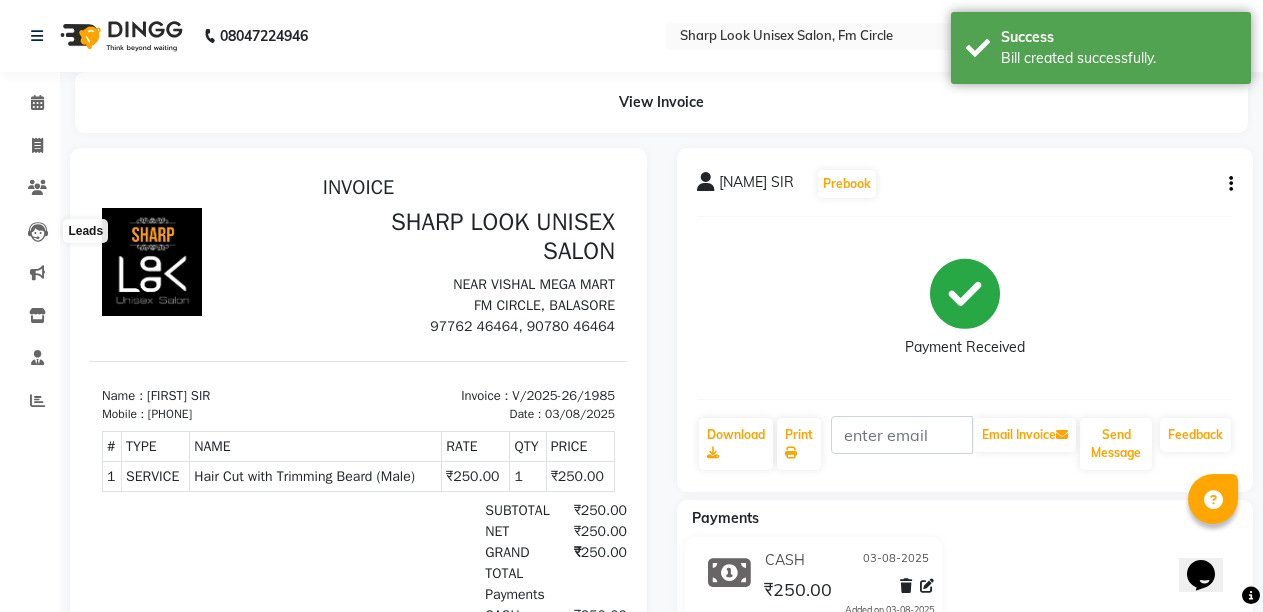 scroll, scrollTop: 0, scrollLeft: 0, axis: both 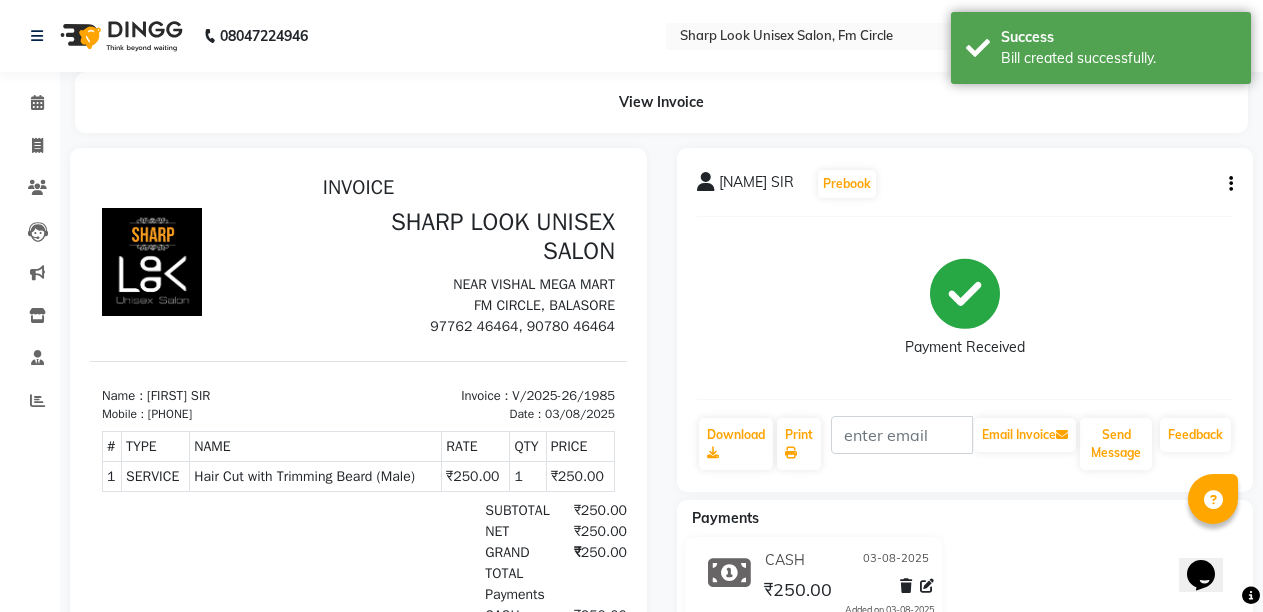 click on "Invoice" 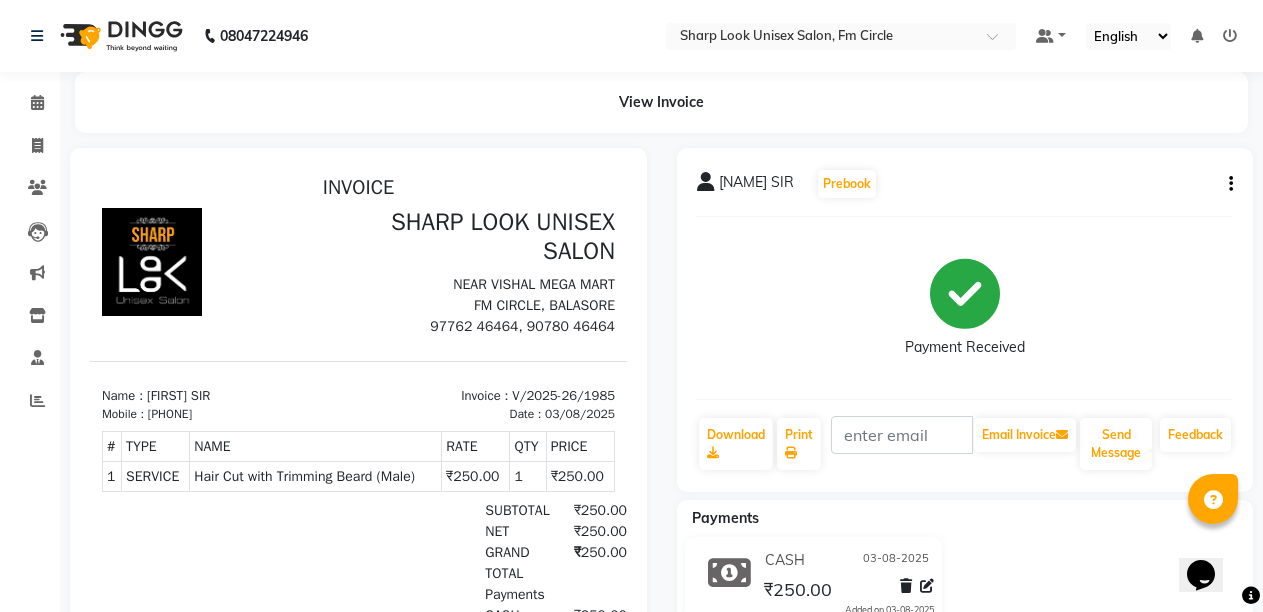 drag, startPoint x: 4, startPoint y: 145, endPoint x: 0, endPoint y: -116, distance: 261.03064 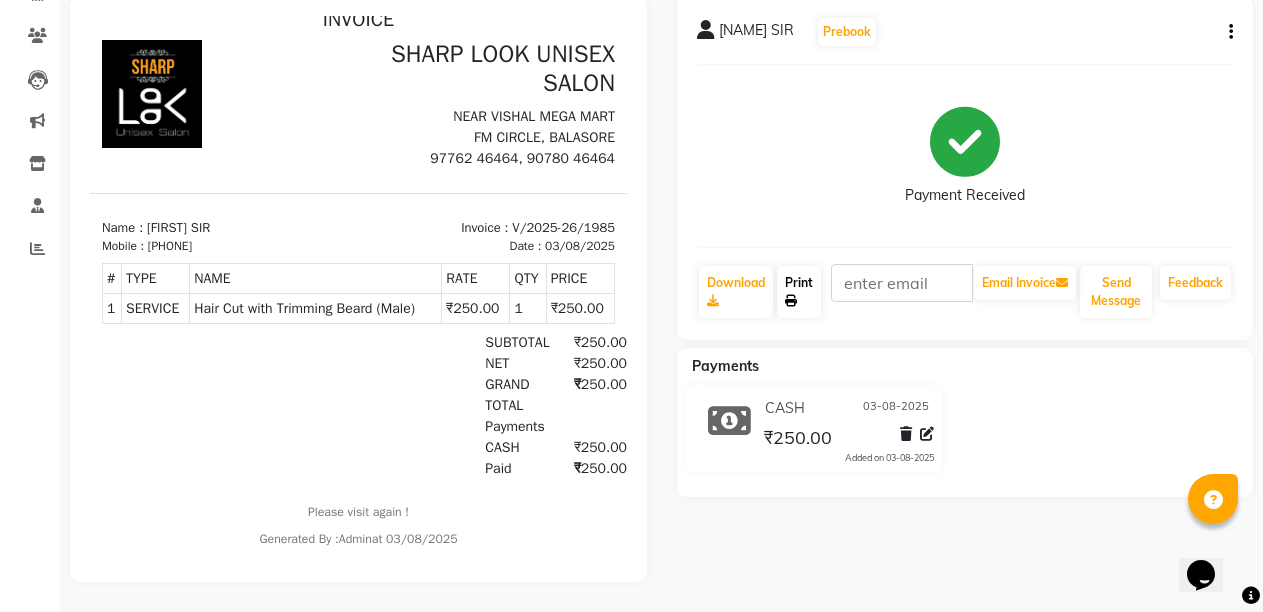 scroll, scrollTop: 0, scrollLeft: 0, axis: both 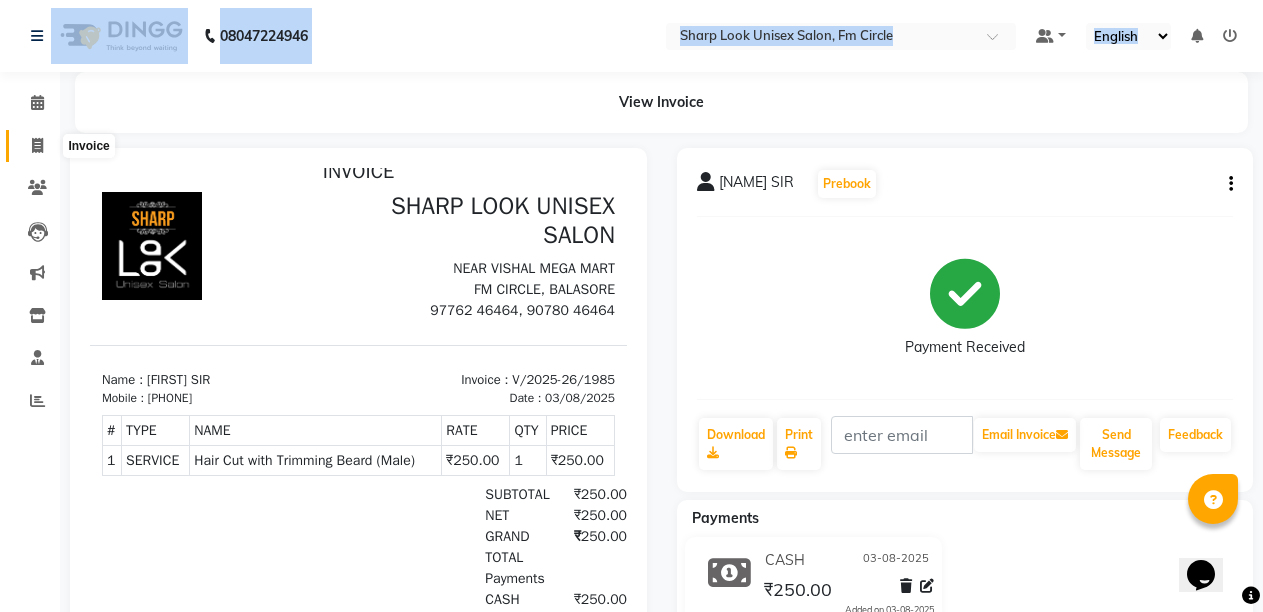 click 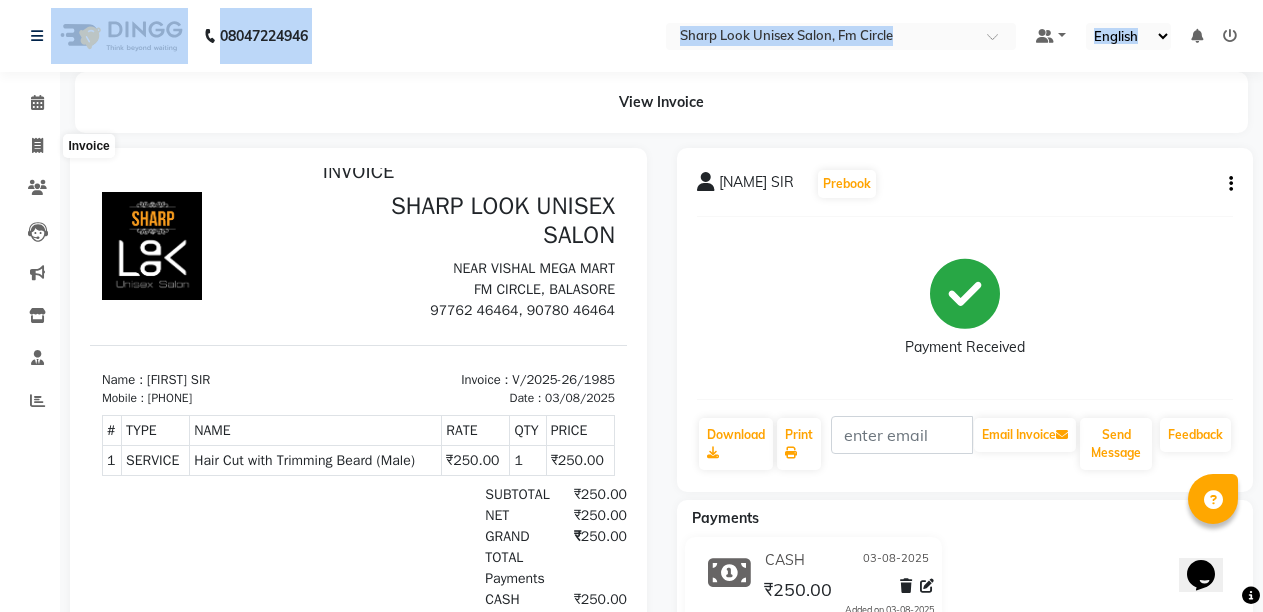 select on "service" 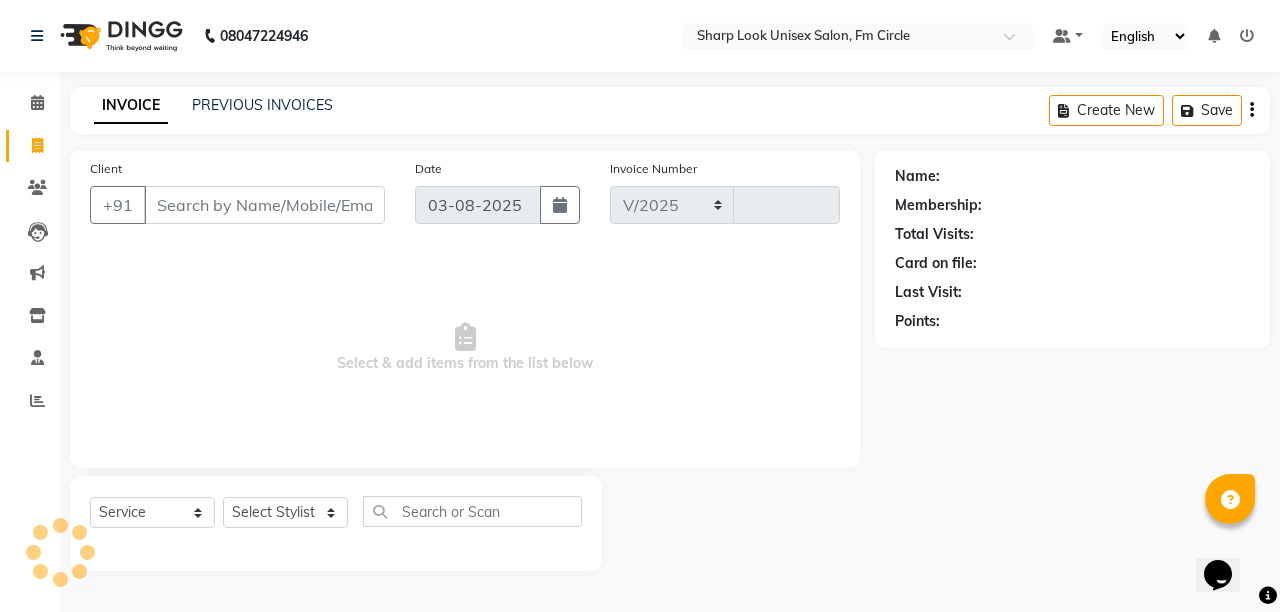 select on "804" 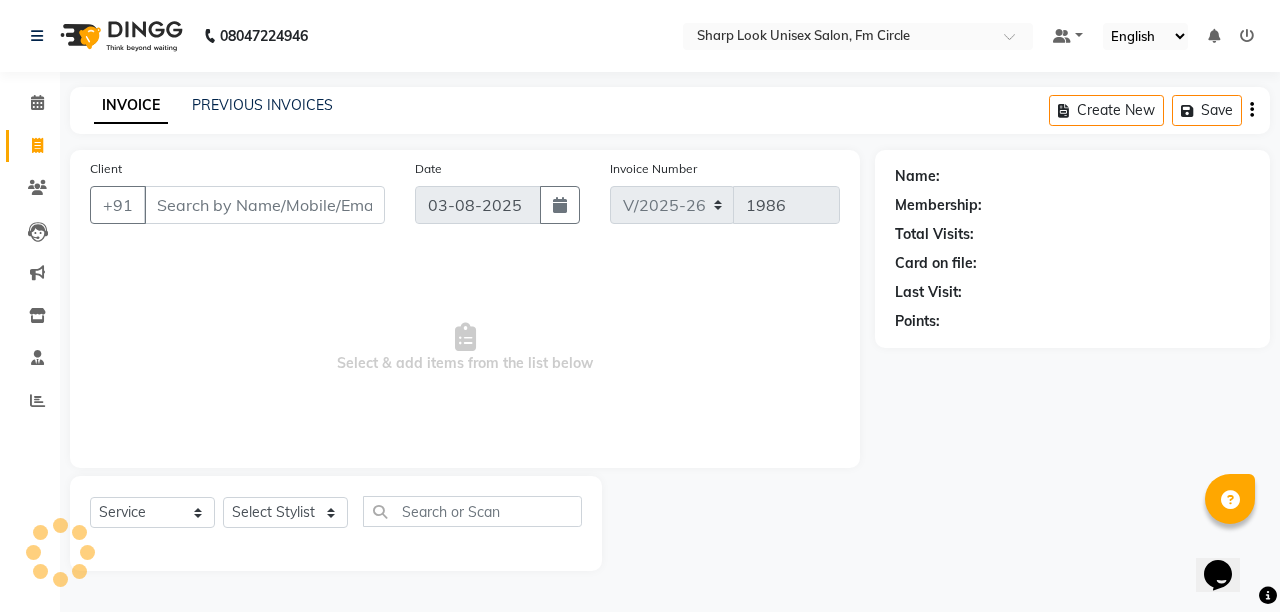 click on "Client" at bounding box center (264, 205) 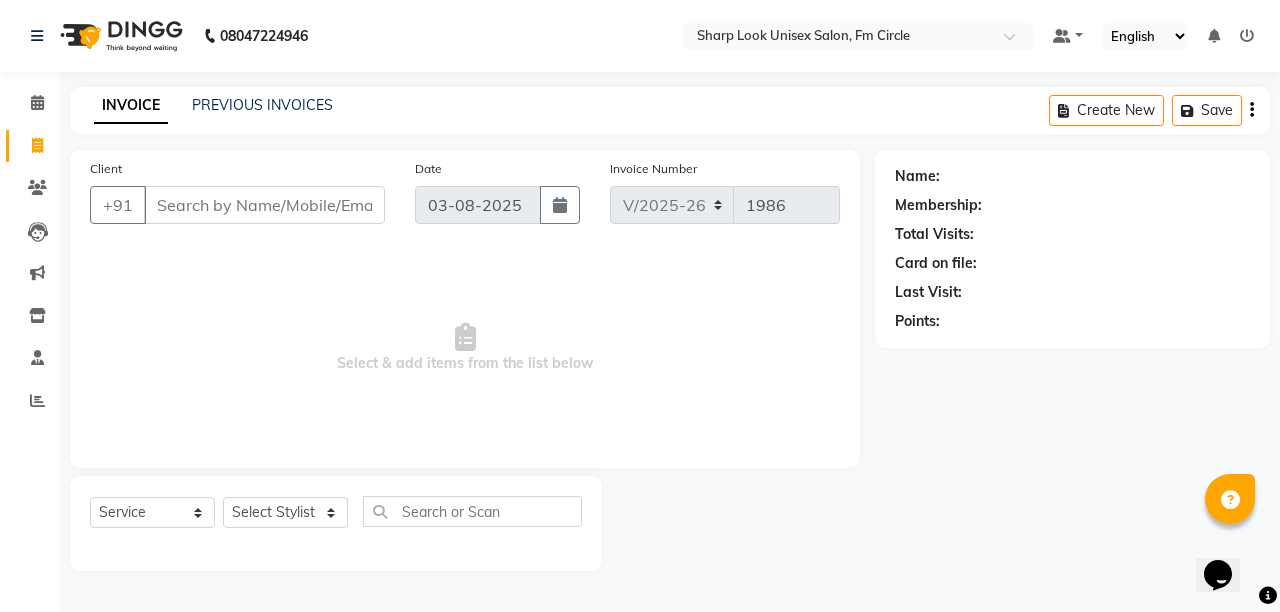 click on "Client" at bounding box center [264, 205] 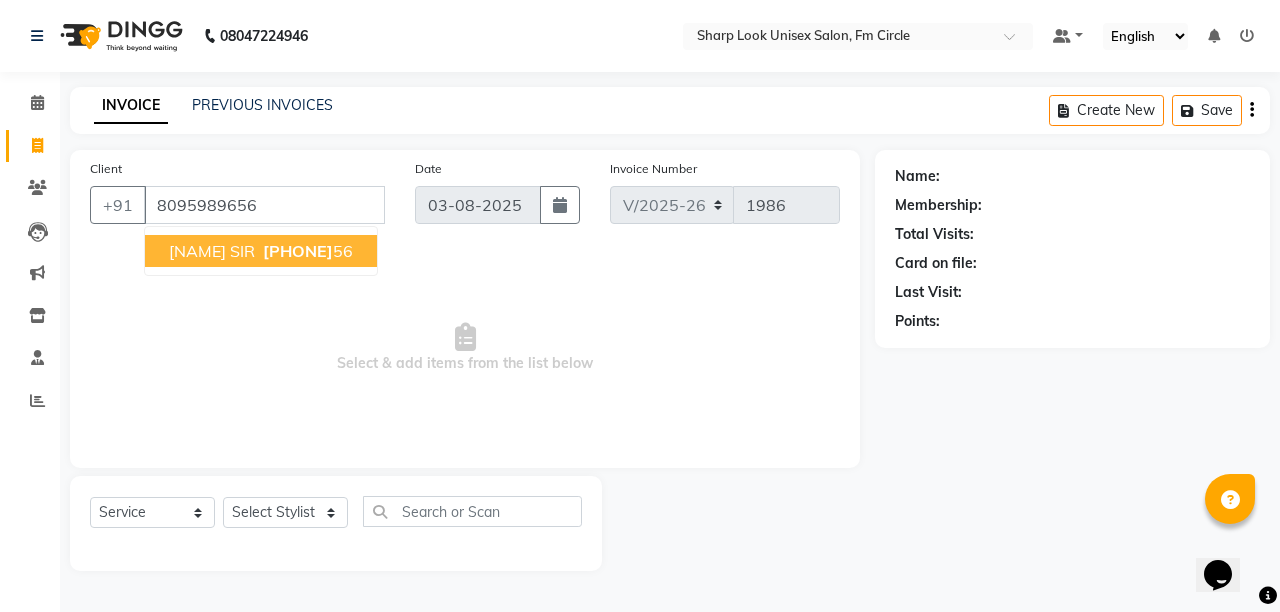 type on "8095989656" 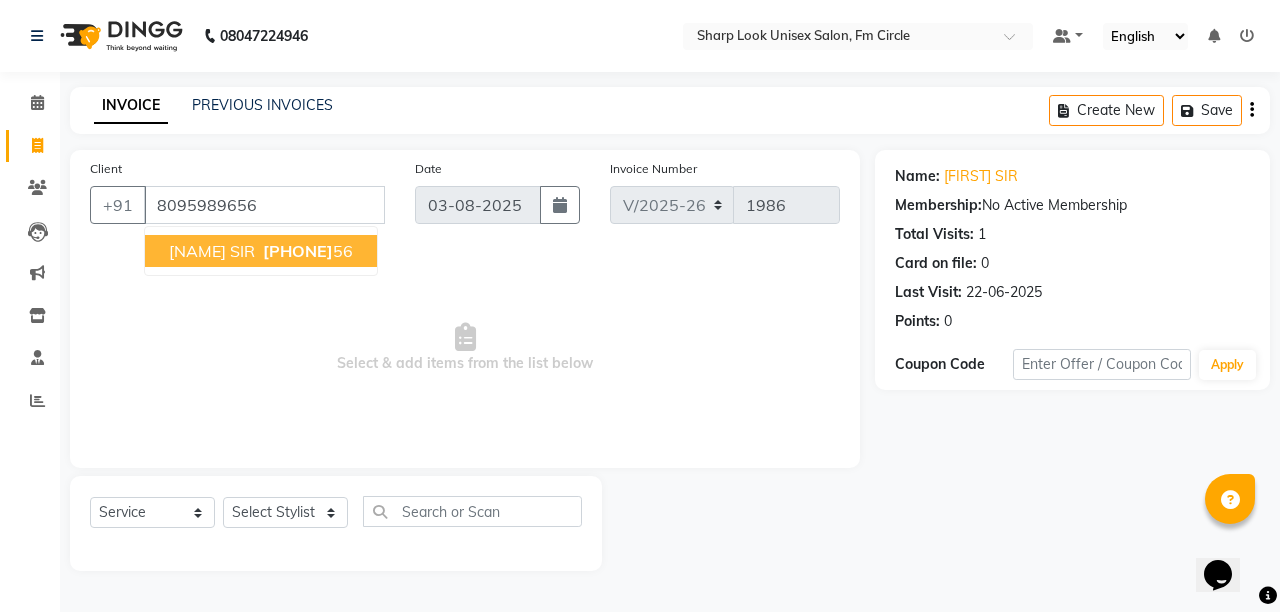 drag, startPoint x: 340, startPoint y: 260, endPoint x: 363, endPoint y: 255, distance: 23.537205 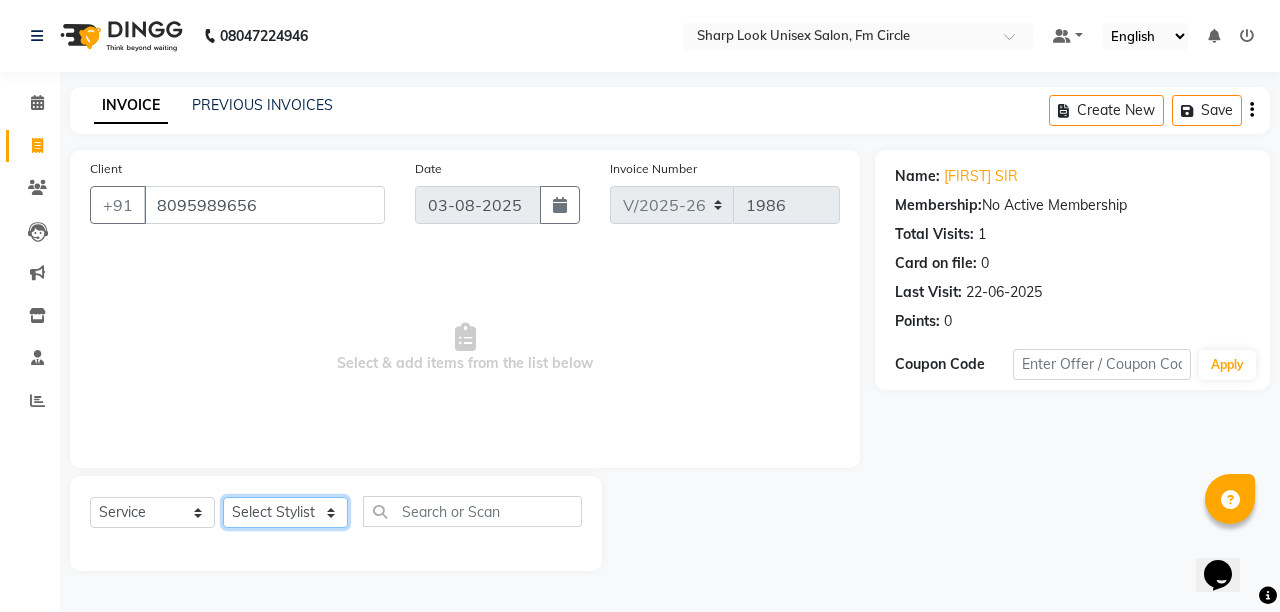 click on "Select Stylist Admin Anil Babu Budhia Monalisa  Nisha Priti" 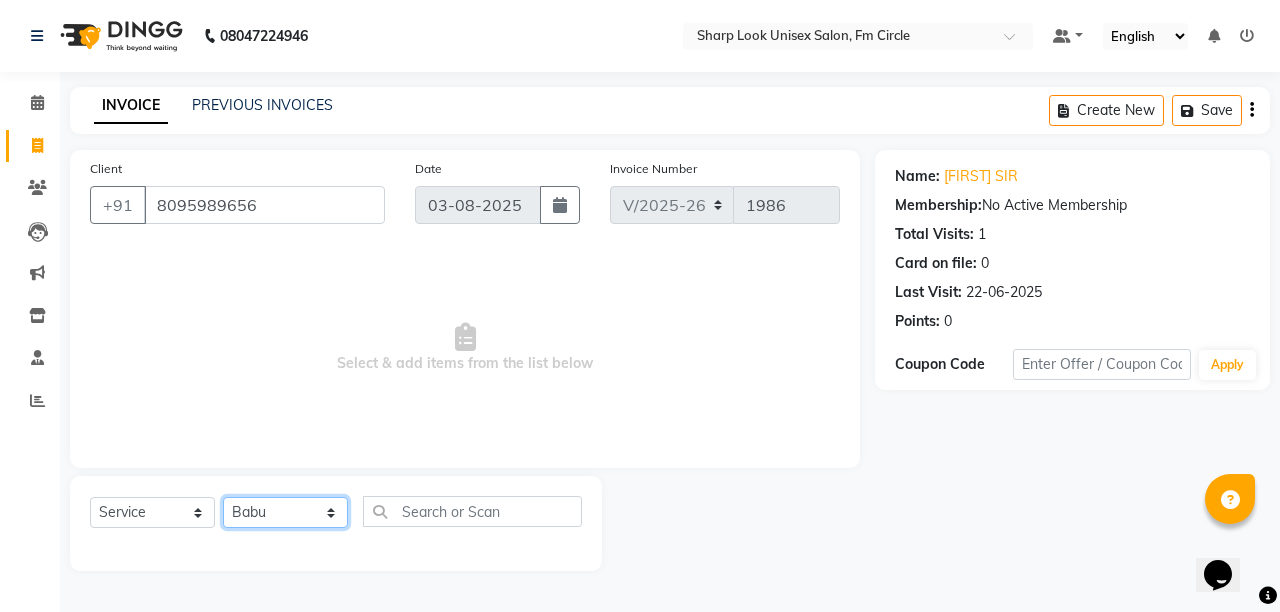click on "Select Stylist Admin Anil Babu Budhia Monalisa  Nisha Priti" 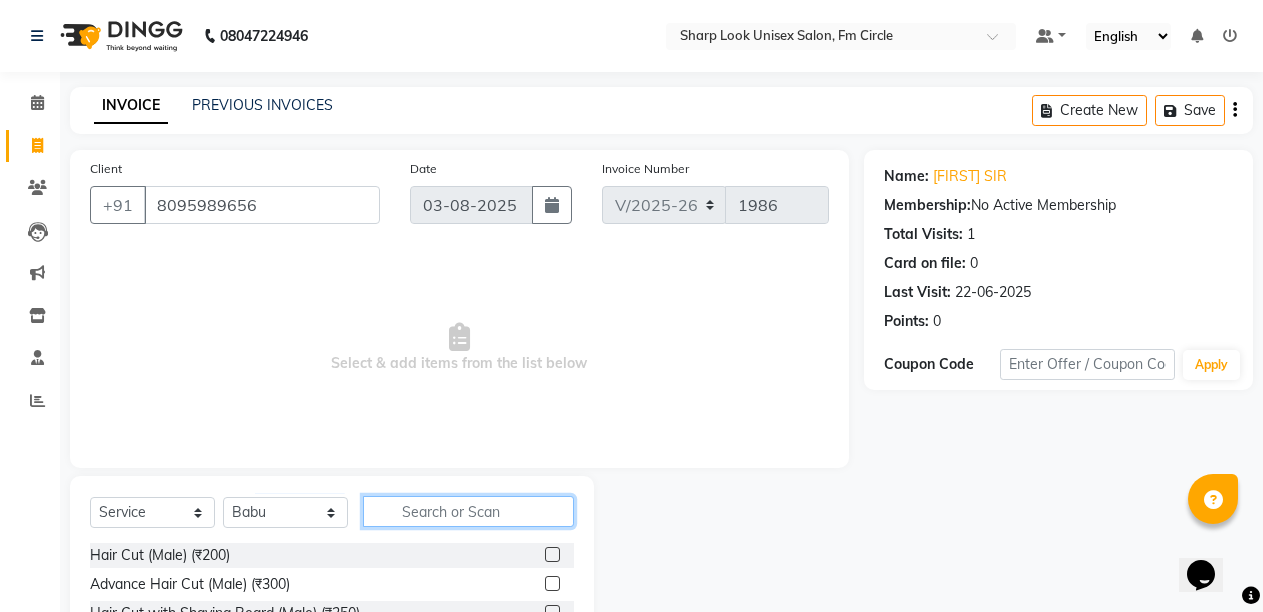 click 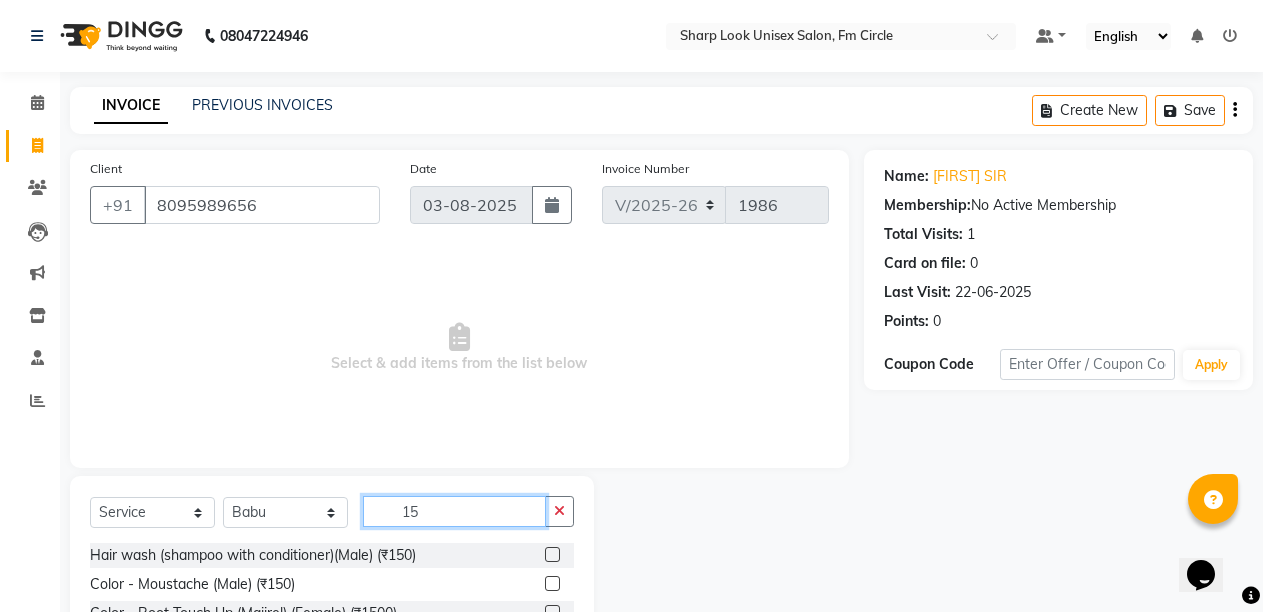 type on "1" 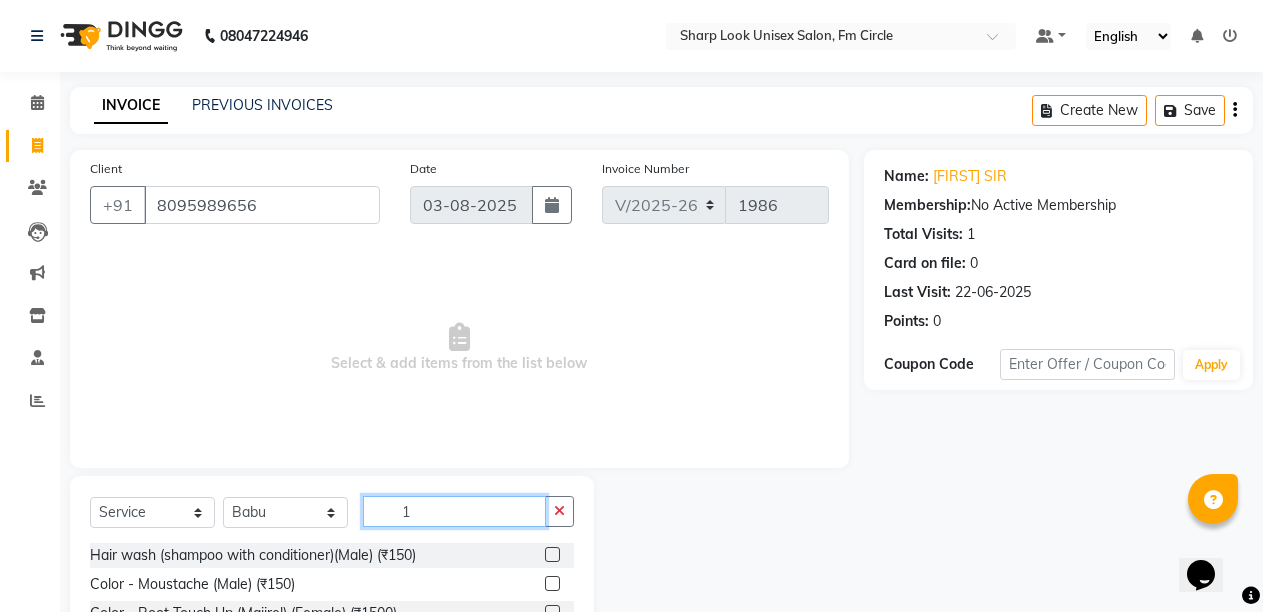 type 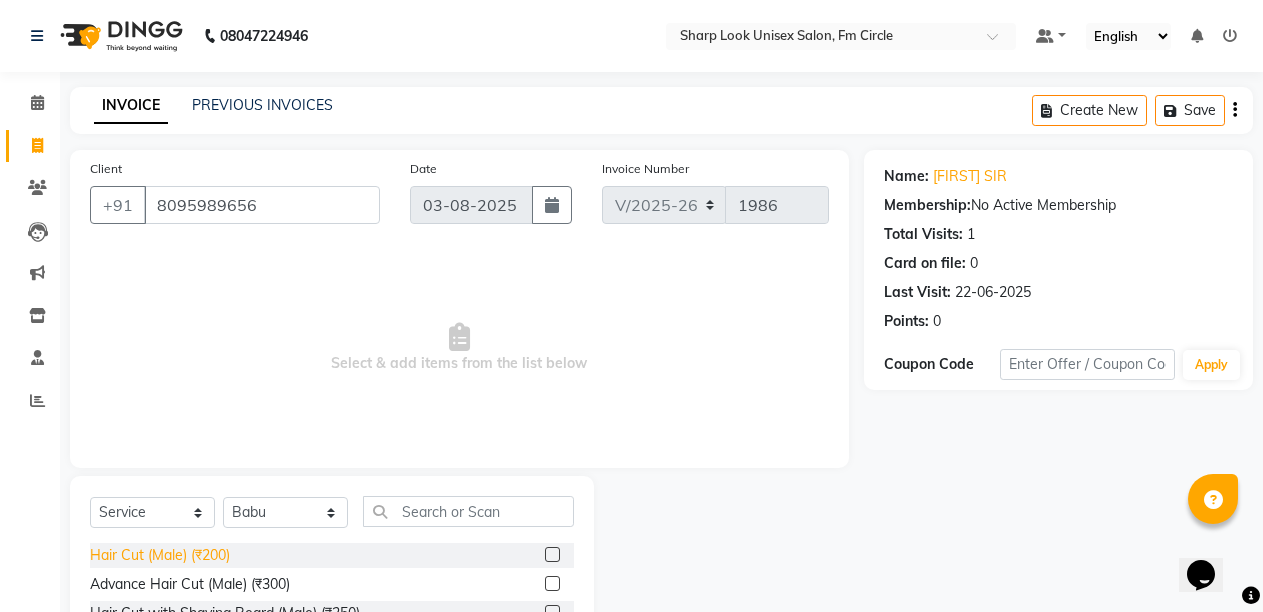 click on "Hair Cut (Male) (₹200)" 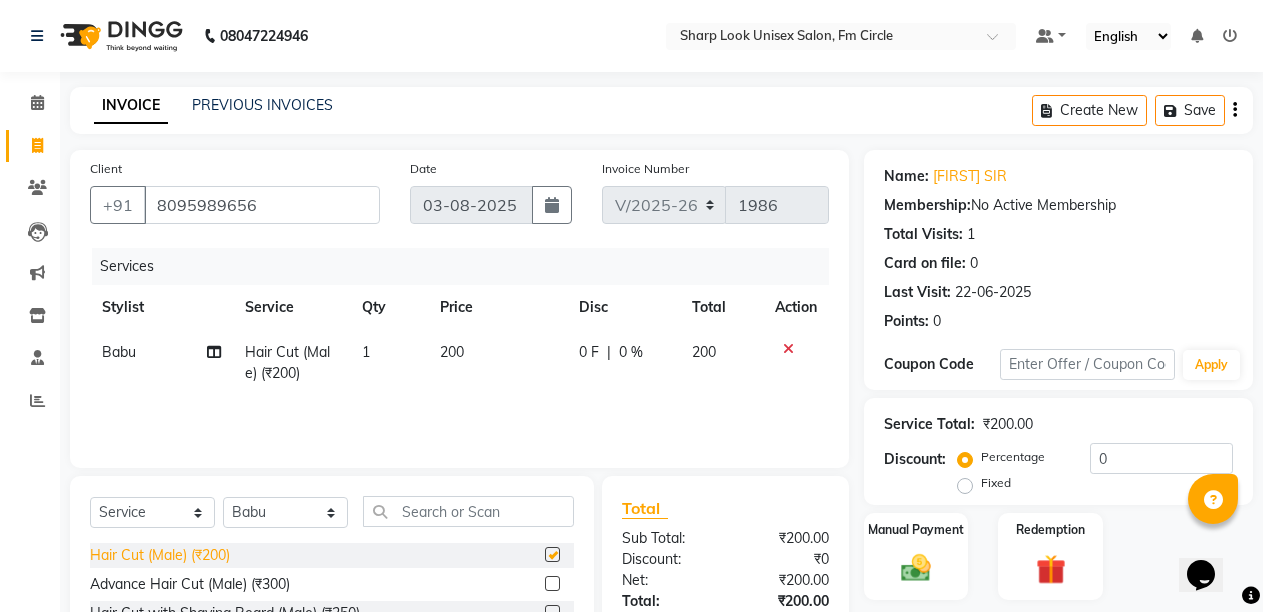checkbox on "false" 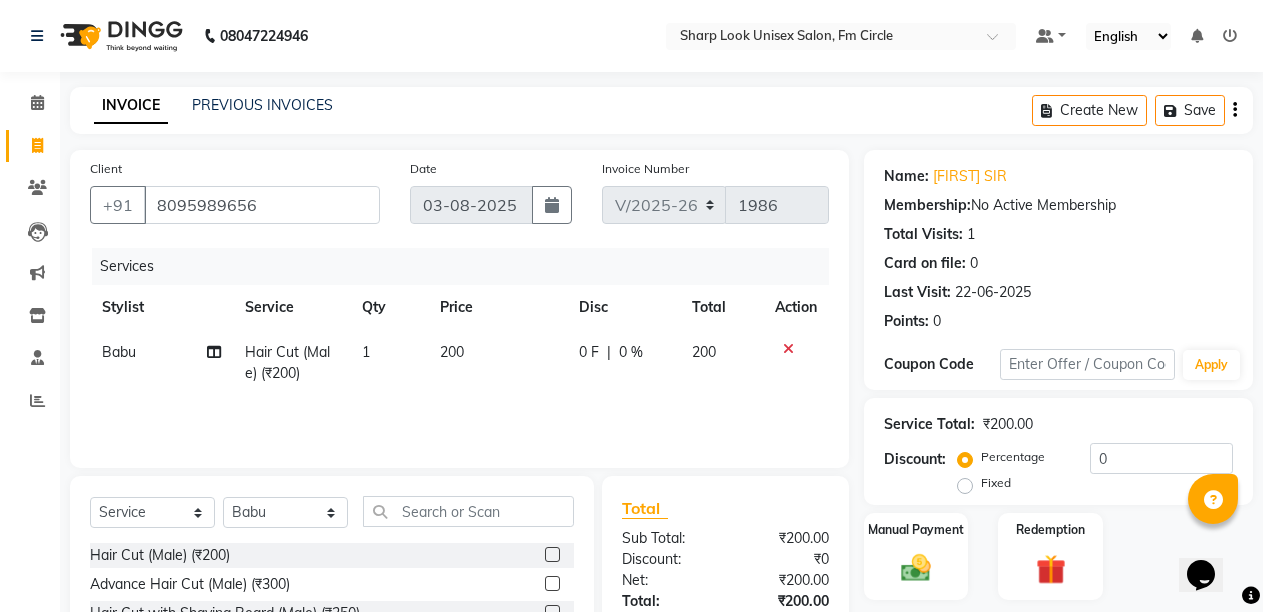 click on "0 F" 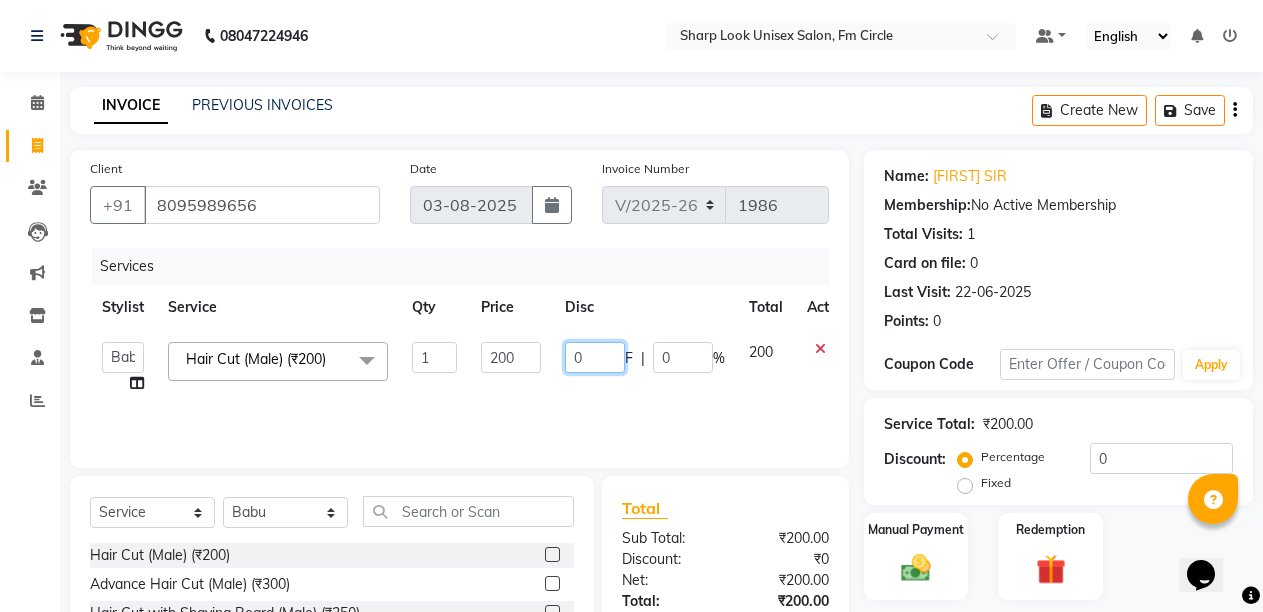 drag, startPoint x: 609, startPoint y: 346, endPoint x: 601, endPoint y: 359, distance: 15.264338 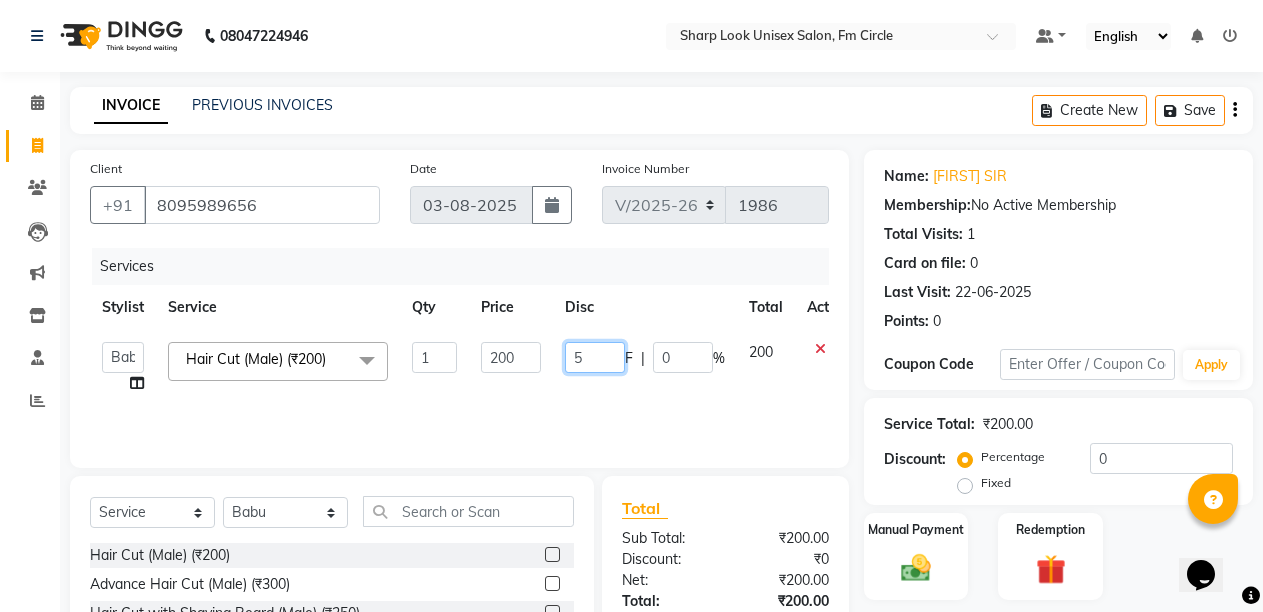 type on "50" 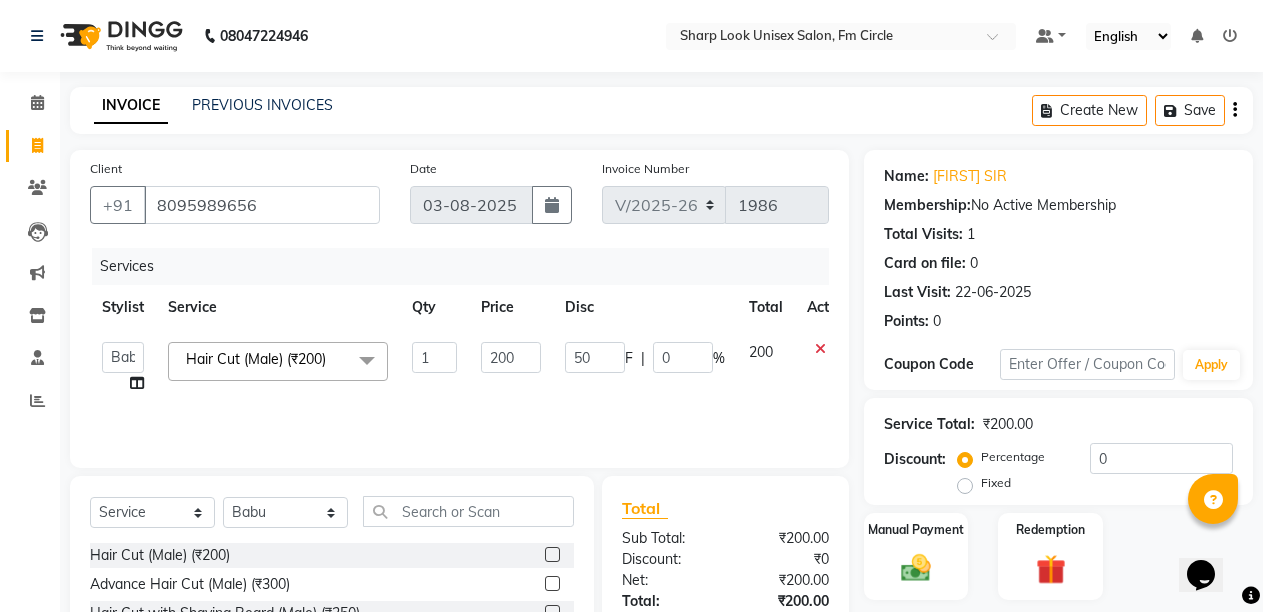 click on "Services Stylist Service Qty Price Disc Total Action  Admin   Anil   Babu   Budhia   Monalisa    Nisha   Priti  Hair Cut (Male) (₹200)  x Hair Cut (Male) (₹200) Advance Hair Cut  (Male) (₹300) Hair Cut with Shaving Beard (Male) (₹250) Hair Cut with Trimming Beard (Male) (₹250) Shaving Beard (Male) (₹100) Trimming Beard (Male) (₹100) Hair wash (Male) (₹100) Hair wash (Keratin Shampoo) (Male) (₹200) Hair Set (Male) (₹100) Hair wash (shampoo with conditioner)(Male) (₹150) Hair Cut (Below 8 Years) (₹200) Adv Hair Cut (Below 8 Years) (Female) (₹400) Spritens Hair Cut (Female) (₹200) Hair Trimming (Female) (₹300) Hair Cut With shampoo & Blow Dry (₹500) Hair Wash (Female) (₹250) Hair Wash With Blow Dry (Female) (₹300) Hair Wash with Keratin Shampoo (Female) (₹400) Advance Haircut (₹600) Color - Moustache (Male) (₹150) Color - Beard (Male) (₹300) Color - Global (Majirel) (Male) (₹800) Color - Global (inoa) (Male) (₹1000) Color - Root Touch Up (Inoa) (Female) (₹2000)" 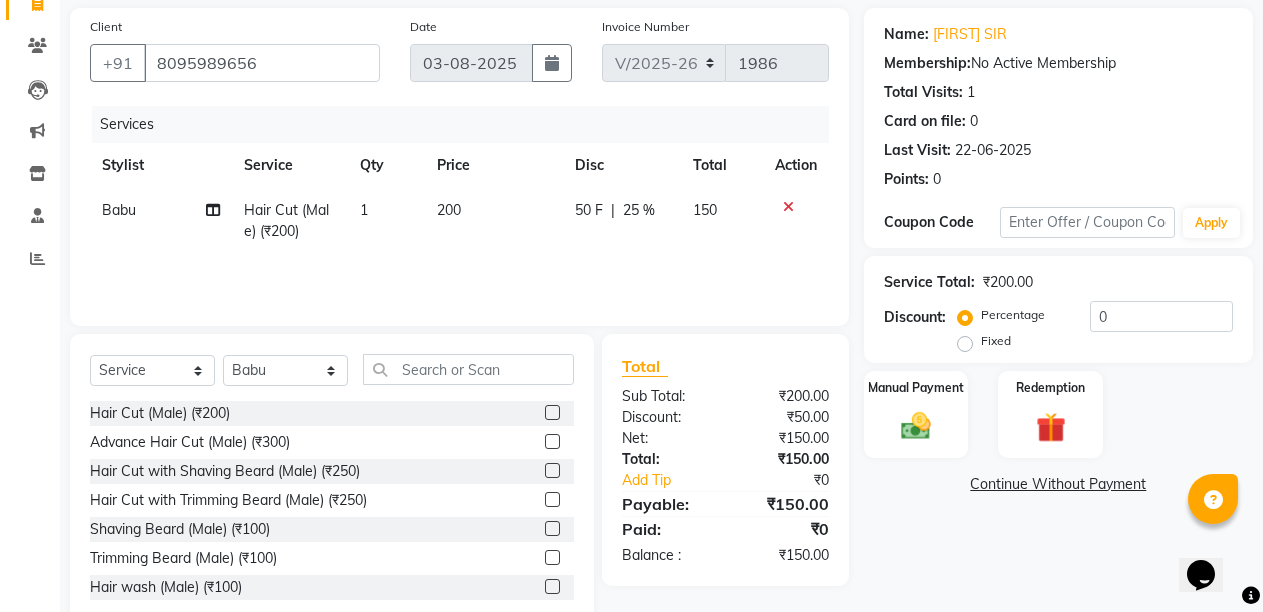 scroll, scrollTop: 189, scrollLeft: 0, axis: vertical 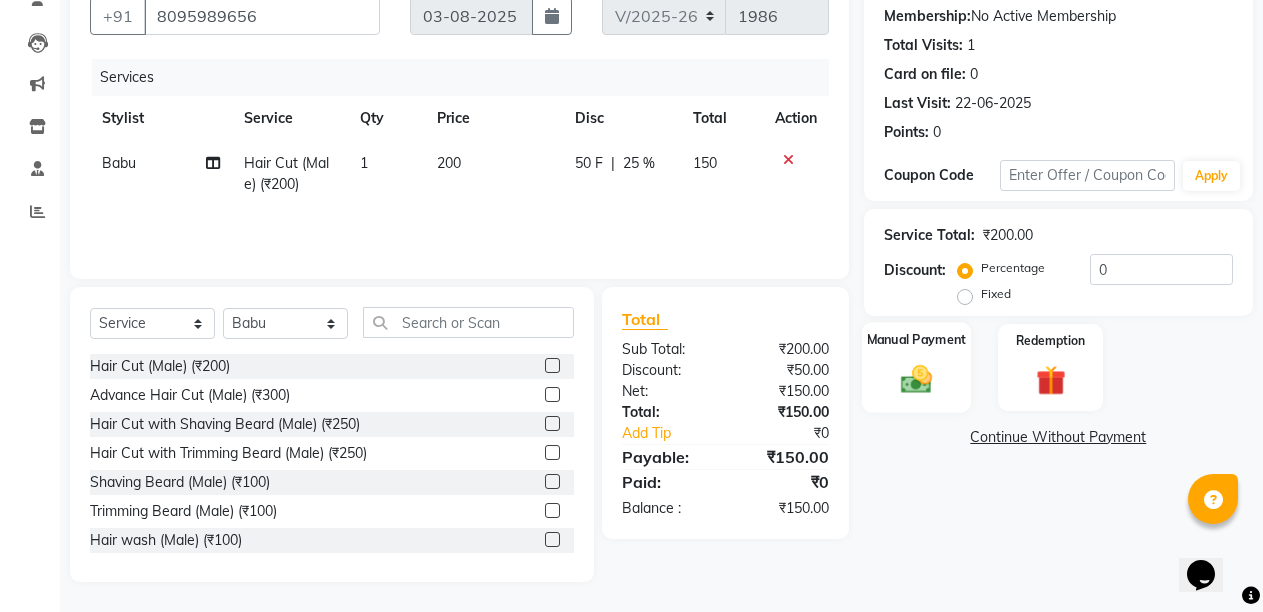 click 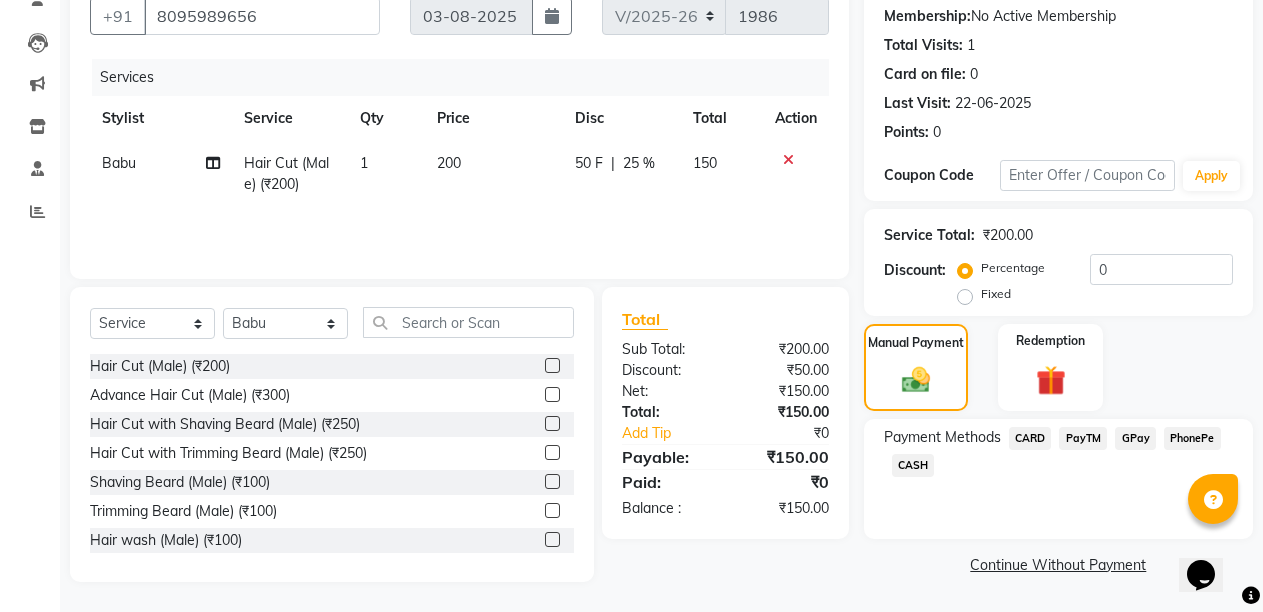 click on "PayTM" 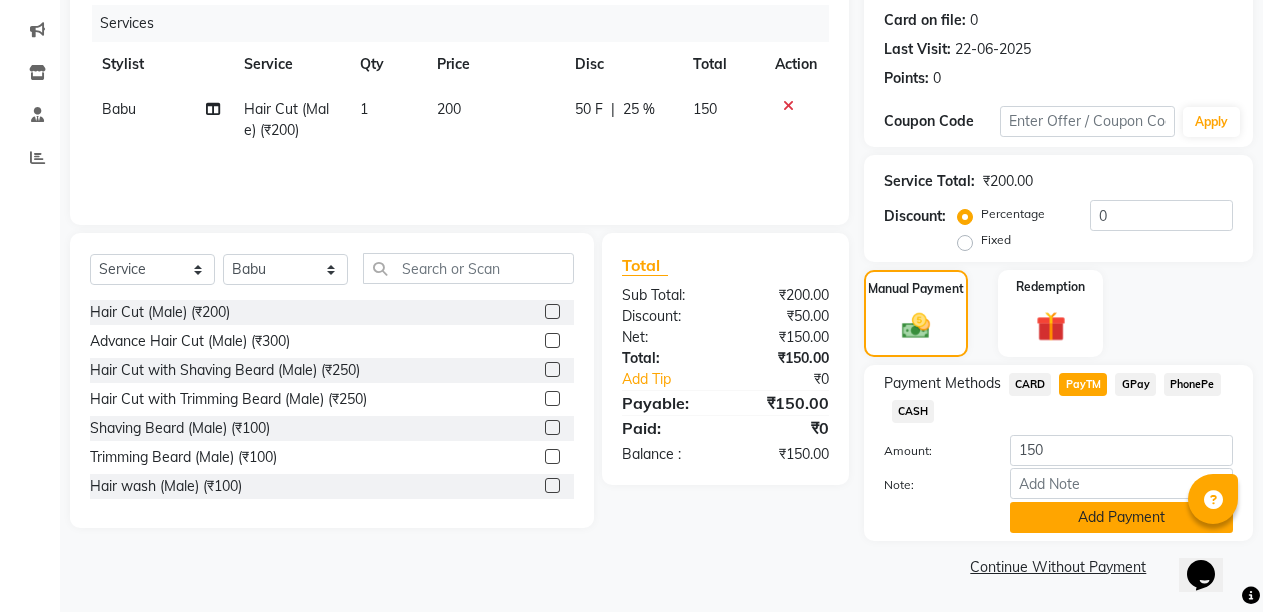 click on "Add Payment" 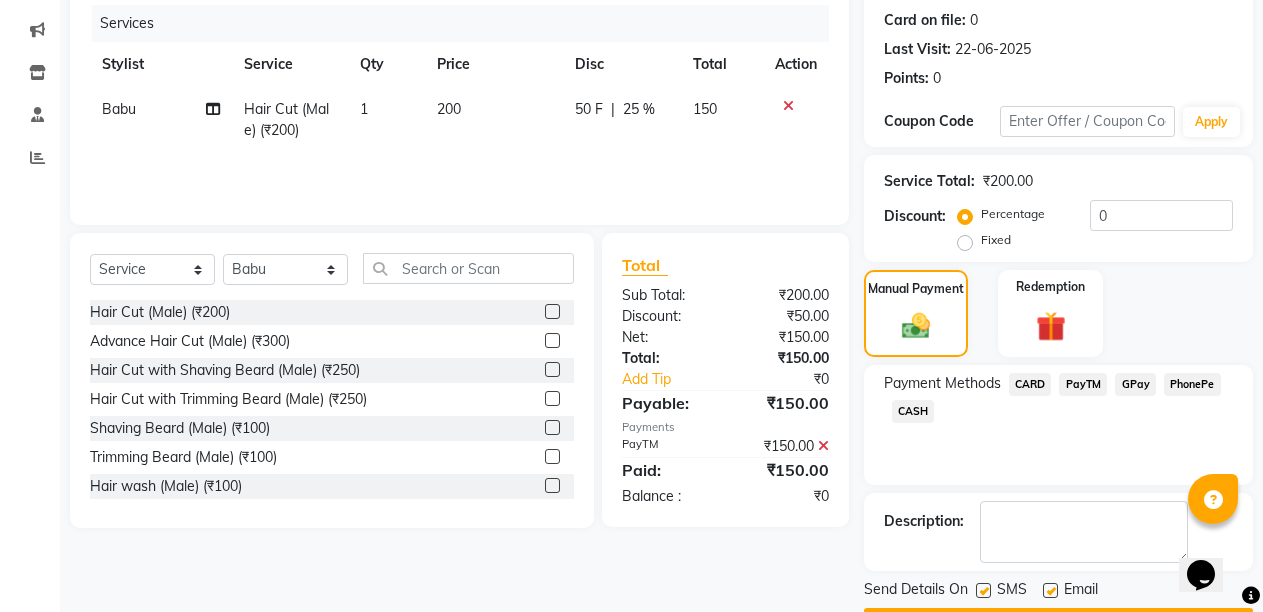 scroll, scrollTop: 300, scrollLeft: 0, axis: vertical 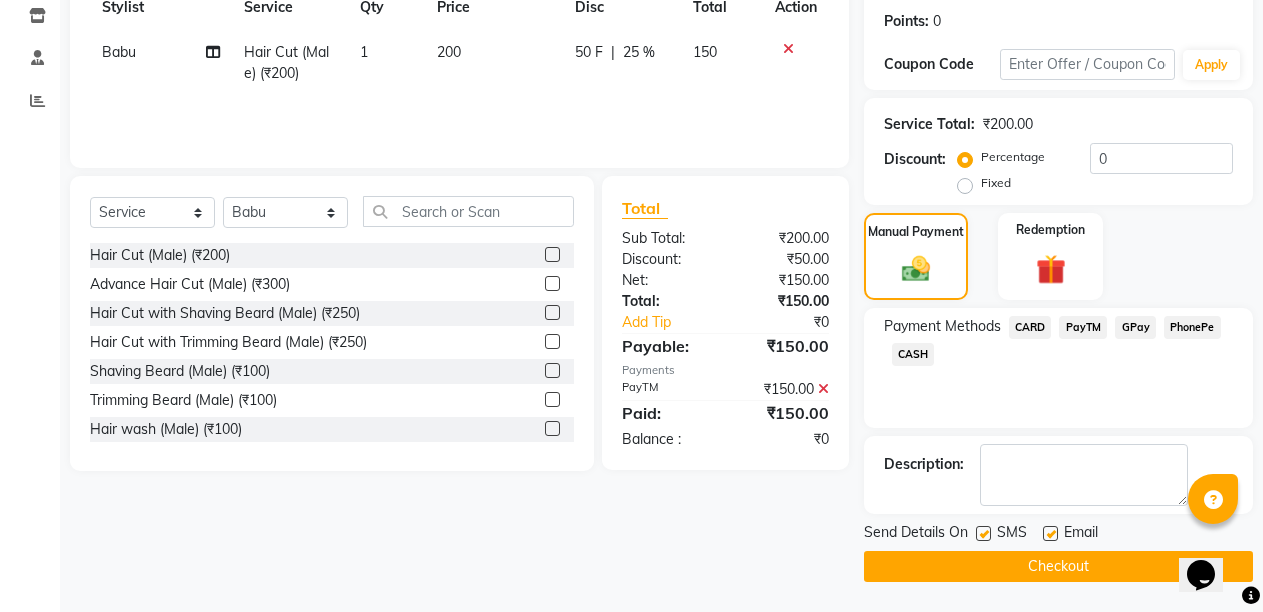 click 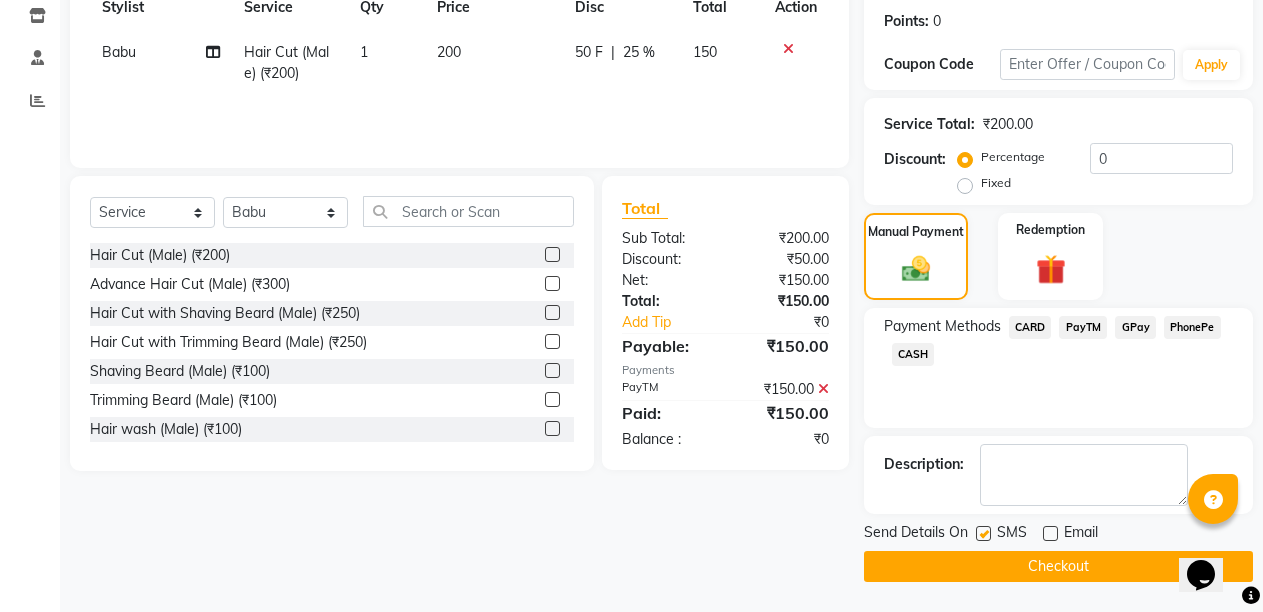click on "Checkout" 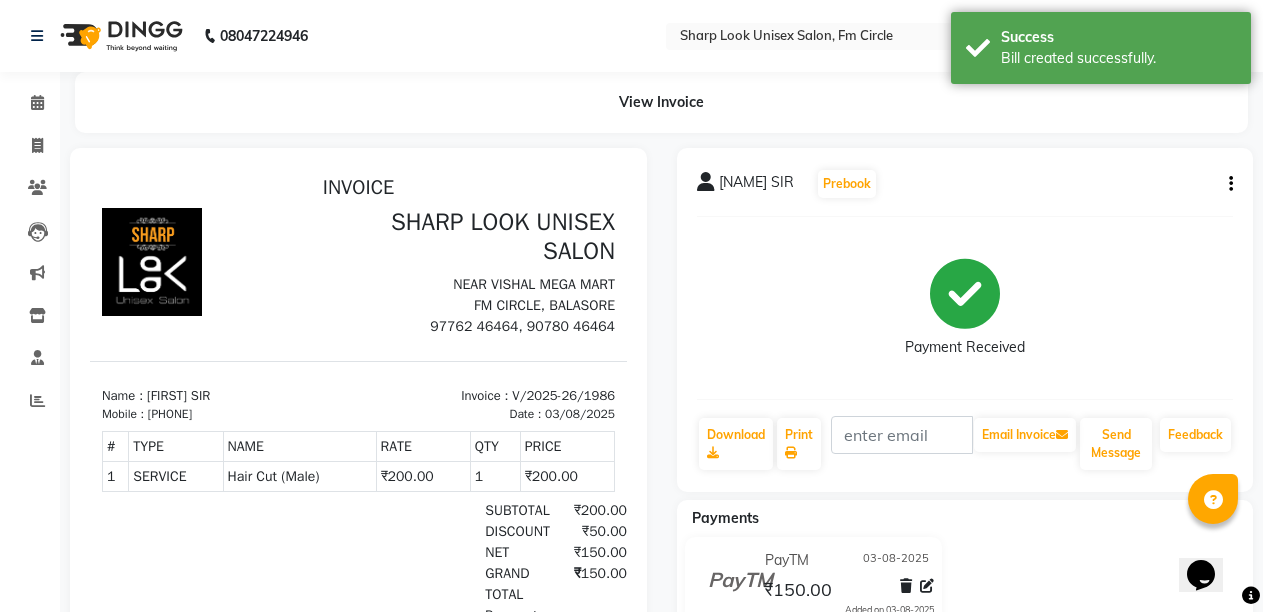 scroll, scrollTop: 0, scrollLeft: 0, axis: both 